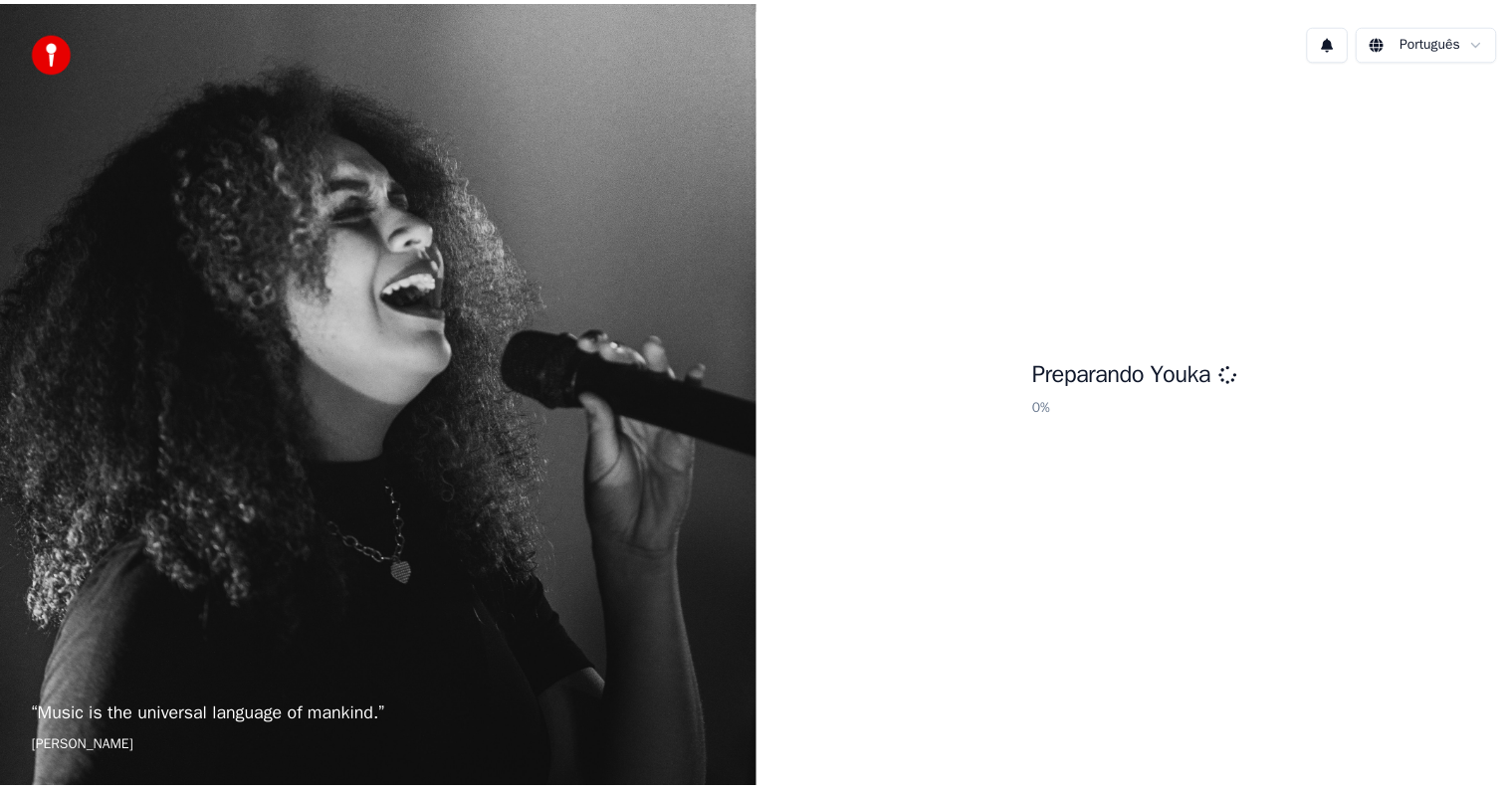 scroll, scrollTop: 0, scrollLeft: 0, axis: both 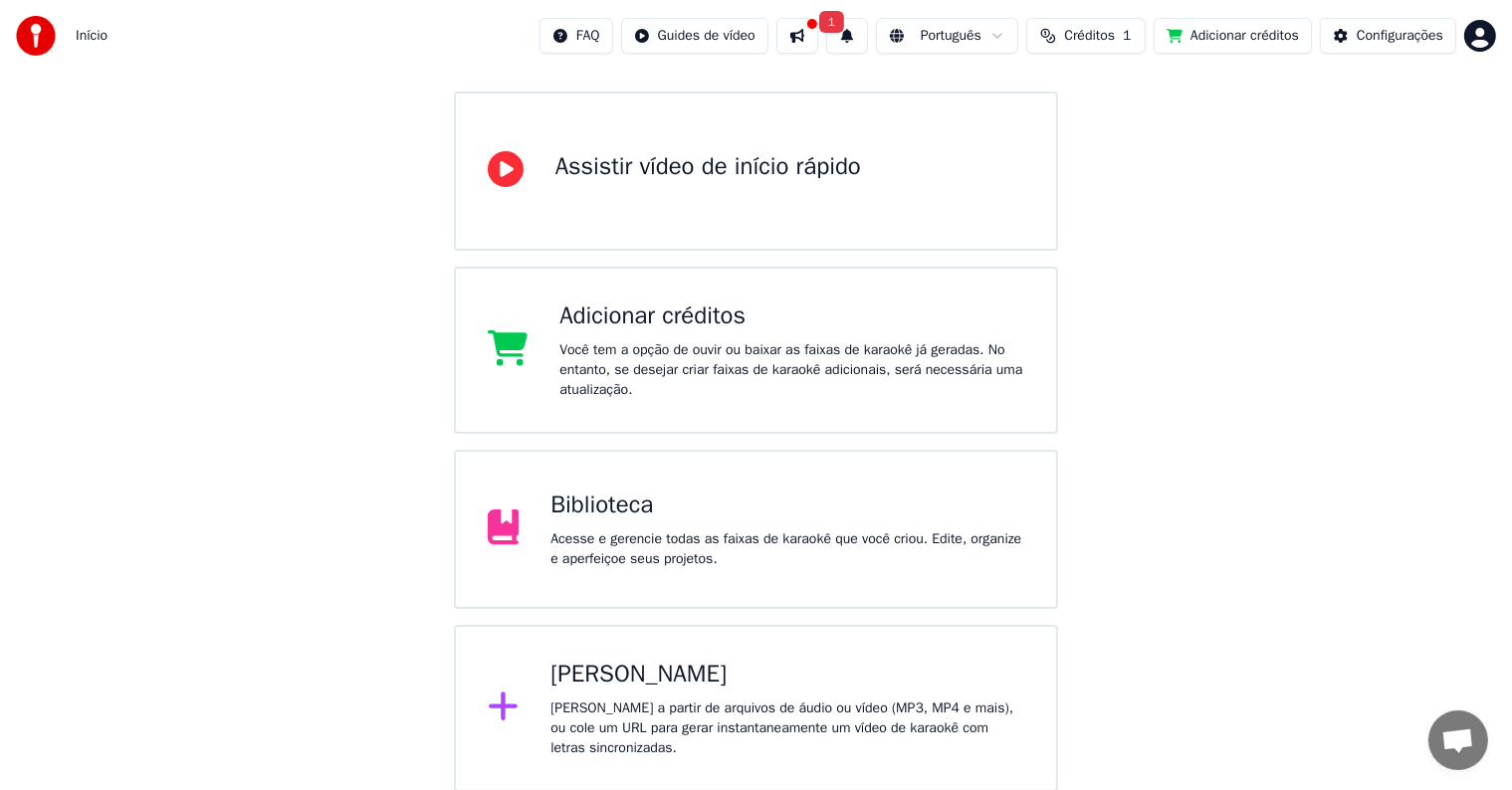 click on "[PERSON_NAME]" at bounding box center [787, 675] 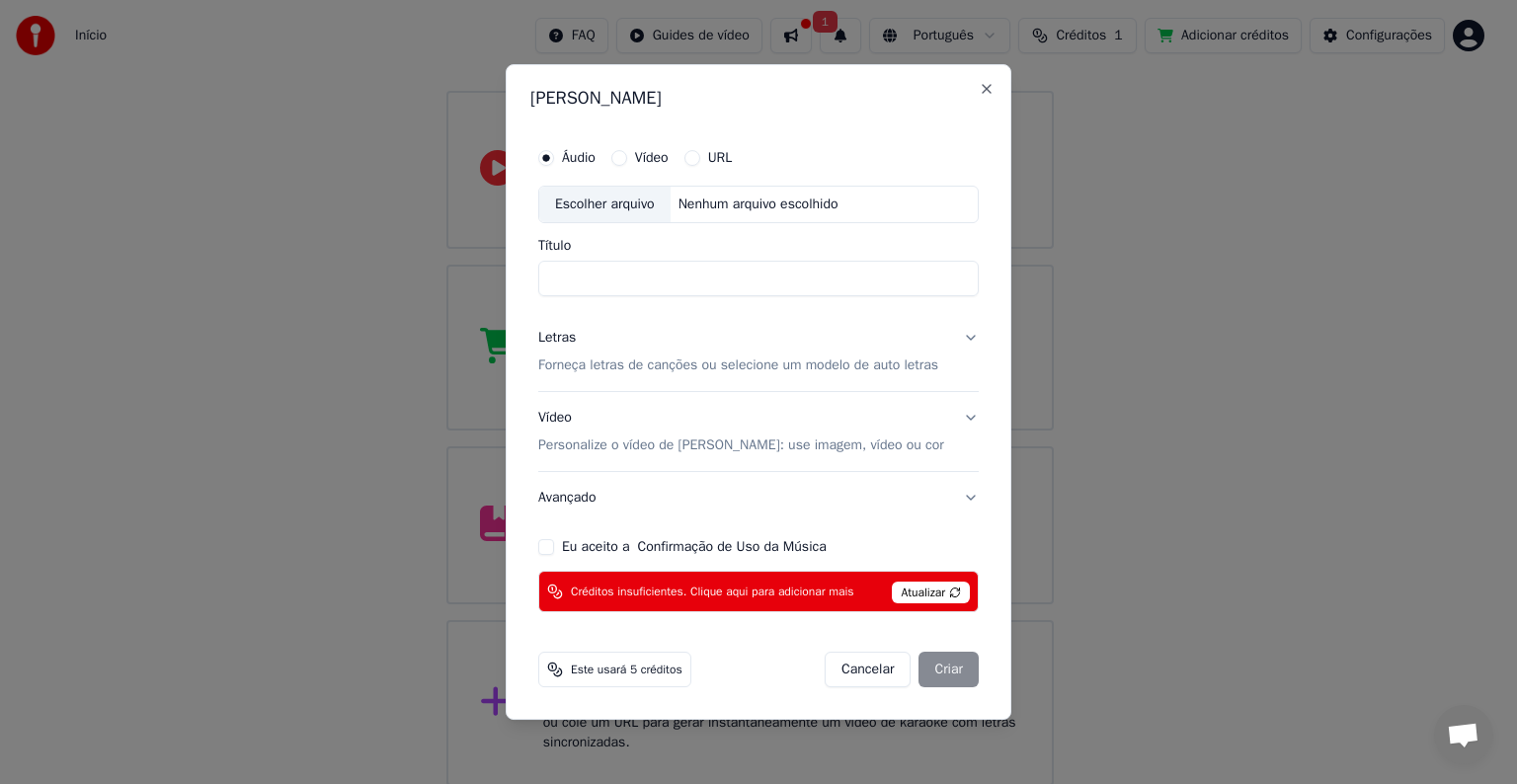 click on "[PERSON_NAME] Áudio Vídeo URL Escolher arquivo Nenhum arquivo escolhido Título Letras Forneça letras de canções ou selecione um modelo de auto letras Vídeo Personalize o vídeo de karaokê: use imagem, vídeo ou cor Avançado Eu aceito a   Confirmação de Uso da Música Créditos insuficientes. Clique aqui para adicionar mais Atualizar Este usará 5 créditos Cancelar Criar Close" at bounding box center (758, 392) 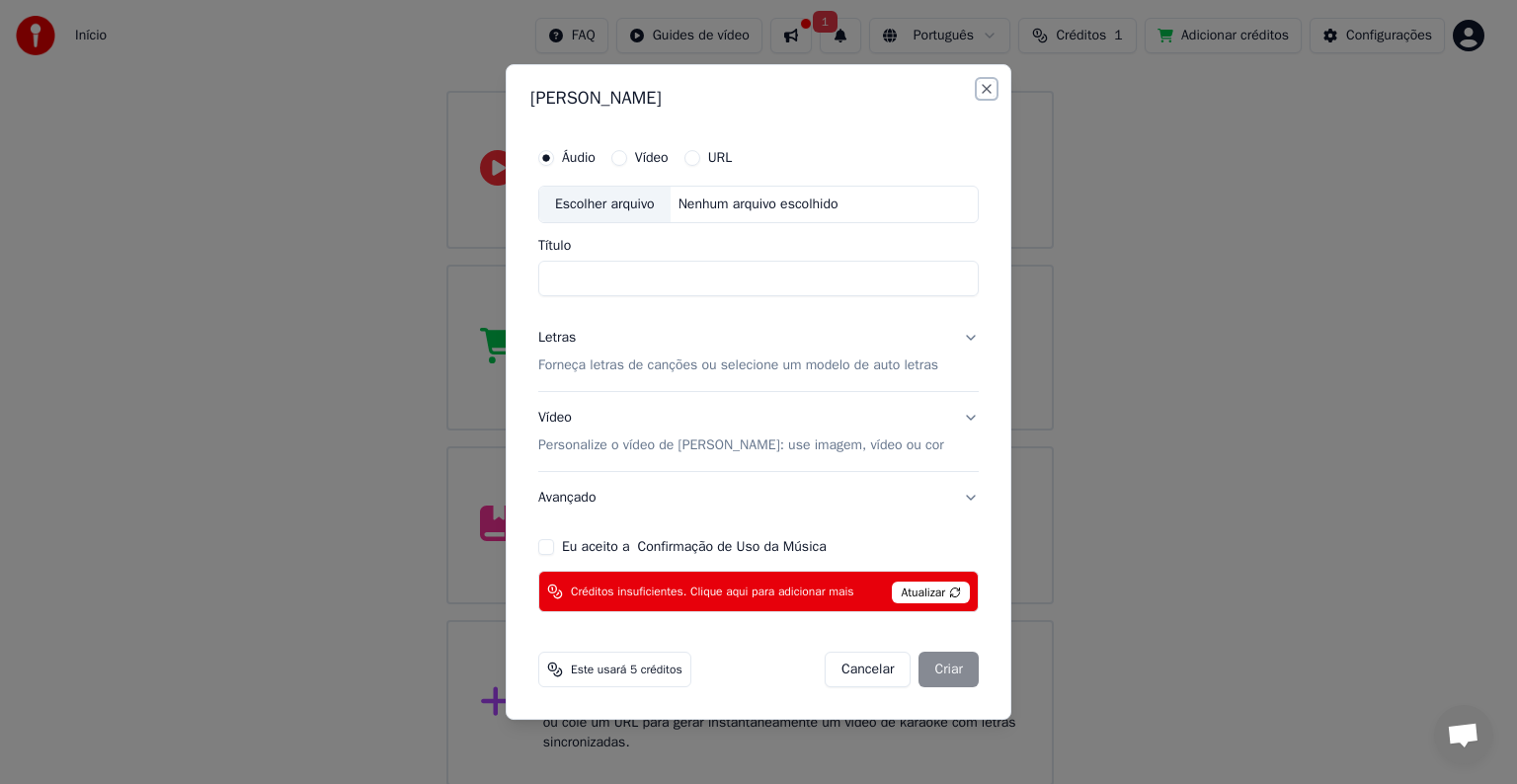 click on "Close" at bounding box center [987, 89] 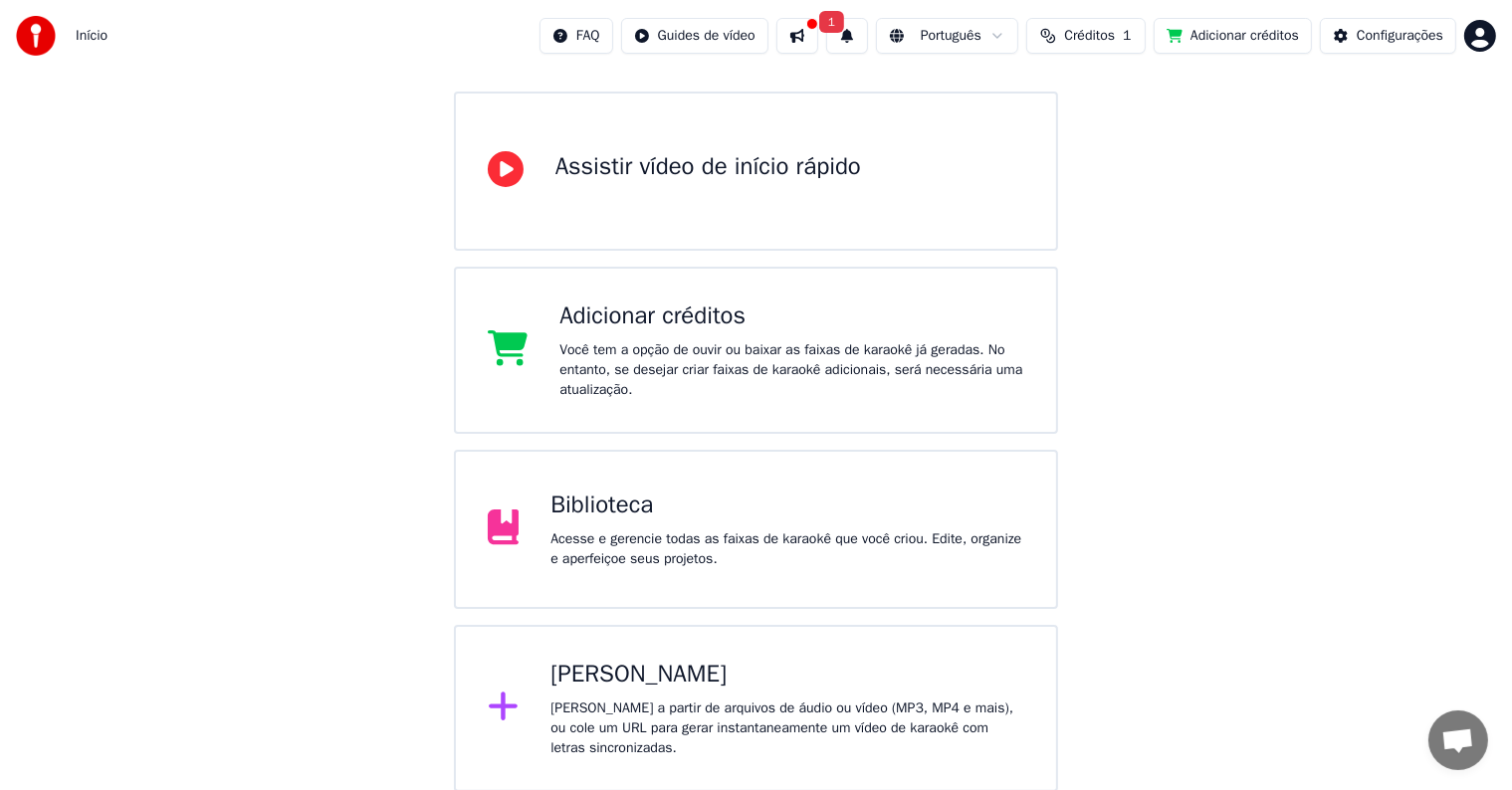 click at bounding box center (797, 36) 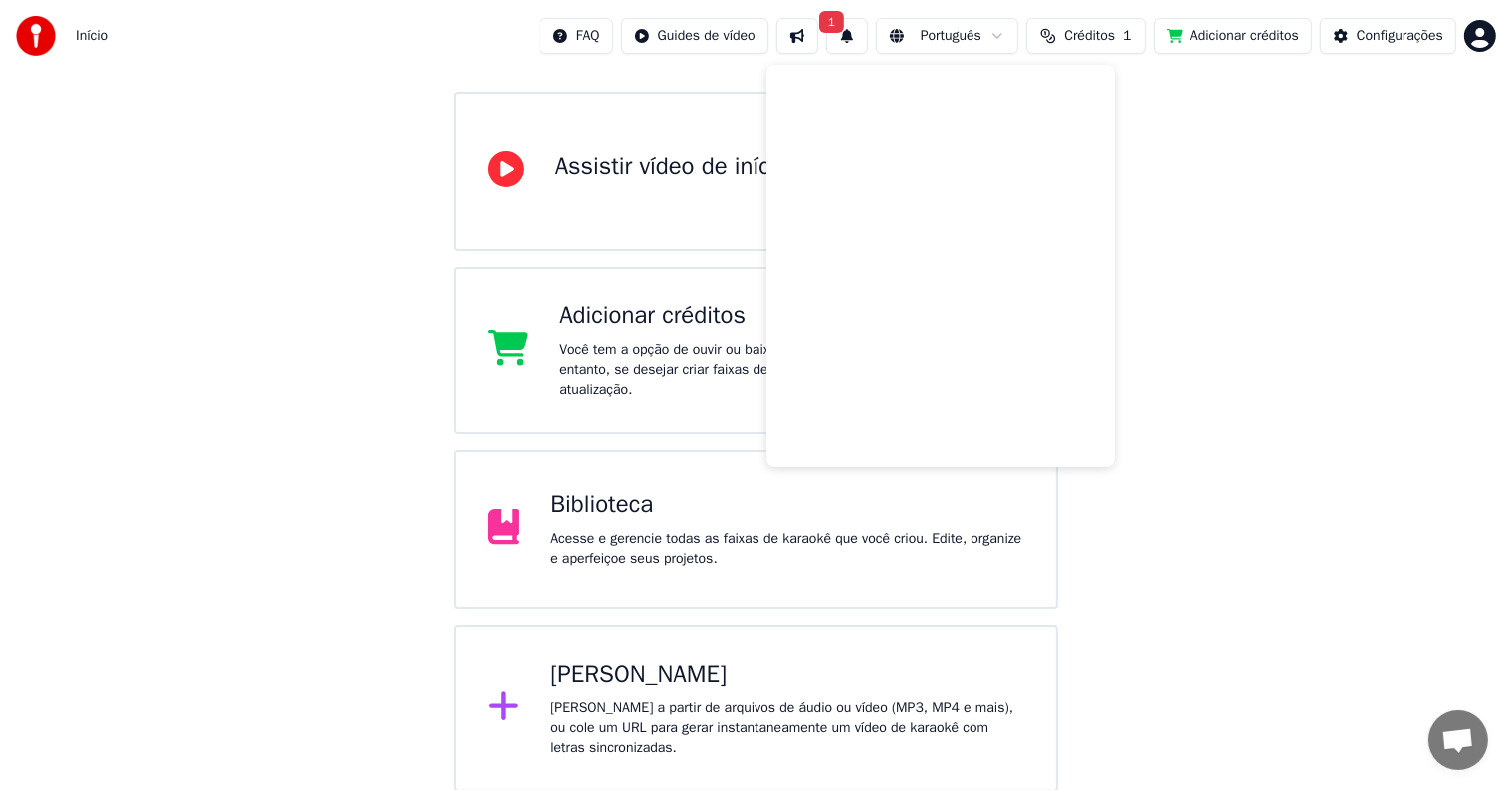 click on "1" at bounding box center (847, 36) 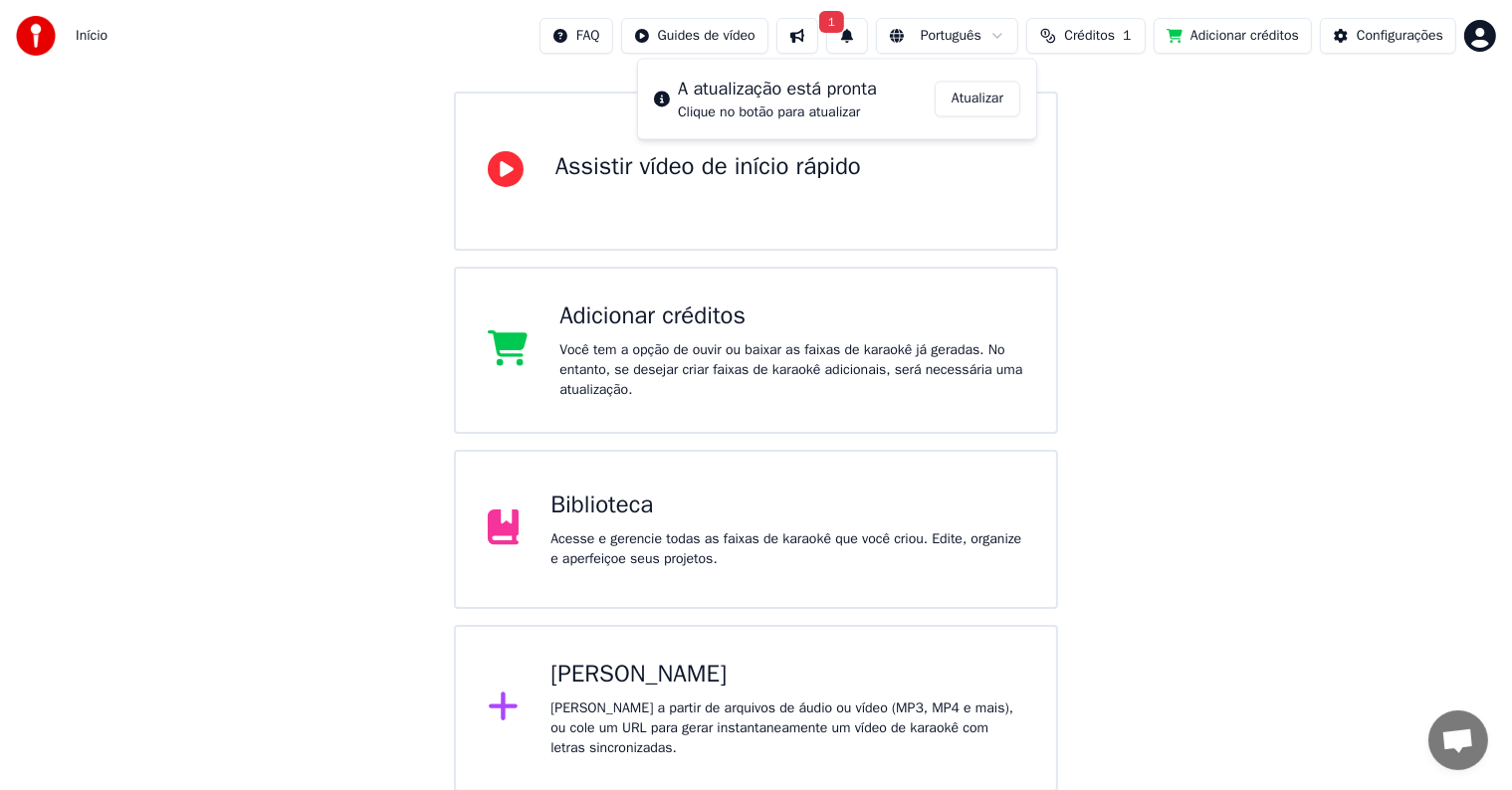 click on "Atualizar" at bounding box center [977, 99] 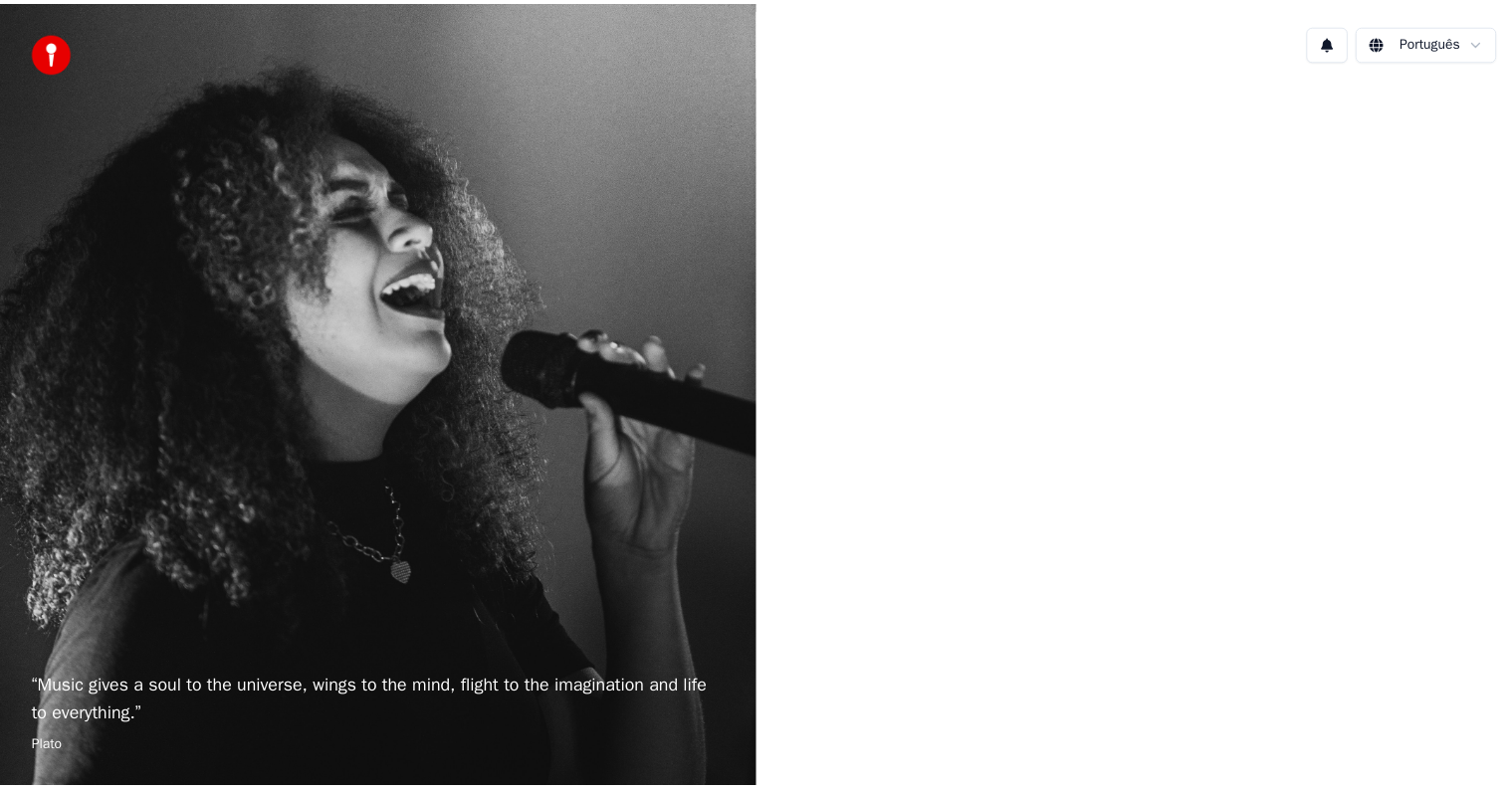 scroll, scrollTop: 0, scrollLeft: 0, axis: both 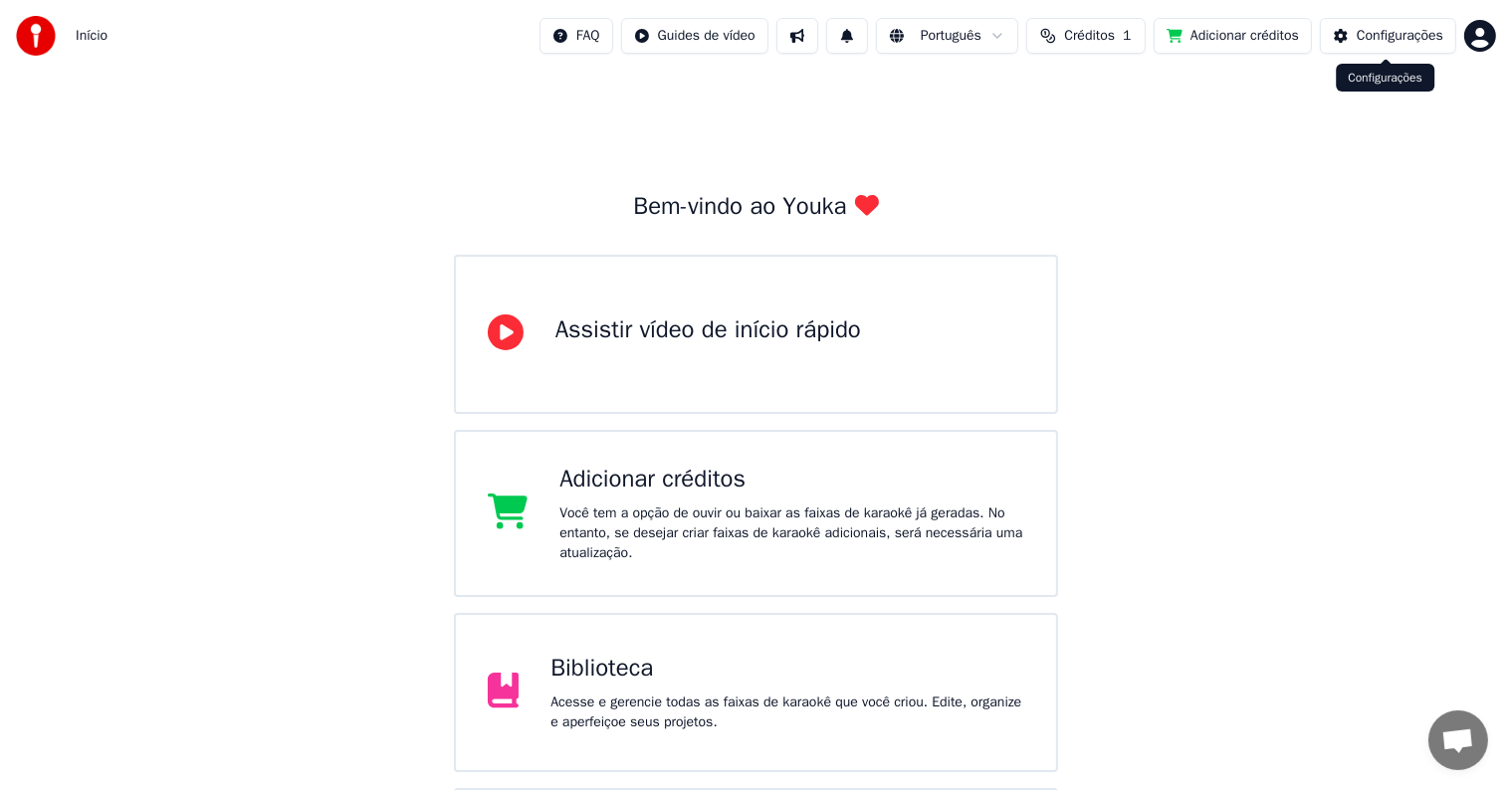 click on "Configurações" at bounding box center (1400, 36) 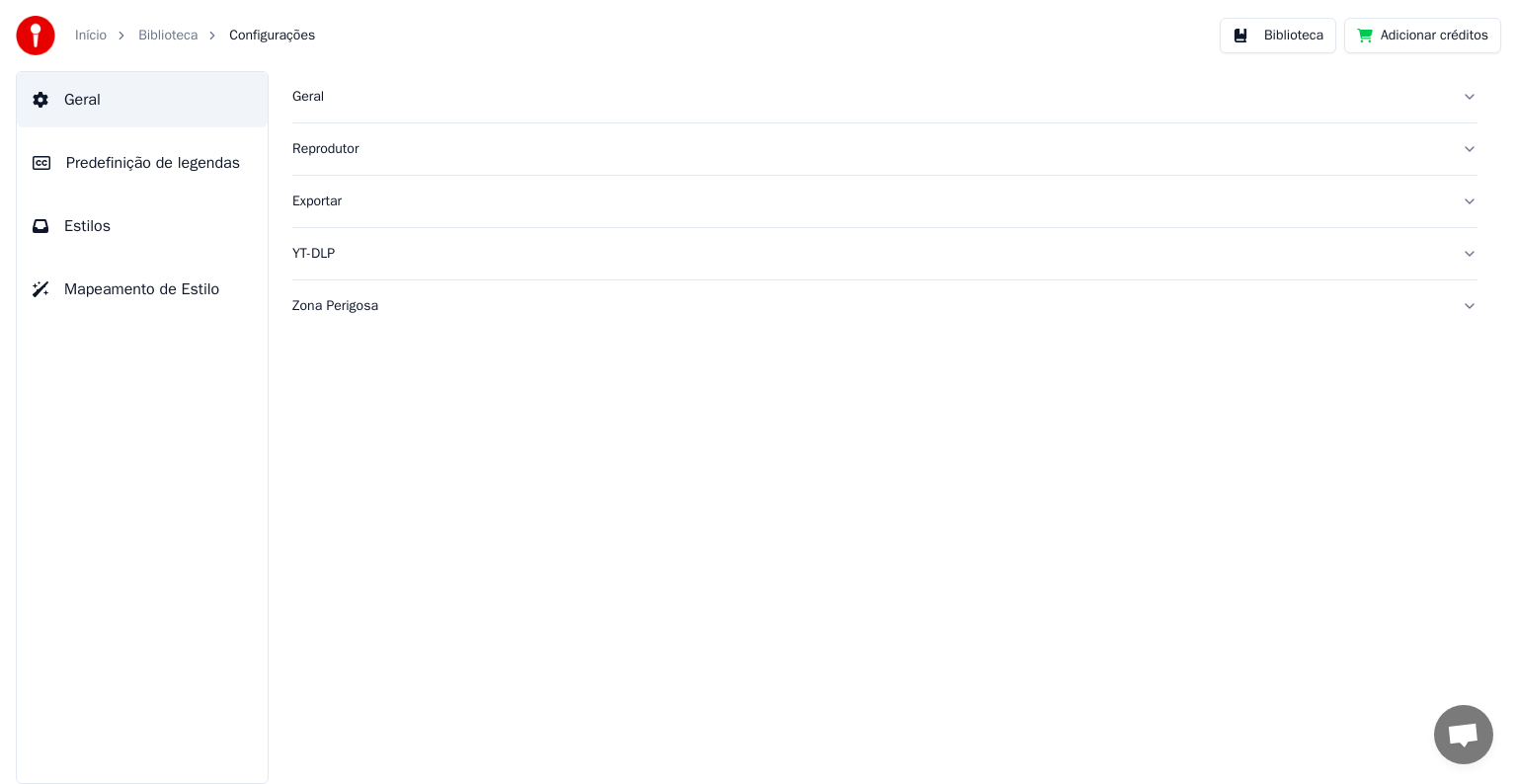 click on "Biblioteca" at bounding box center (168, 36) 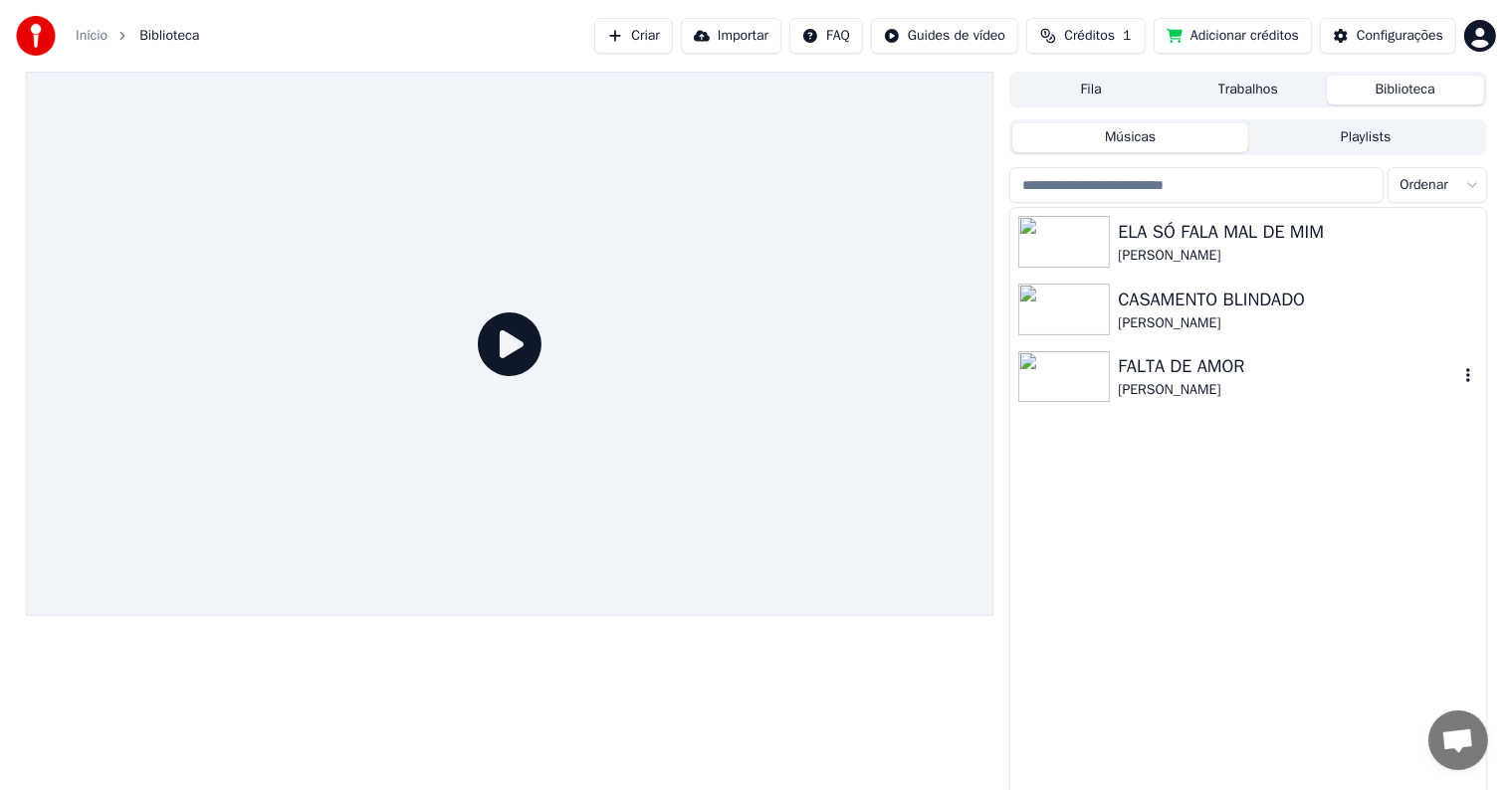 click on "FALTA DE AMOR" at bounding box center [1287, 366] 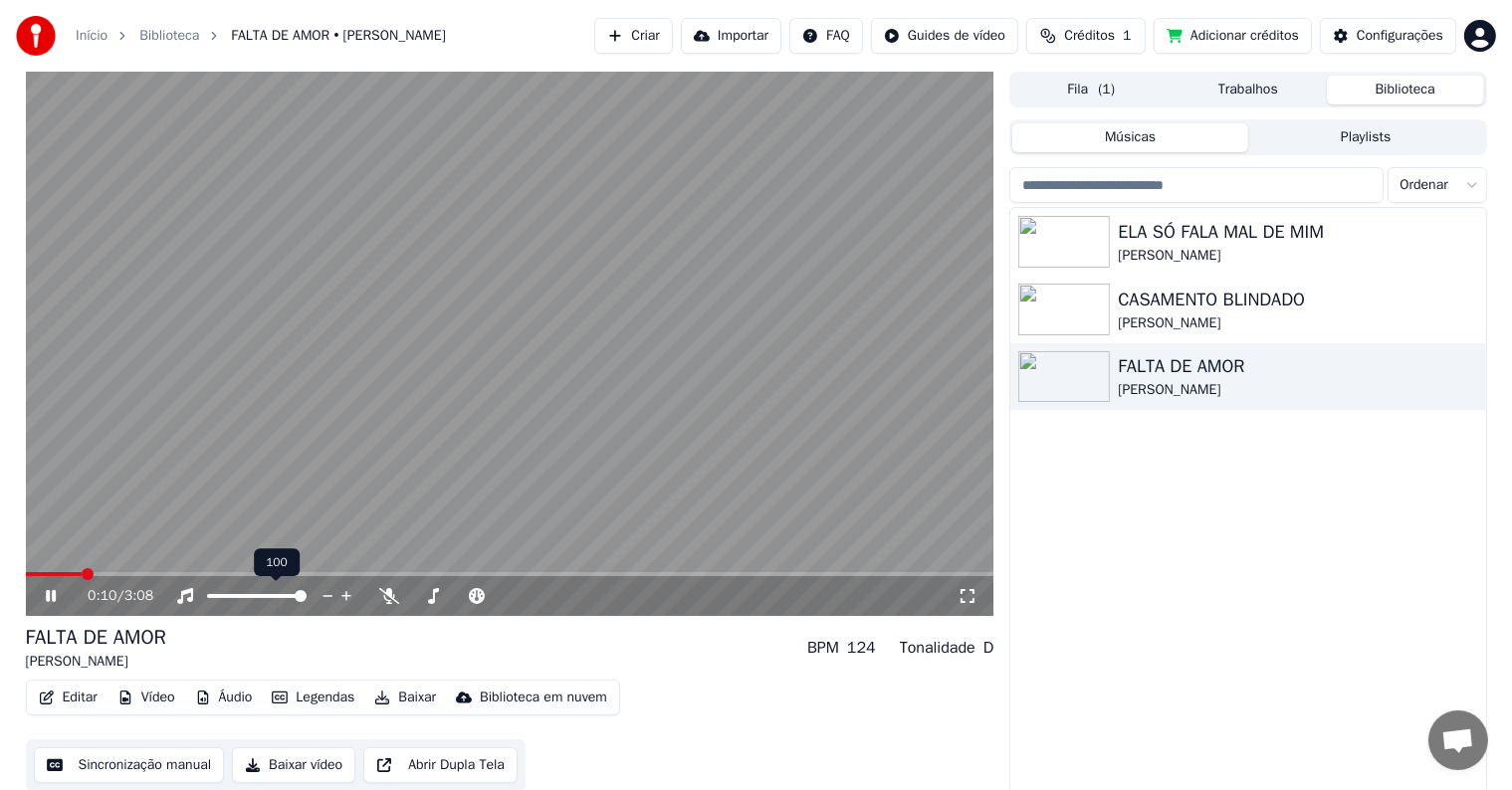 click at bounding box center [275, 596] 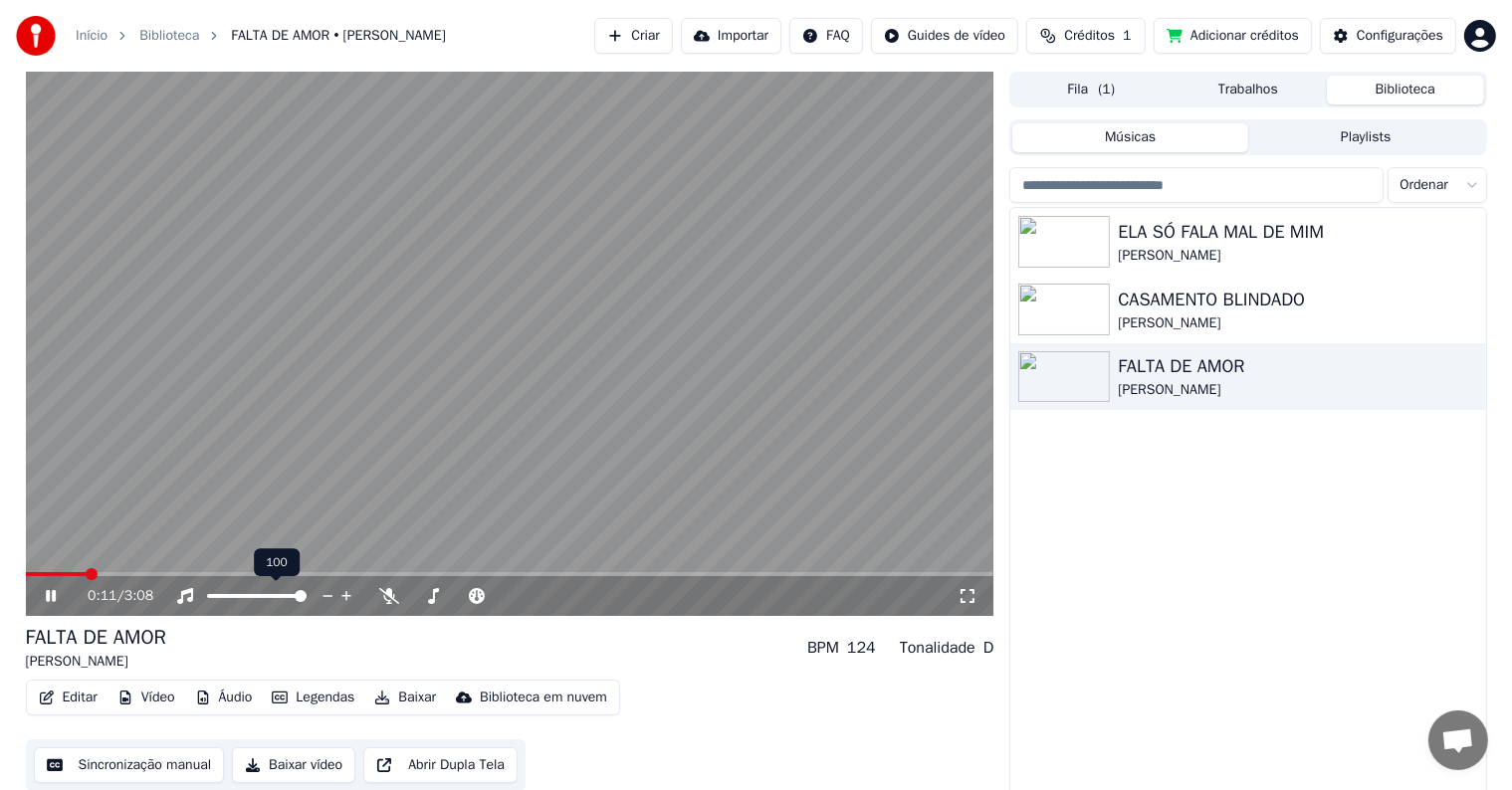 click at bounding box center (257, 596) 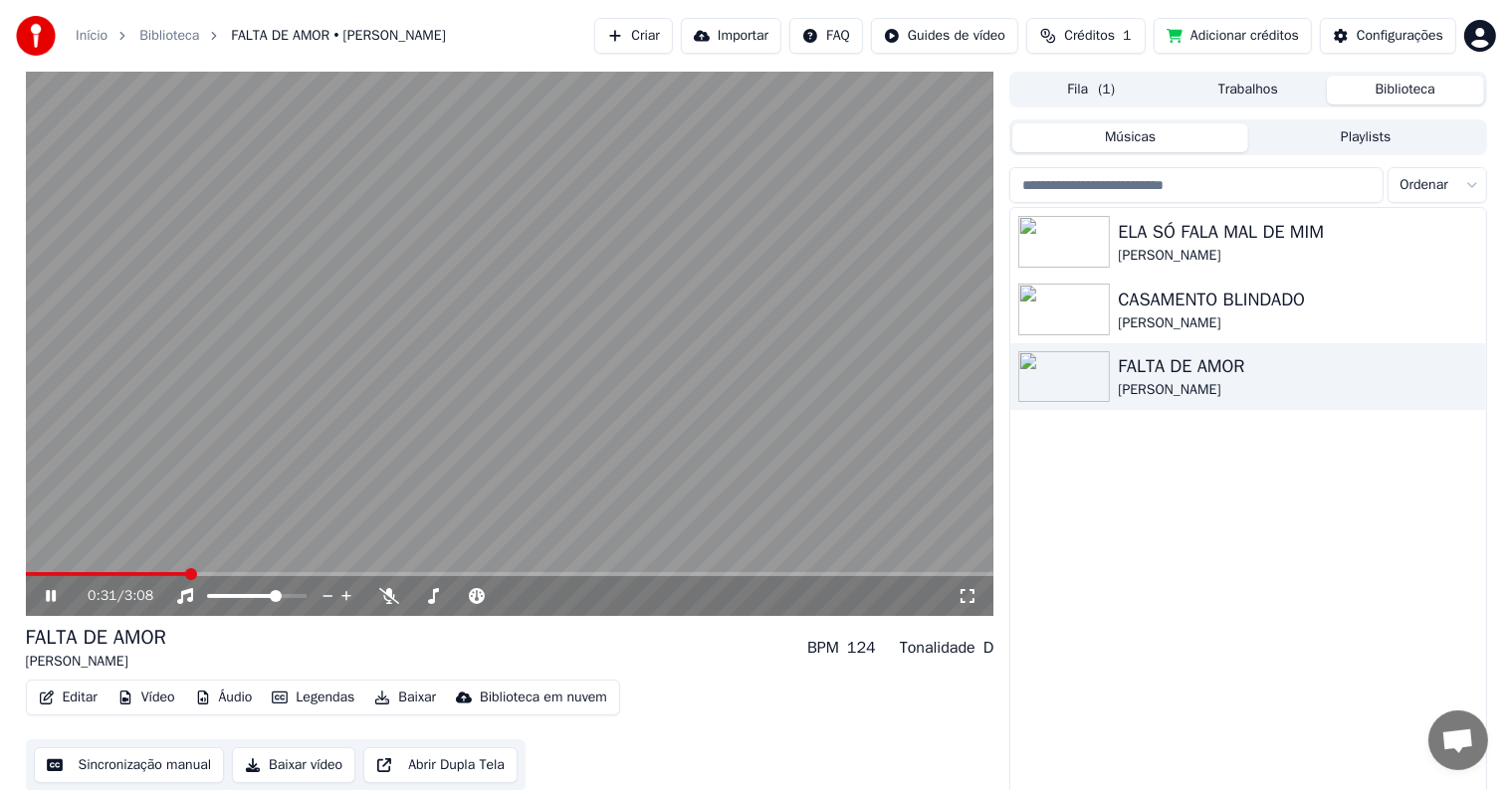click 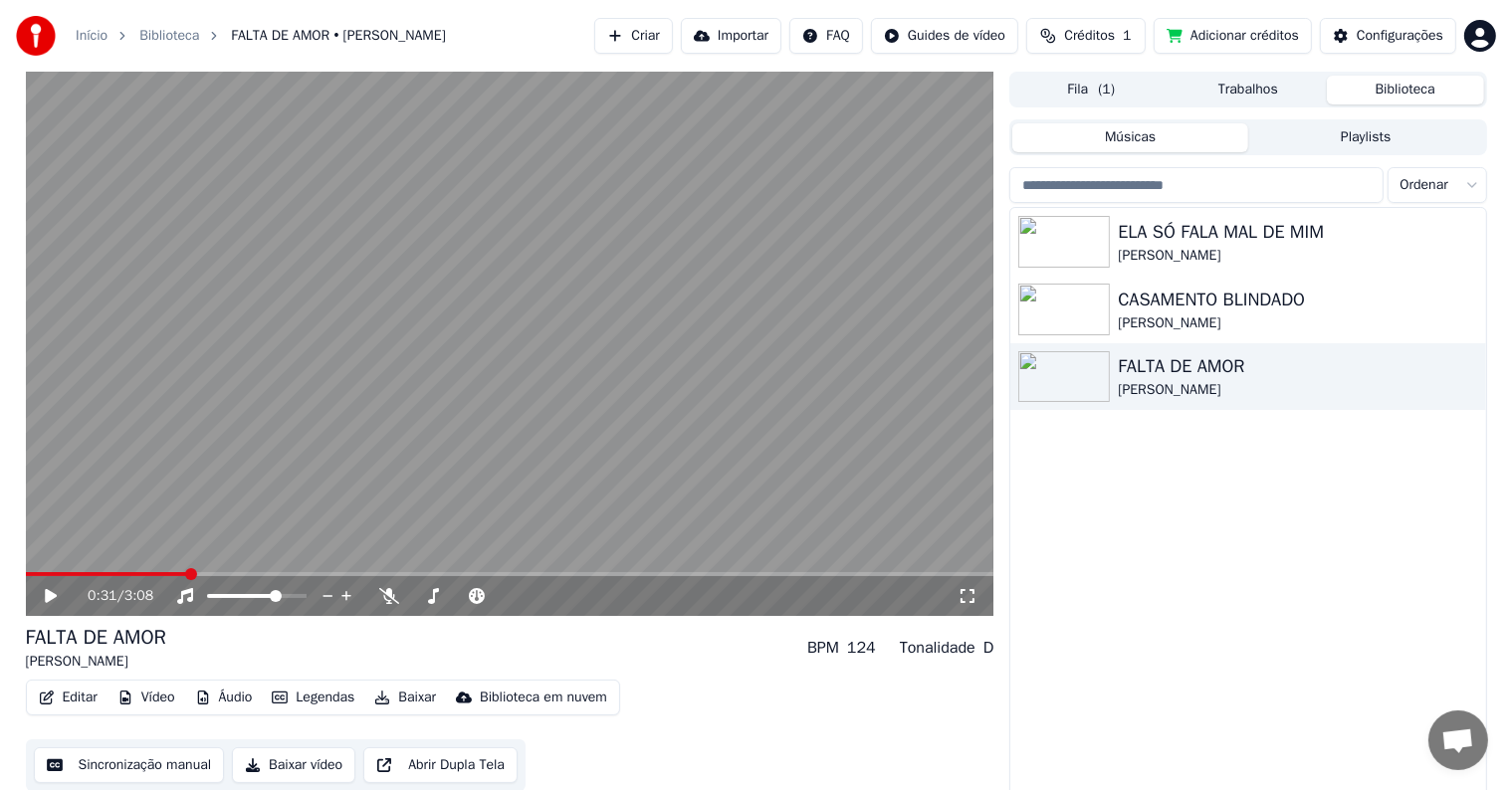 click on "Editar" at bounding box center [68, 697] 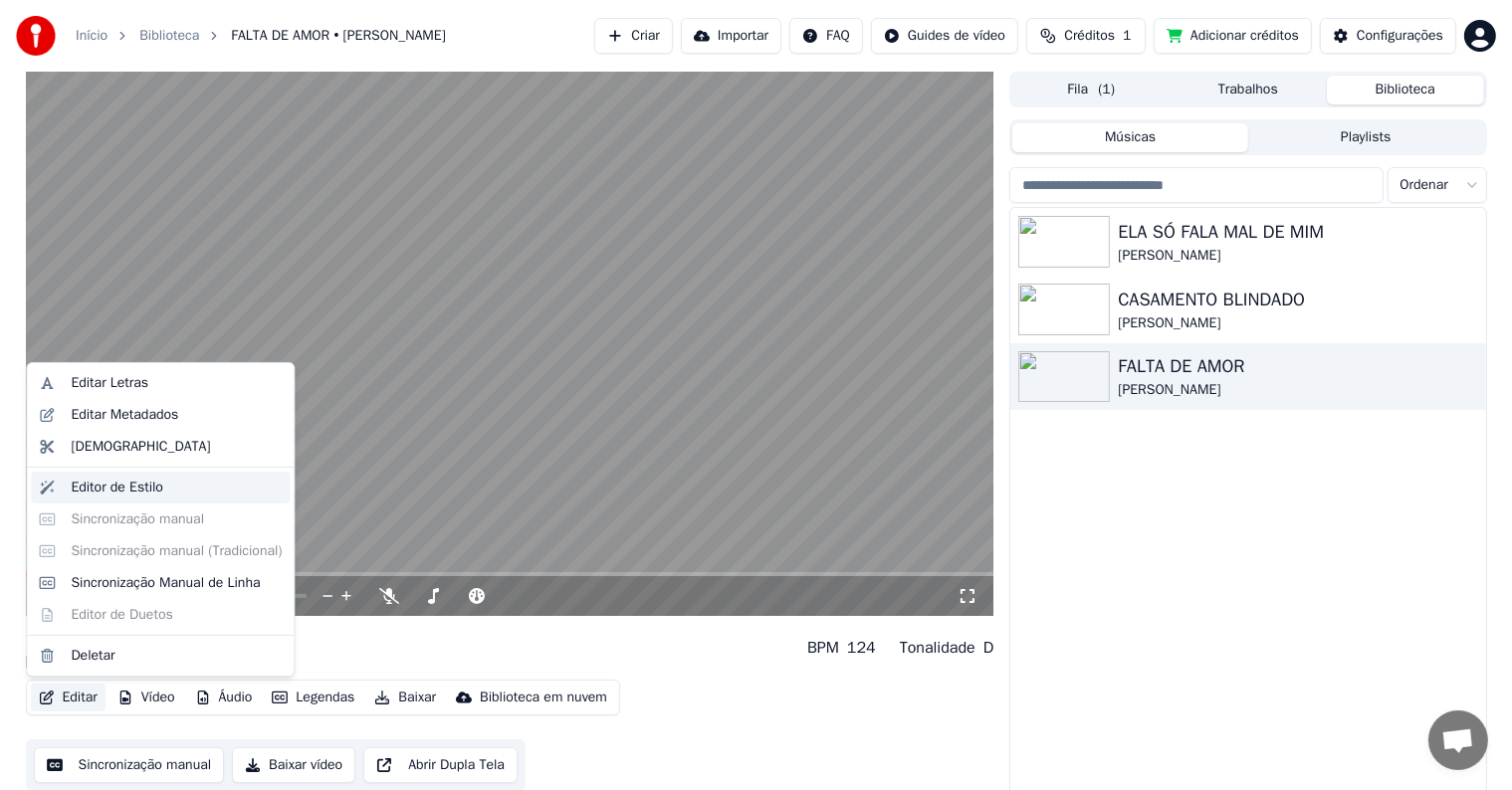 click on "Editor de Estilo" at bounding box center [116, 488] 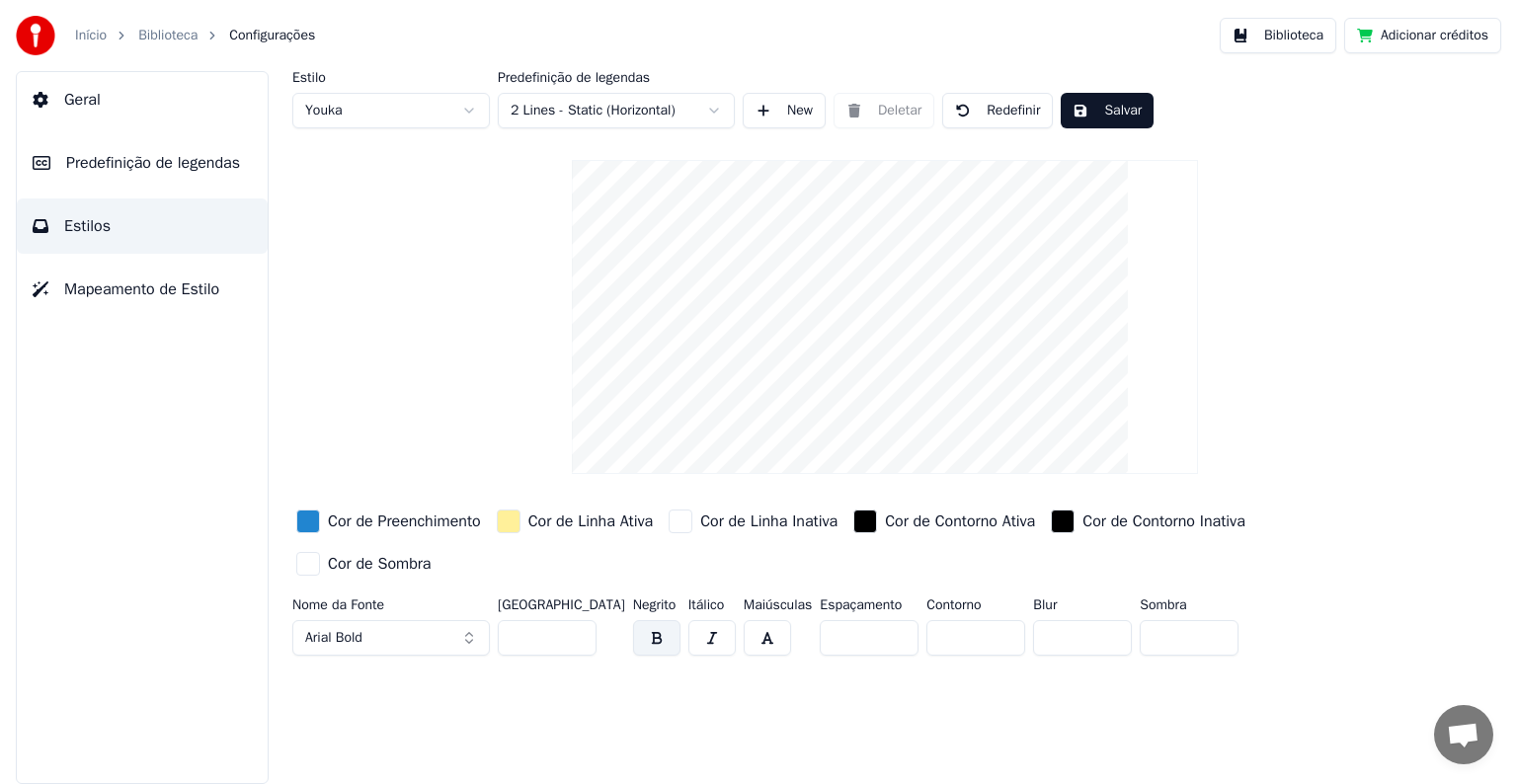 click on "Cor de Linha Ativa" at bounding box center (575, 521) 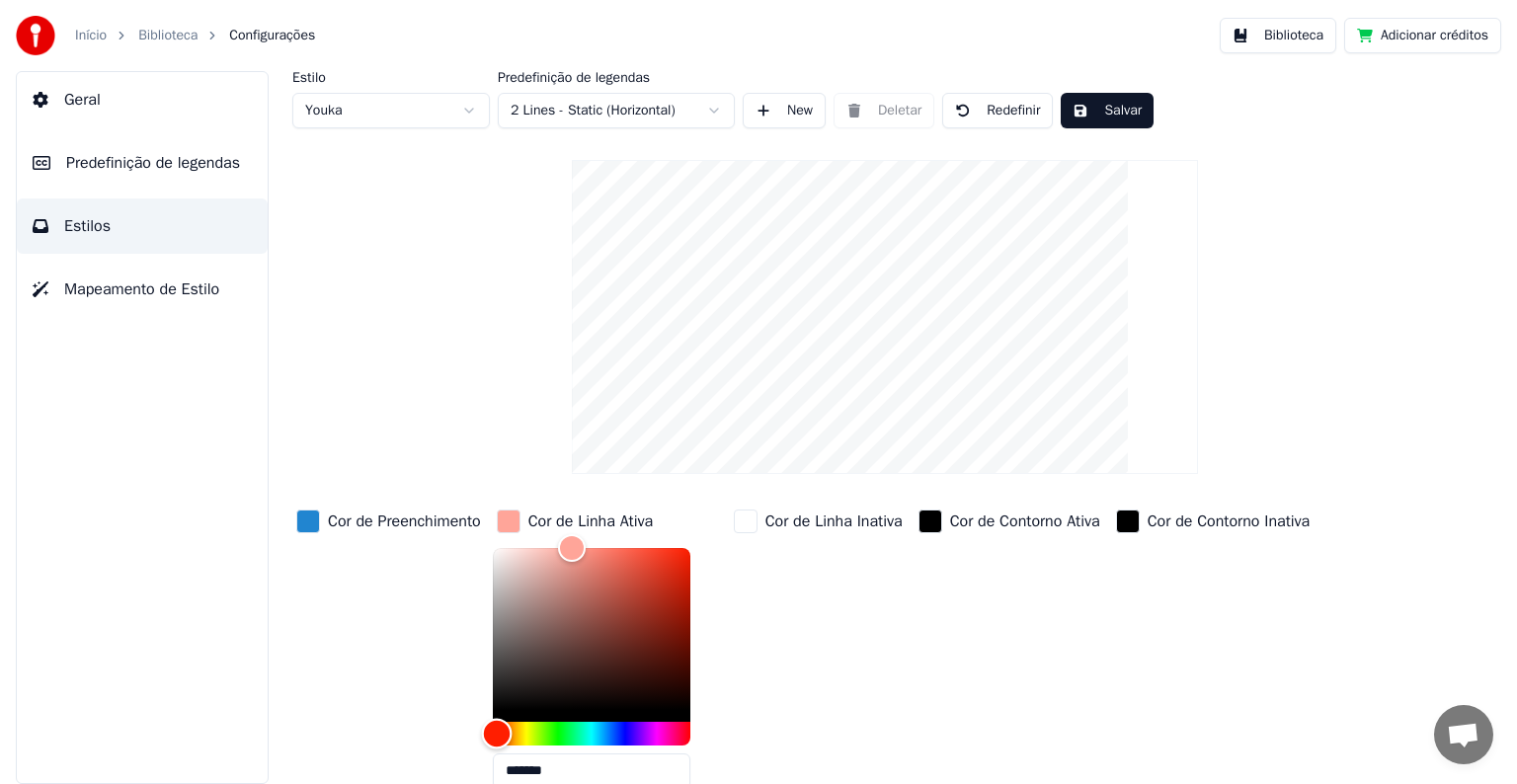 click at bounding box center (592, 734) 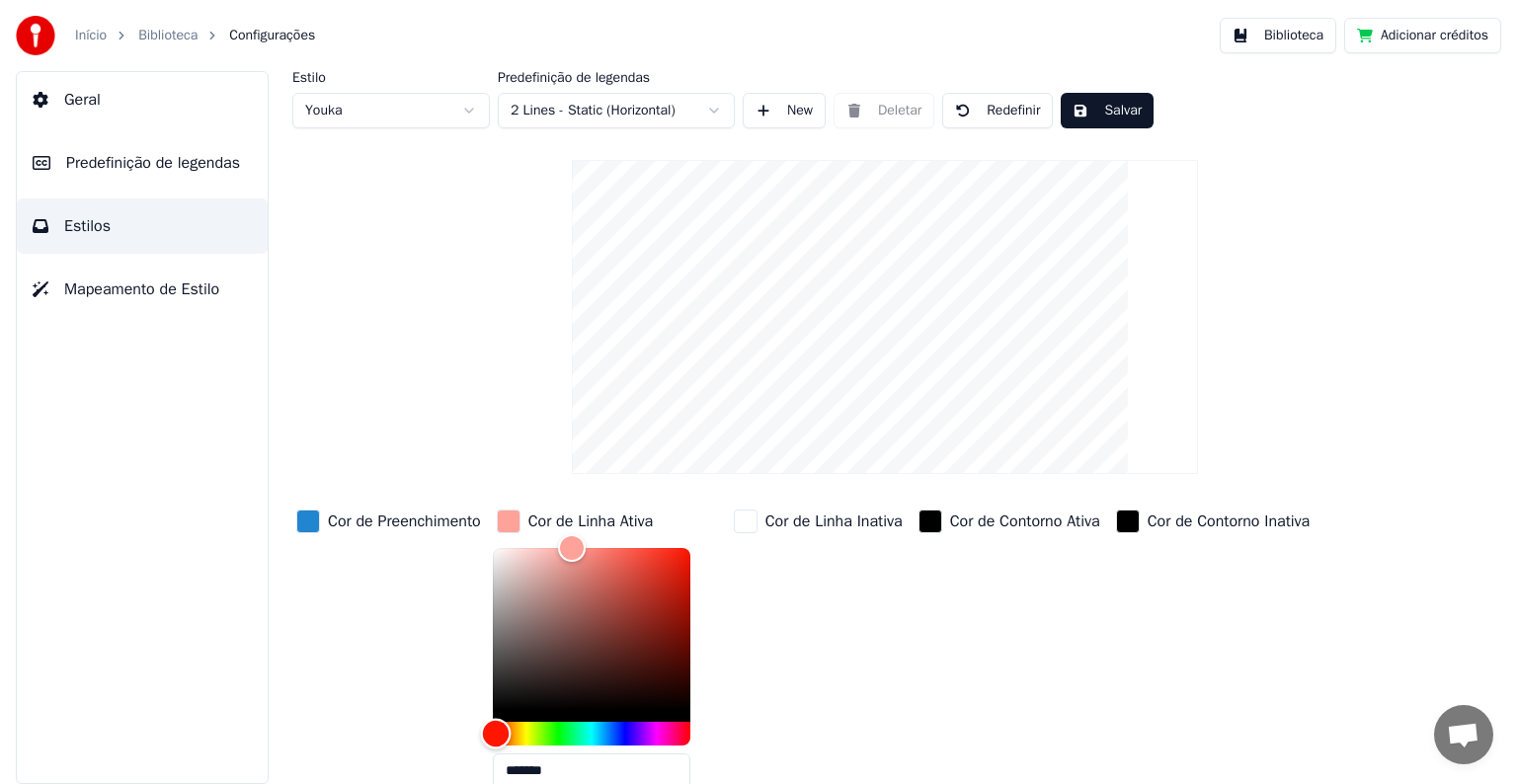 click at bounding box center [592, 734] 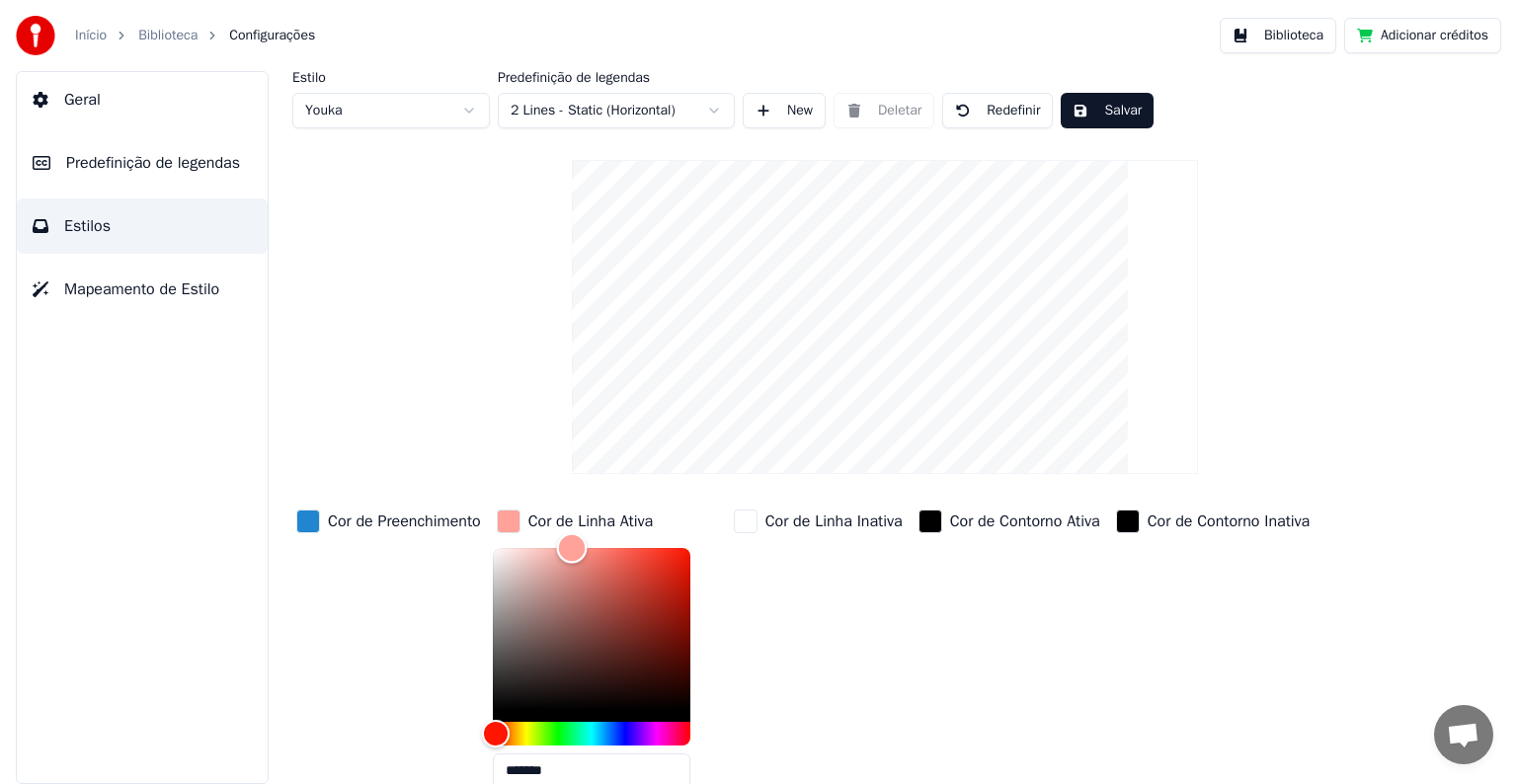 type on "*******" 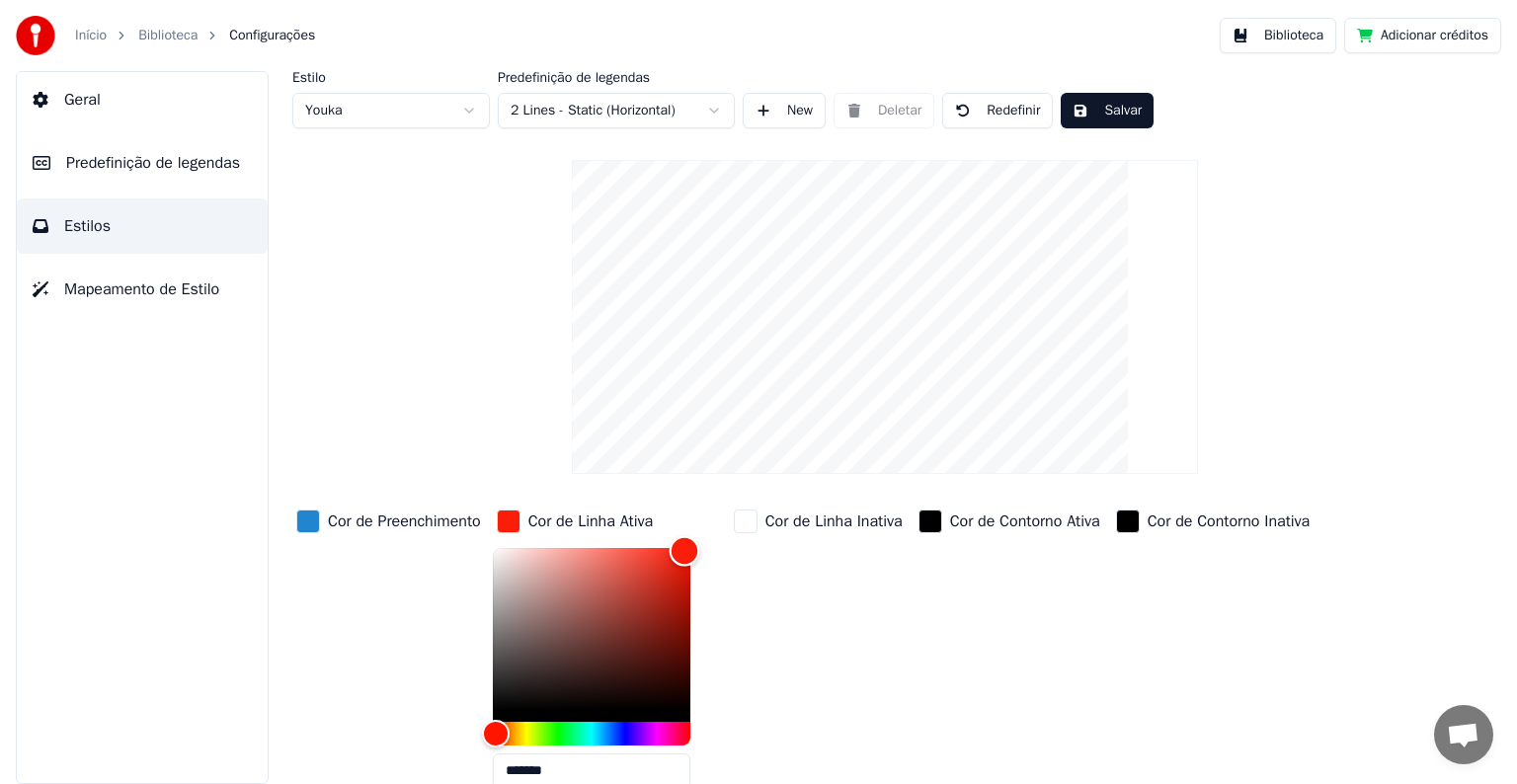 click at bounding box center (592, 629) 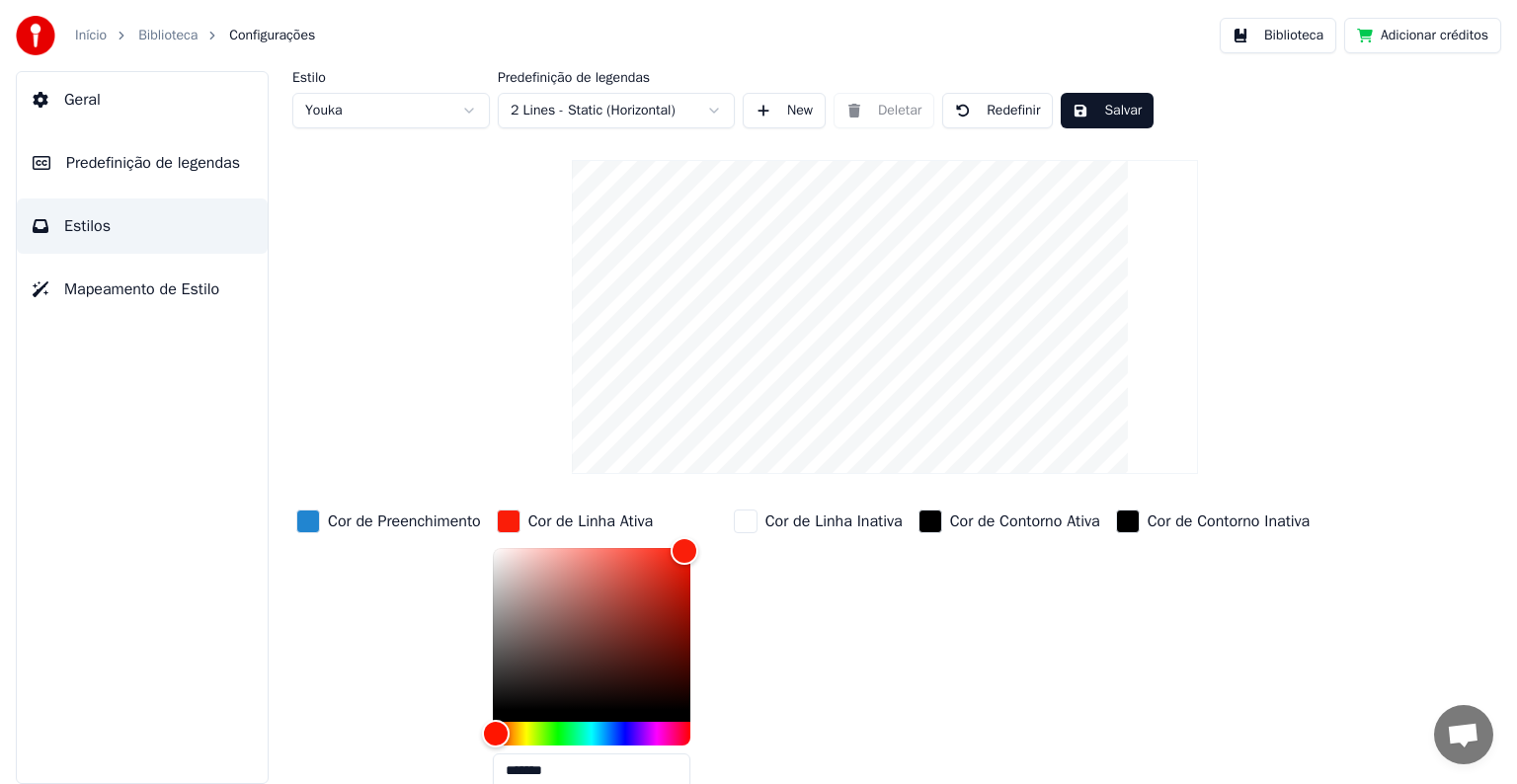click on "Cor de Preenchimento" at bounding box center (388, 655) 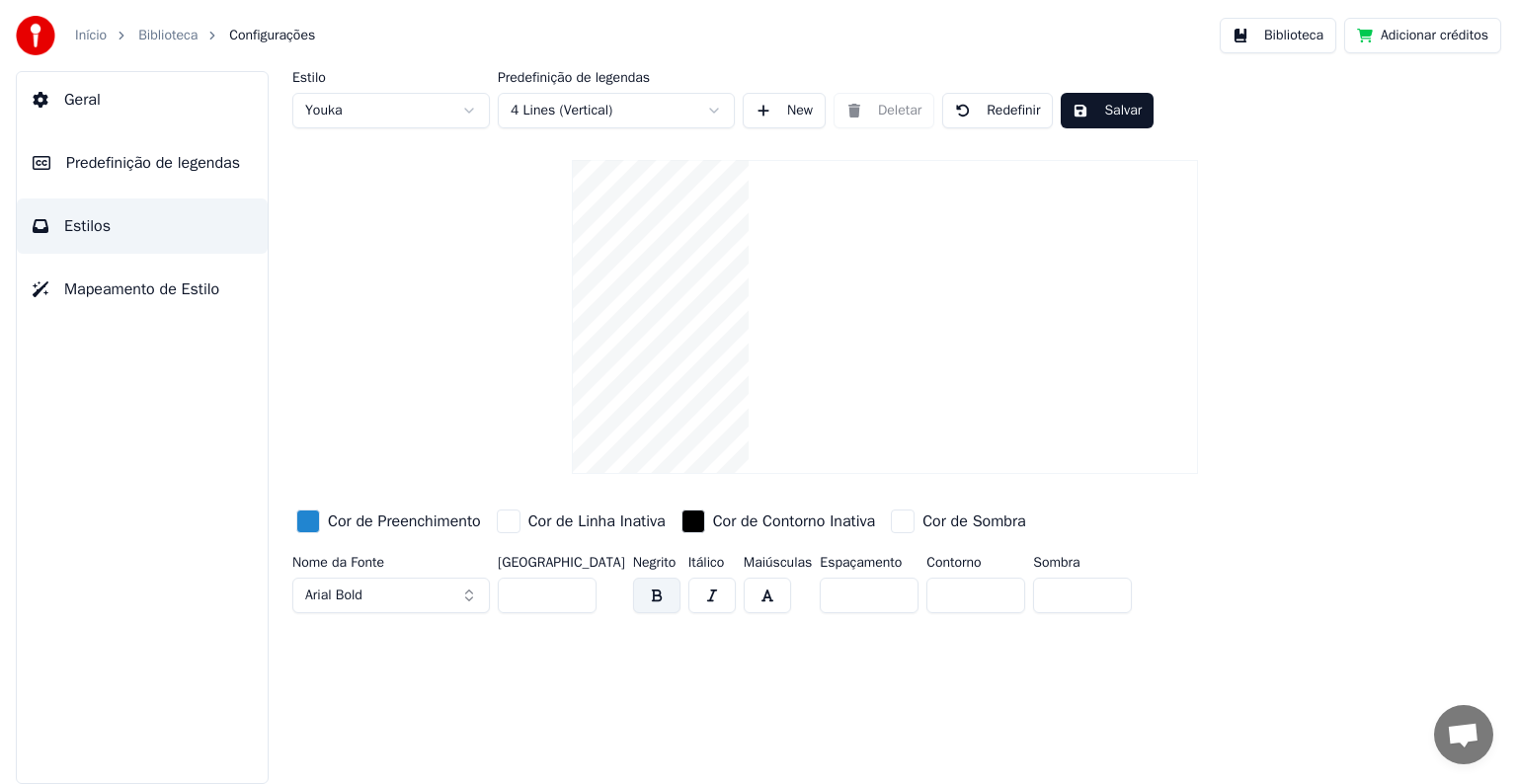 click on "Início Biblioteca Configurações Biblioteca Adicionar créditos Geral Predefinição de legendas Estilos Mapeamento de Estilo Estilo Youka Predefinição de legendas 4 Lines (Vertical) New Deletar Redefinir Salvar Cor de Preenchimento Cor de Linha Inativa Cor de Contorno Inativa Cor de Sombra Nome da Fonte Arial Bold Tamanho da Fonte ** Negrito Itálico Maiúsculas Espaçamento * Contorno * Sombra *" at bounding box center (758, 392) 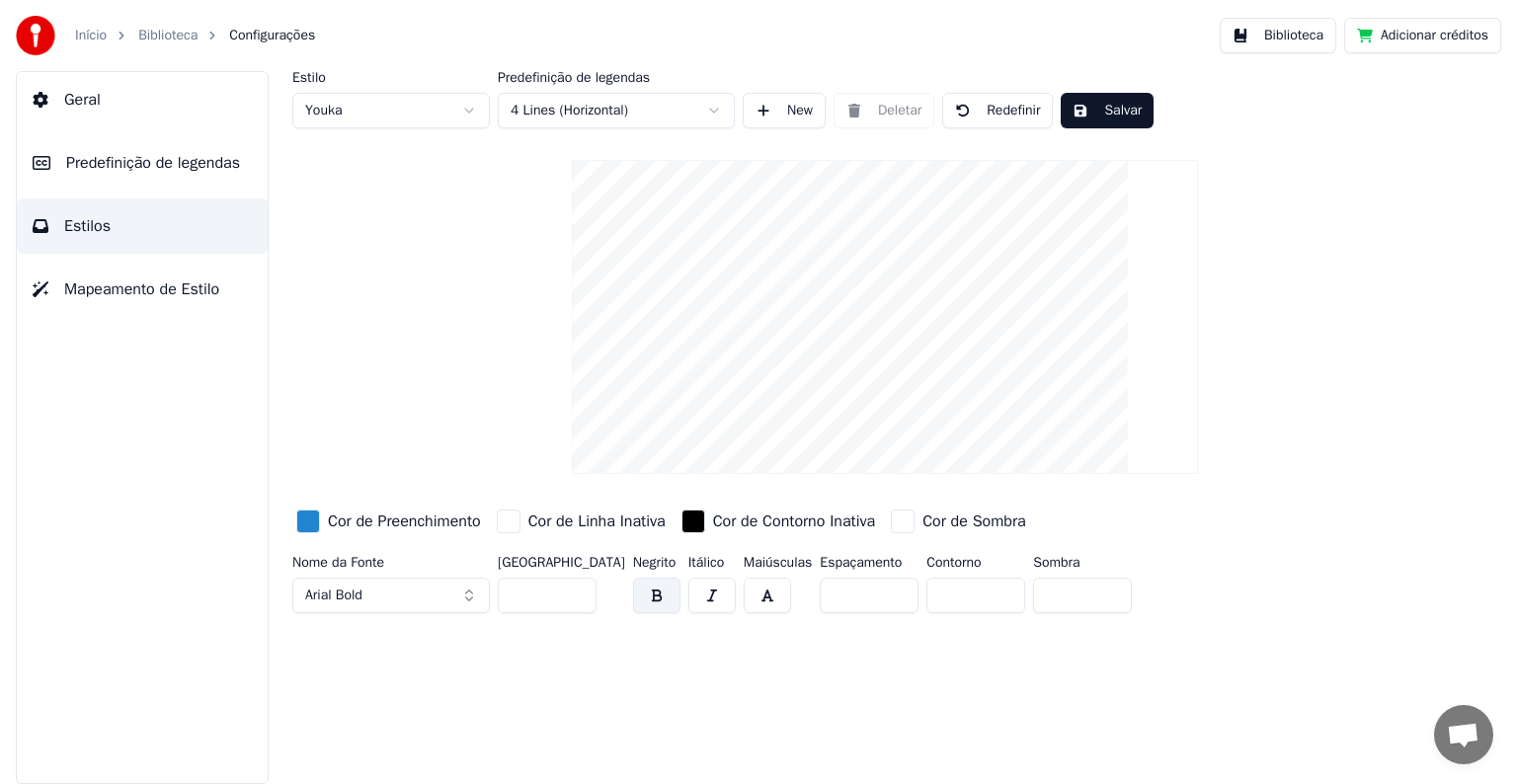 click on "Início Biblioteca Configurações Biblioteca Adicionar créditos Geral Predefinição de legendas Estilos Mapeamento de Estilo Estilo Youka Predefinição de legendas 4 Lines (Horizontal) New Deletar Redefinir Salvar Cor de Preenchimento Cor de Linha Inativa Cor de Contorno Inativa Cor de Sombra Nome da Fonte Arial Bold Tamanho da Fonte ** Negrito Itálico Maiúsculas Espaçamento * Contorno * Sombra *" at bounding box center (758, 392) 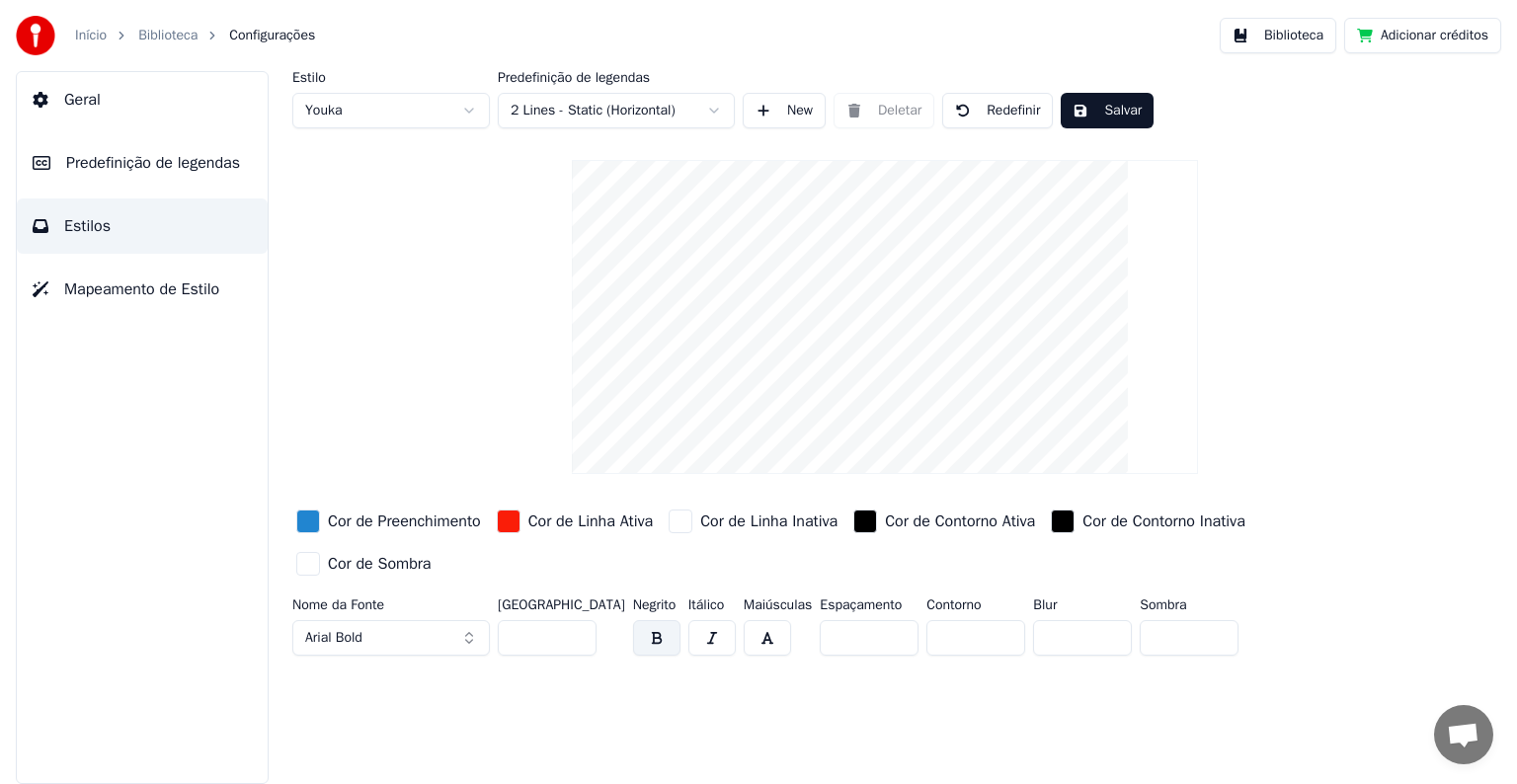 click on "Início Biblioteca Configurações Biblioteca Adicionar créditos Geral Predefinição de legendas Estilos Mapeamento de Estilo Estilo Youka Predefinição de legendas 2 Lines - Static (Horizontal) New Deletar Redefinir Salvar Cor de Preenchimento Cor de Linha Ativa Cor de Linha Inativa Cor de Contorno Ativa Cor de Contorno Inativa Cor de Sombra Nome da Fonte Arial Bold Tamanho da Fonte ** Negrito Itálico Maiúsculas Espaçamento * Contorno * Blur * Sombra *" at bounding box center [758, 392] 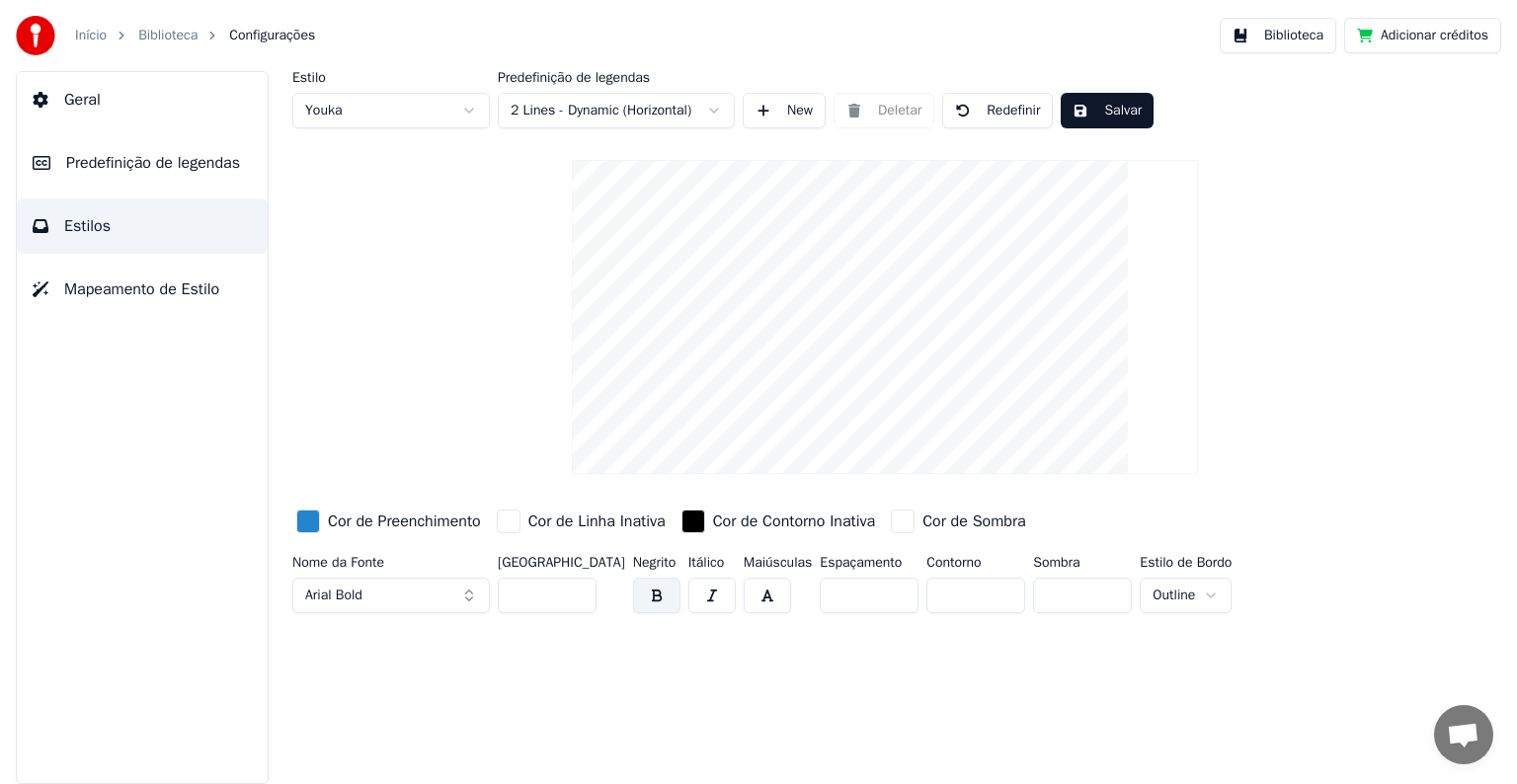 click on "Início Biblioteca Configurações Biblioteca Adicionar créditos Geral Predefinição de legendas Estilos Mapeamento de Estilo Estilo Youka Predefinição de legendas 2 Lines - Dynamic (Horizontal) New Deletar Redefinir Salvar Cor de Preenchimento Cor de Linha Inativa Cor de Contorno Inativa Cor de Sombra Nome da Fonte Arial Bold Tamanho da Fonte ** Negrito Itálico Maiúsculas Espaçamento * Contorno * Sombra * Estilo de Bordo Outline" at bounding box center [758, 392] 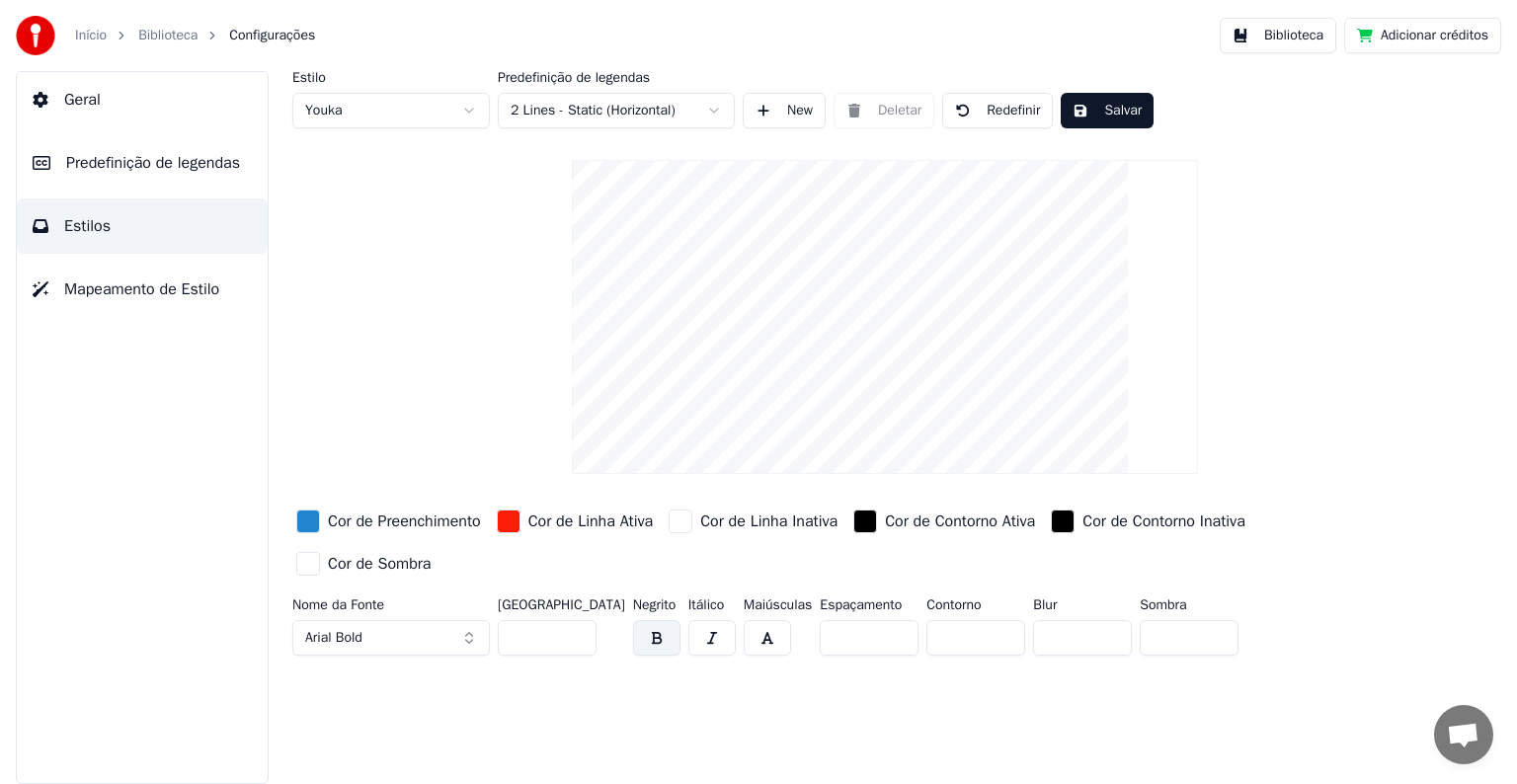 click on "Geral" at bounding box center [82, 100] 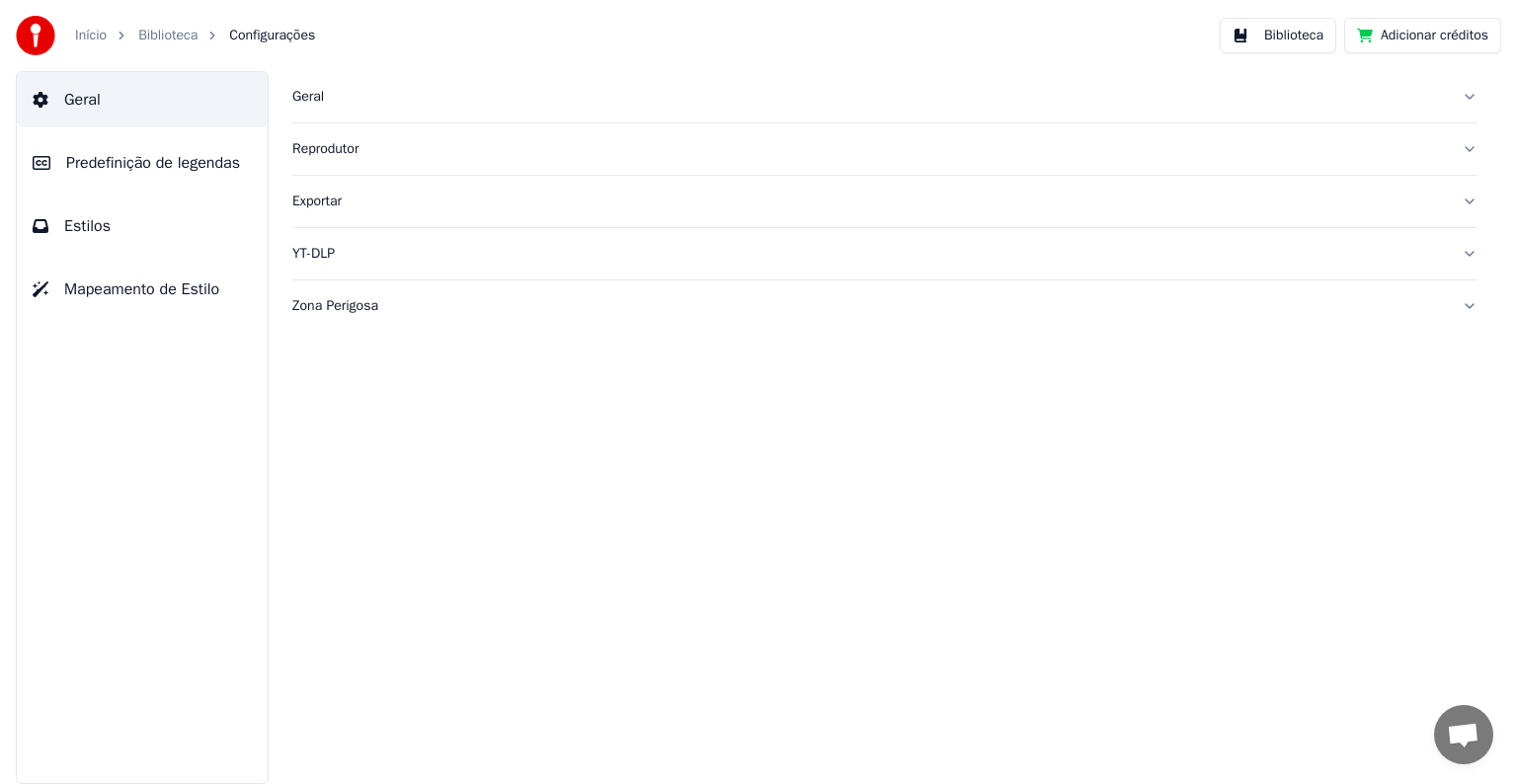 click on "Reprodutor" at bounding box center [869, 149] 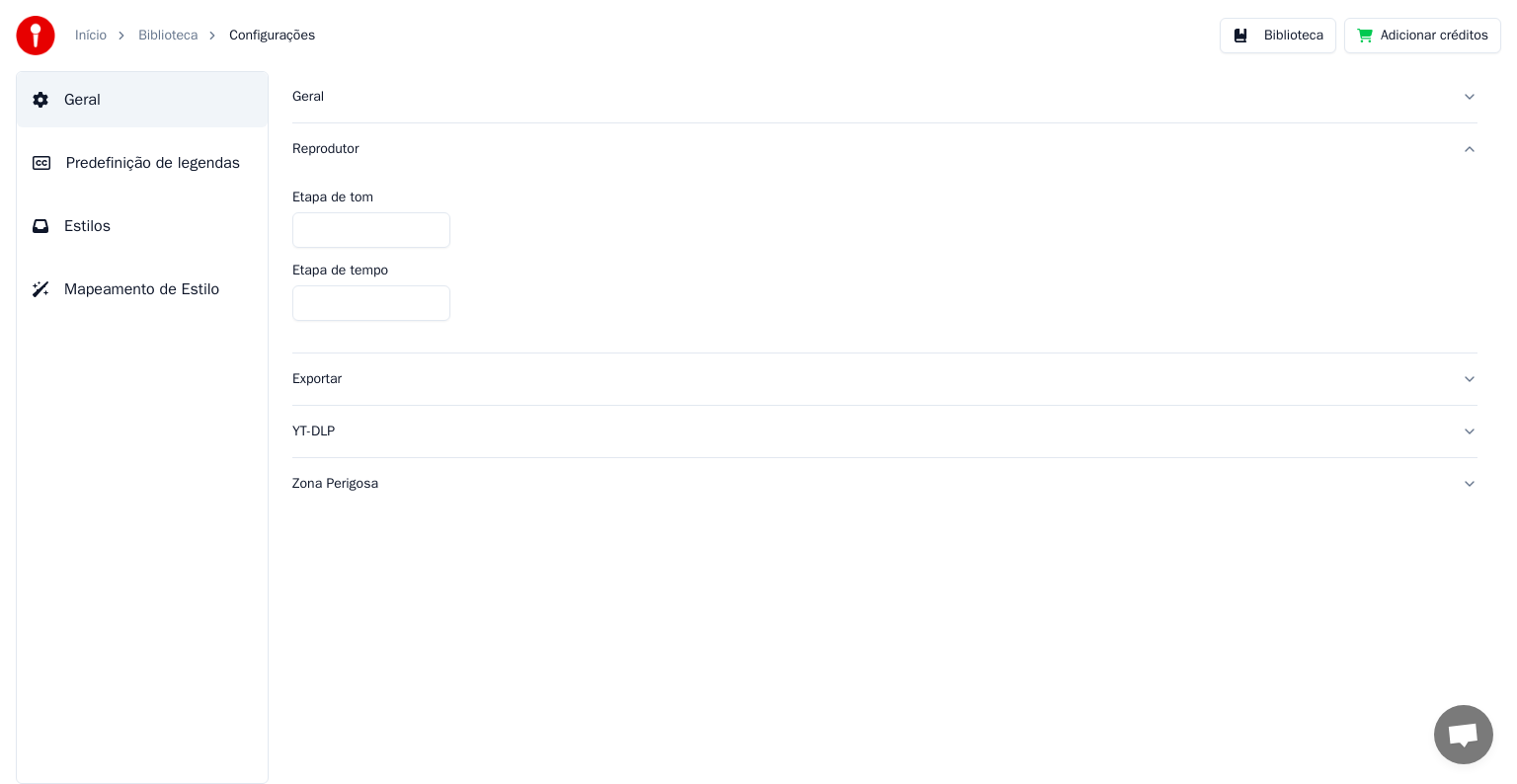 click on "Estilos" at bounding box center [142, 226] 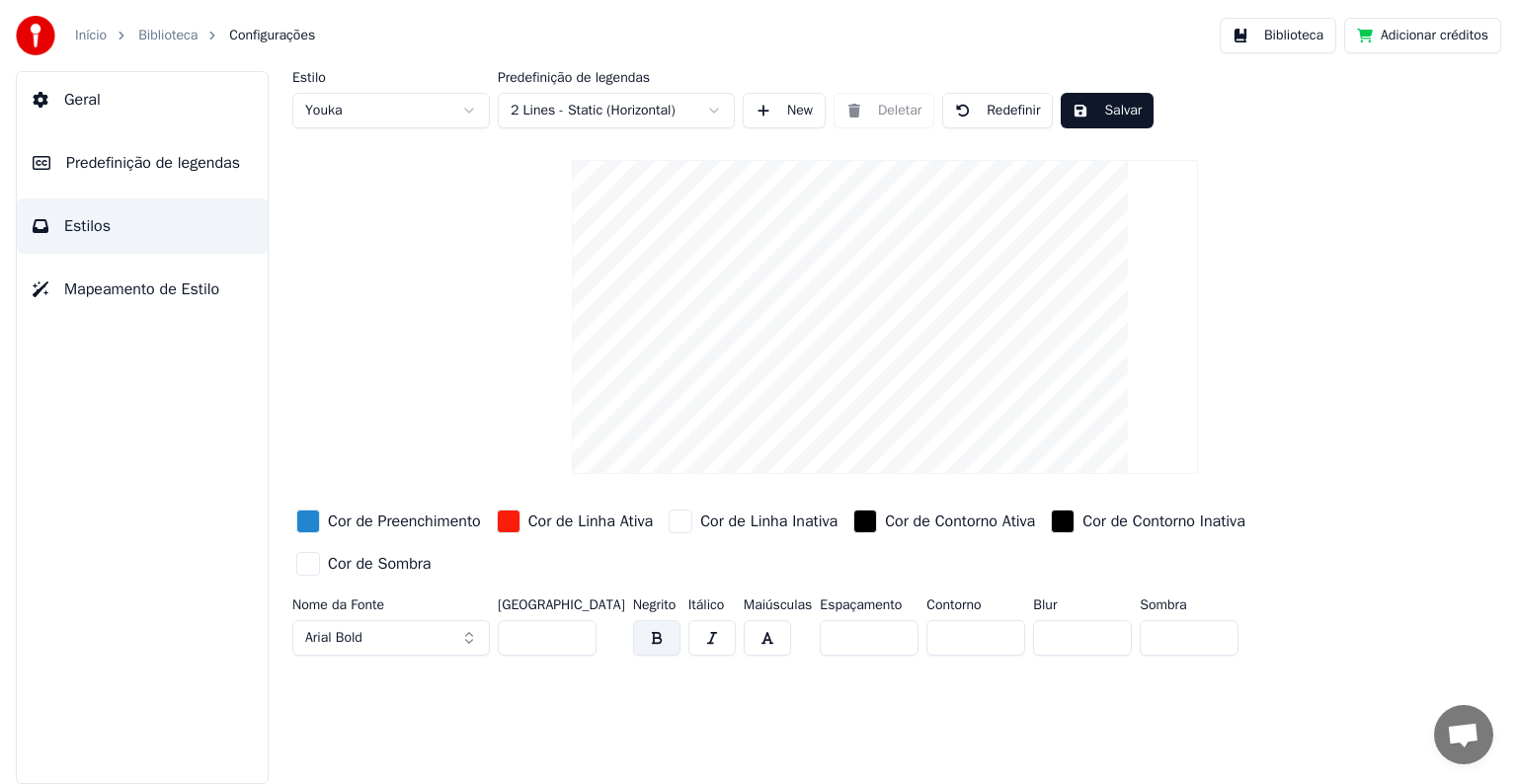 click on "Mapeamento de Estilo" at bounding box center (142, 289) 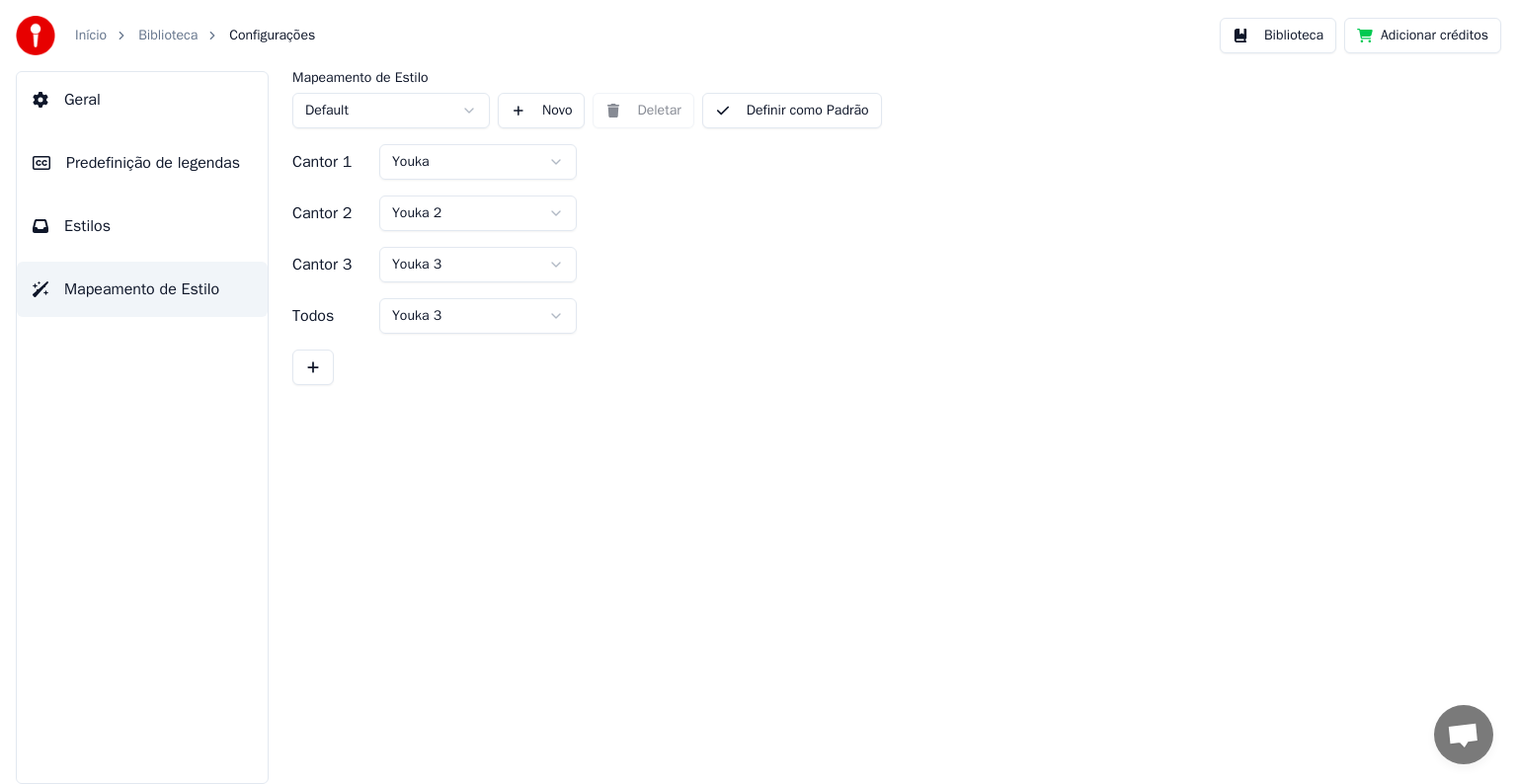 click on "Geral" at bounding box center [142, 100] 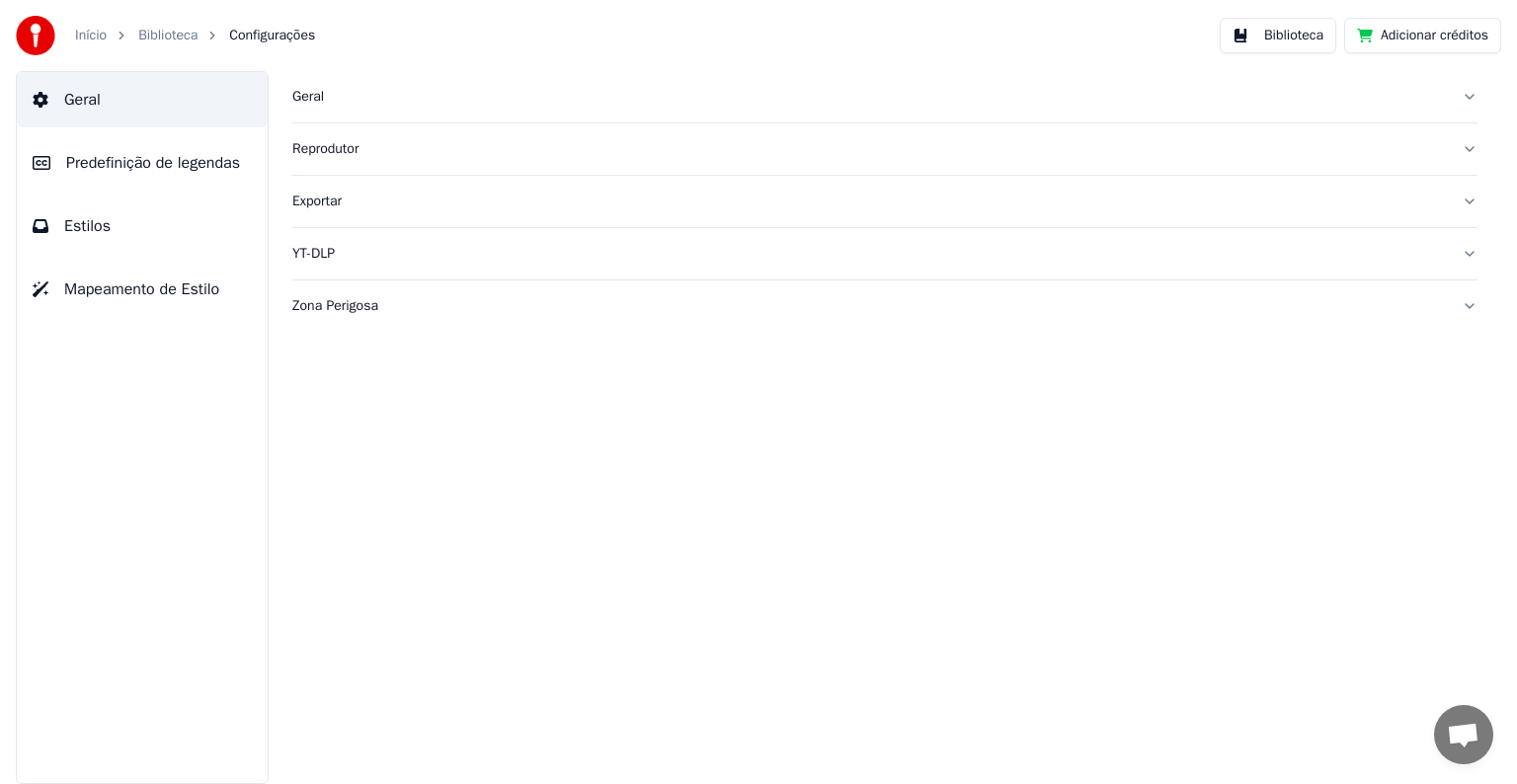 click on "Biblioteca" at bounding box center (168, 36) 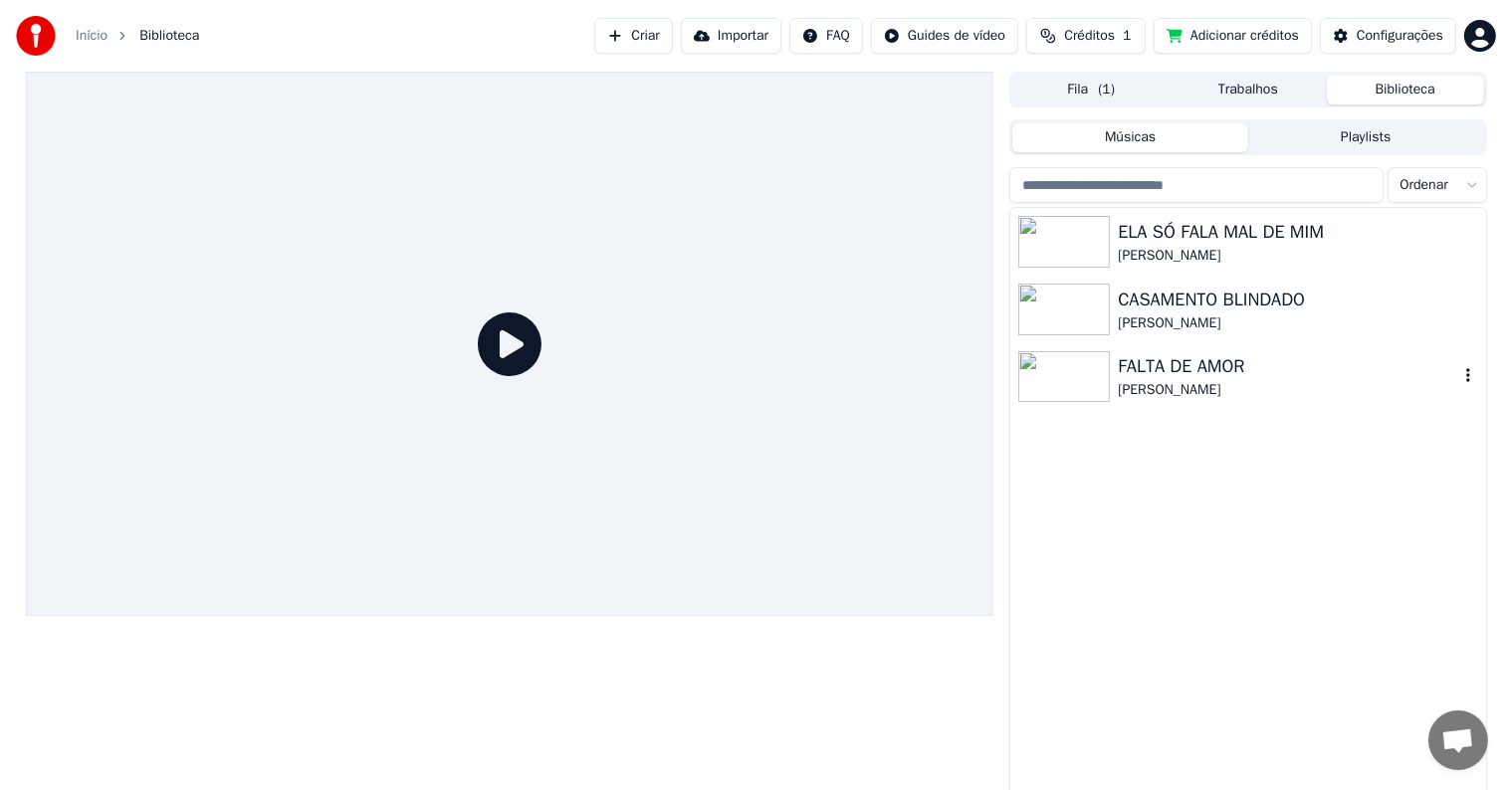click on "FALTA DE AMOR" at bounding box center (1287, 366) 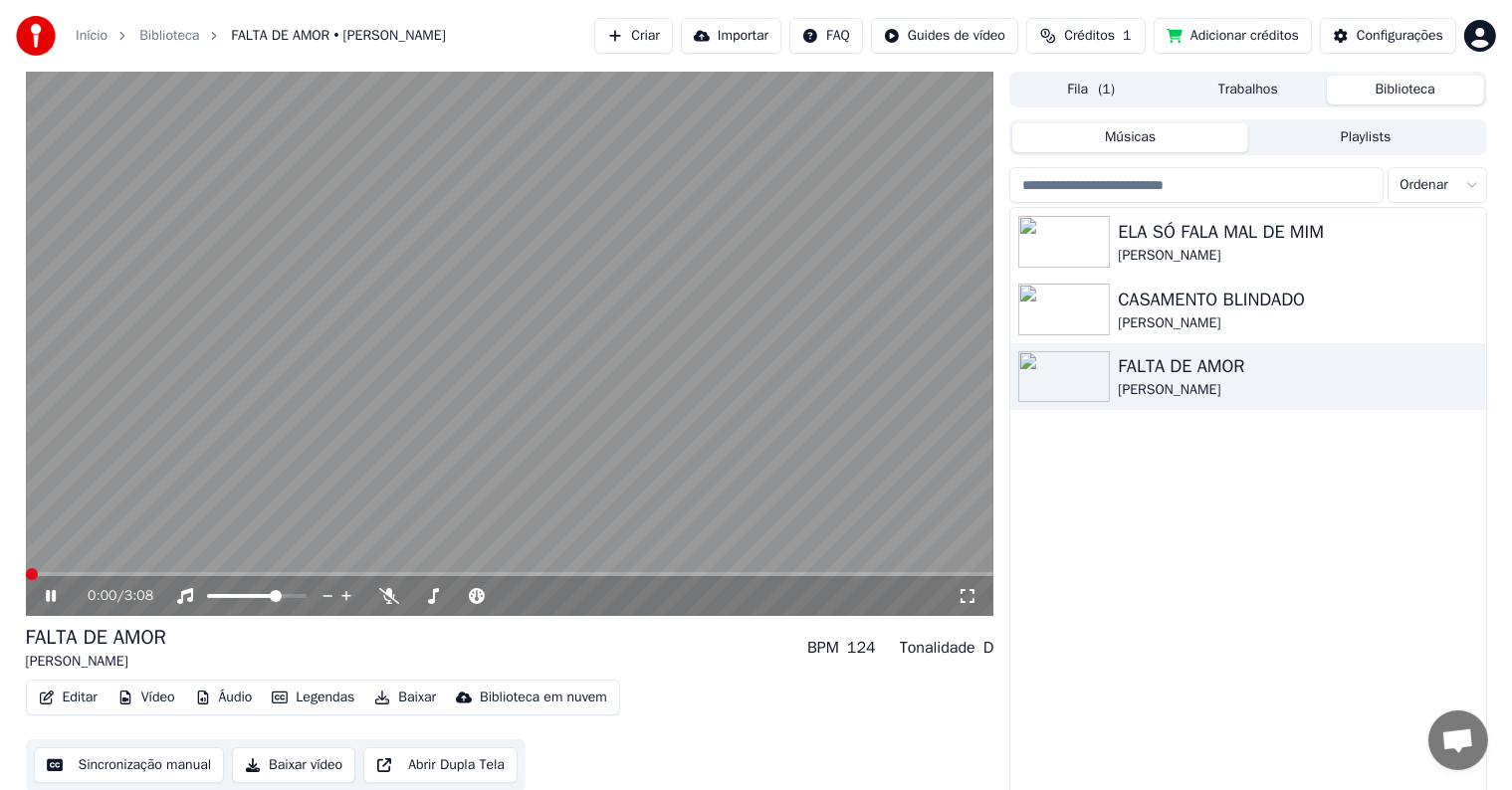 scroll, scrollTop: 9, scrollLeft: 0, axis: vertical 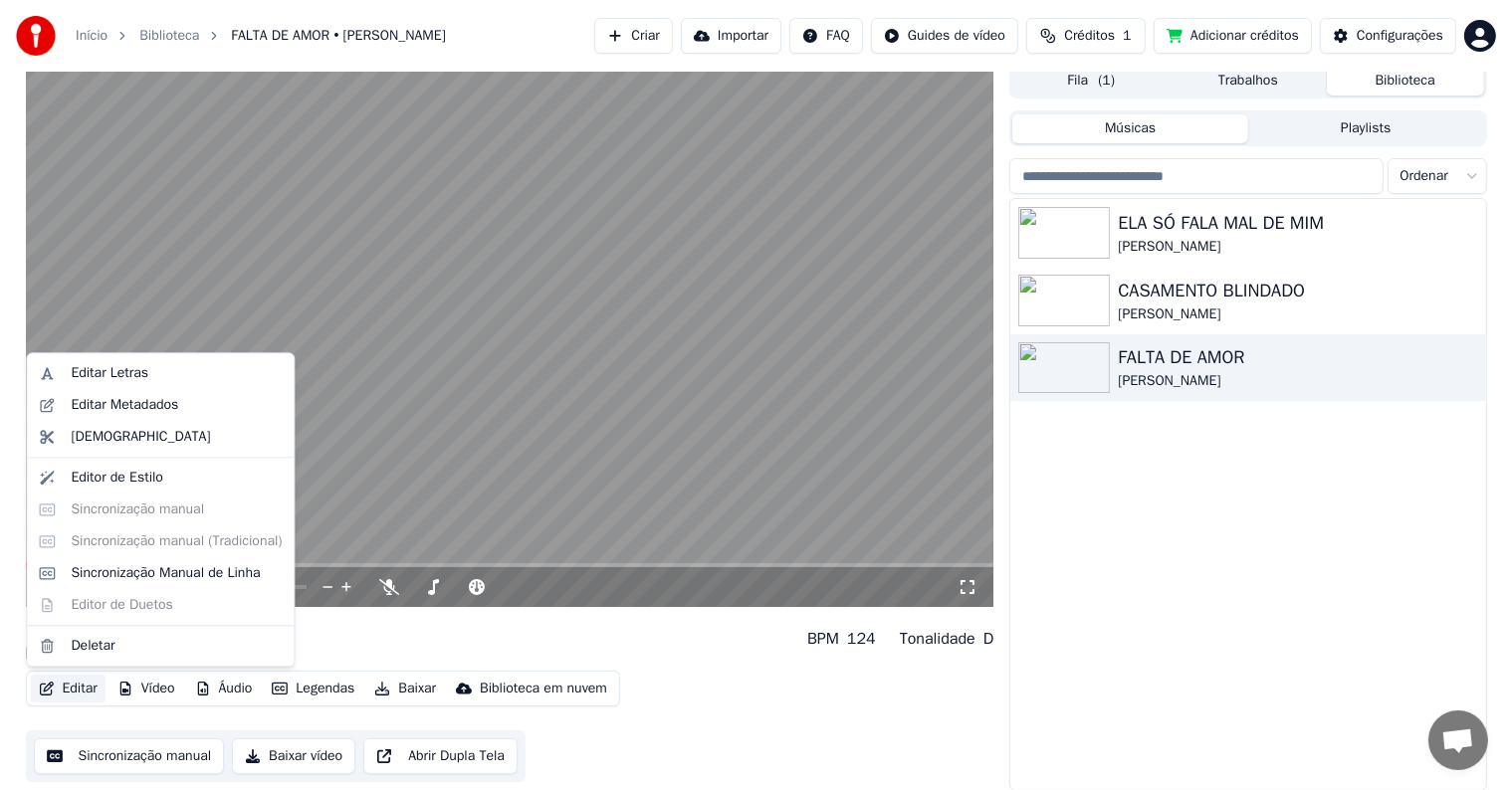 click on "Editar" at bounding box center (68, 689) 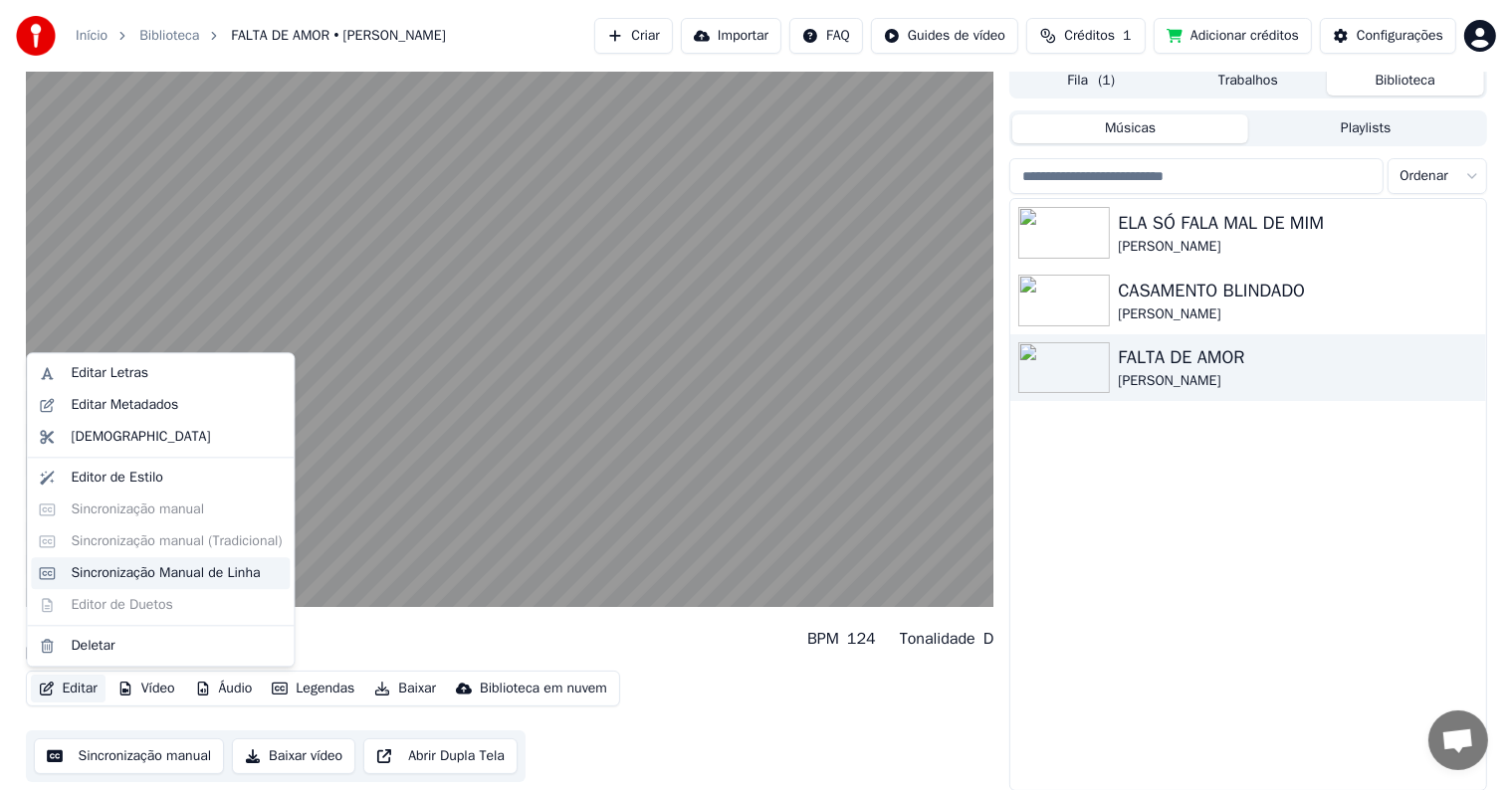 click on "Sincronização Manual de Linha" at bounding box center [165, 573] 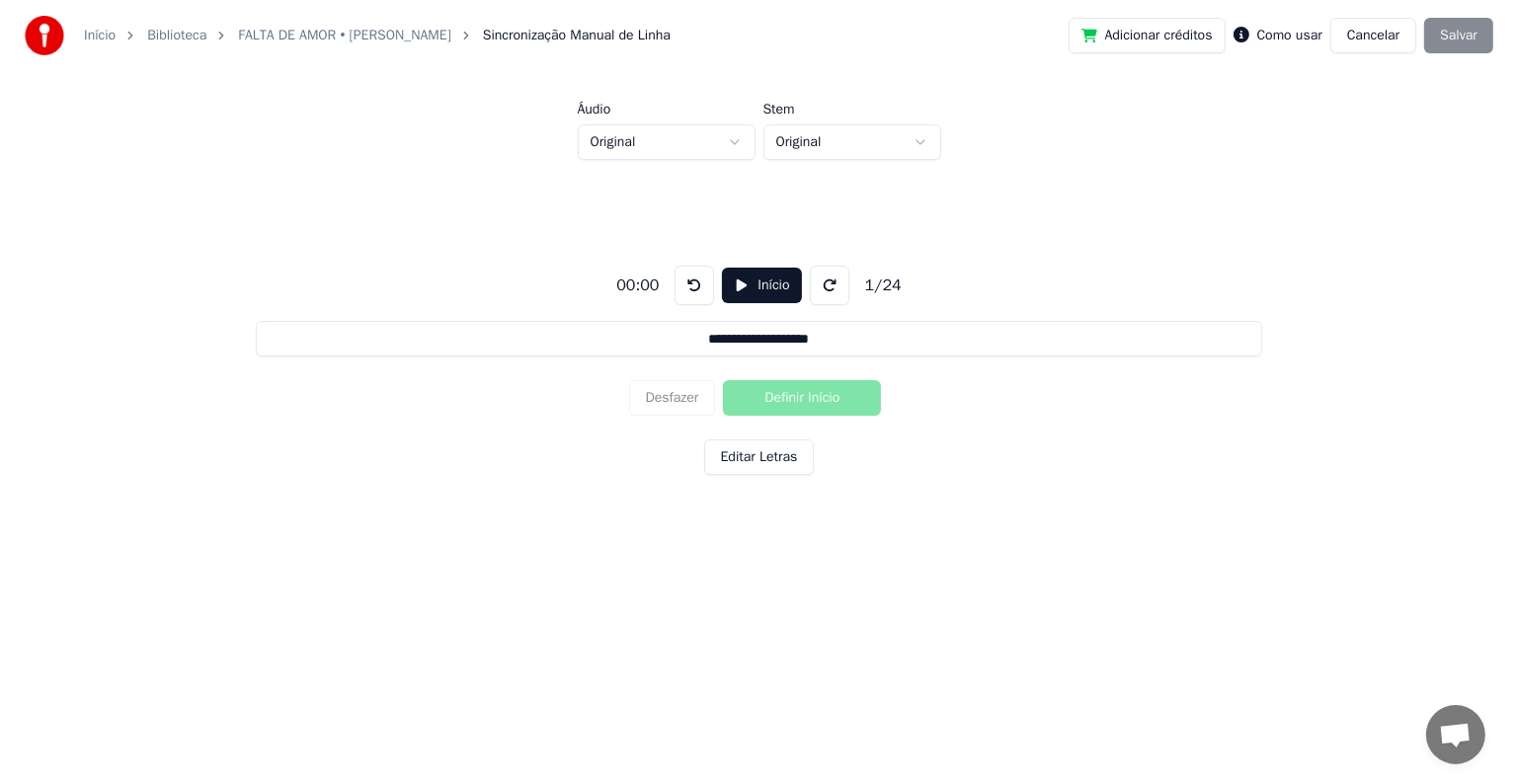 scroll, scrollTop: 0, scrollLeft: 0, axis: both 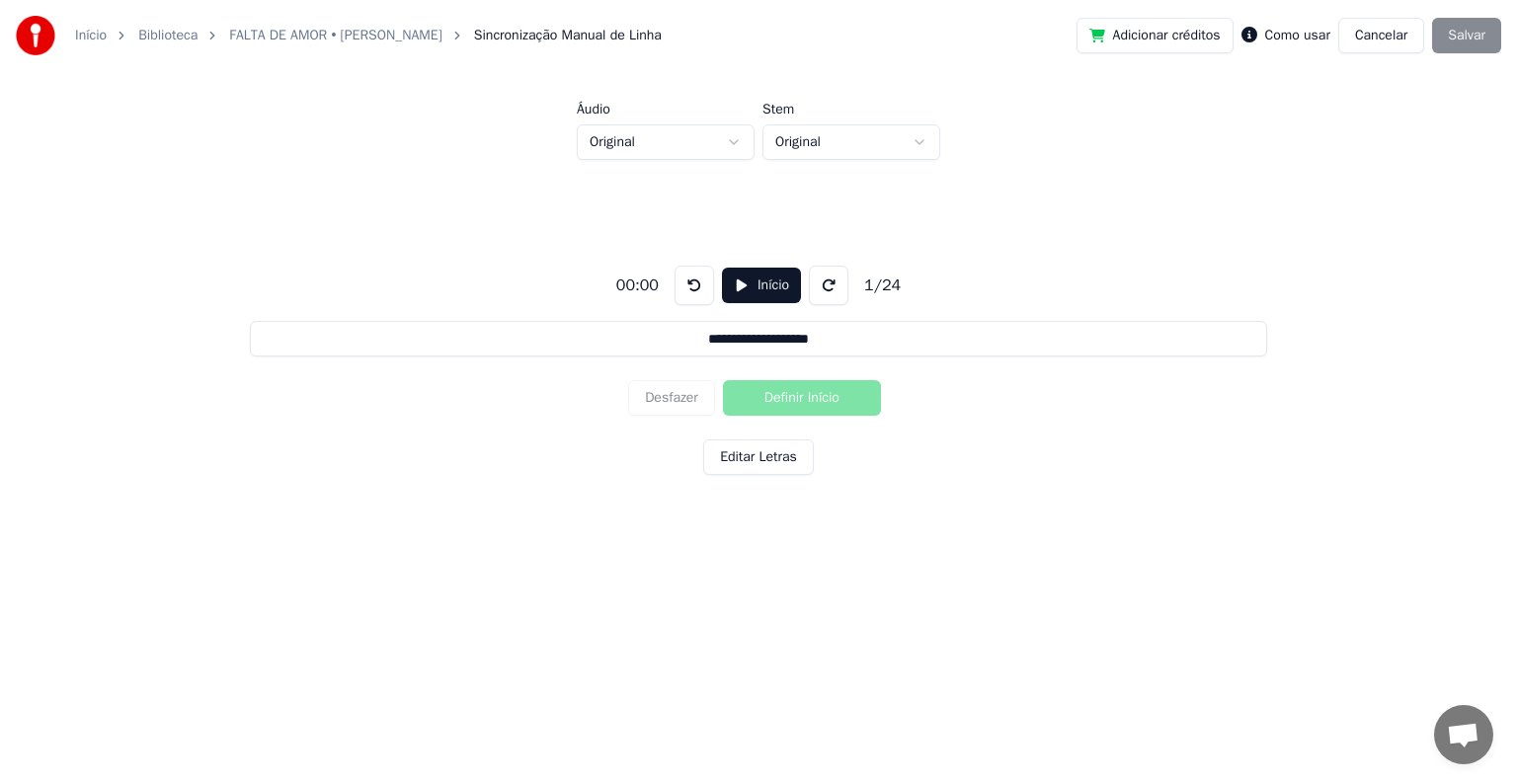 click on "Editar Letras" at bounding box center (758, 457) 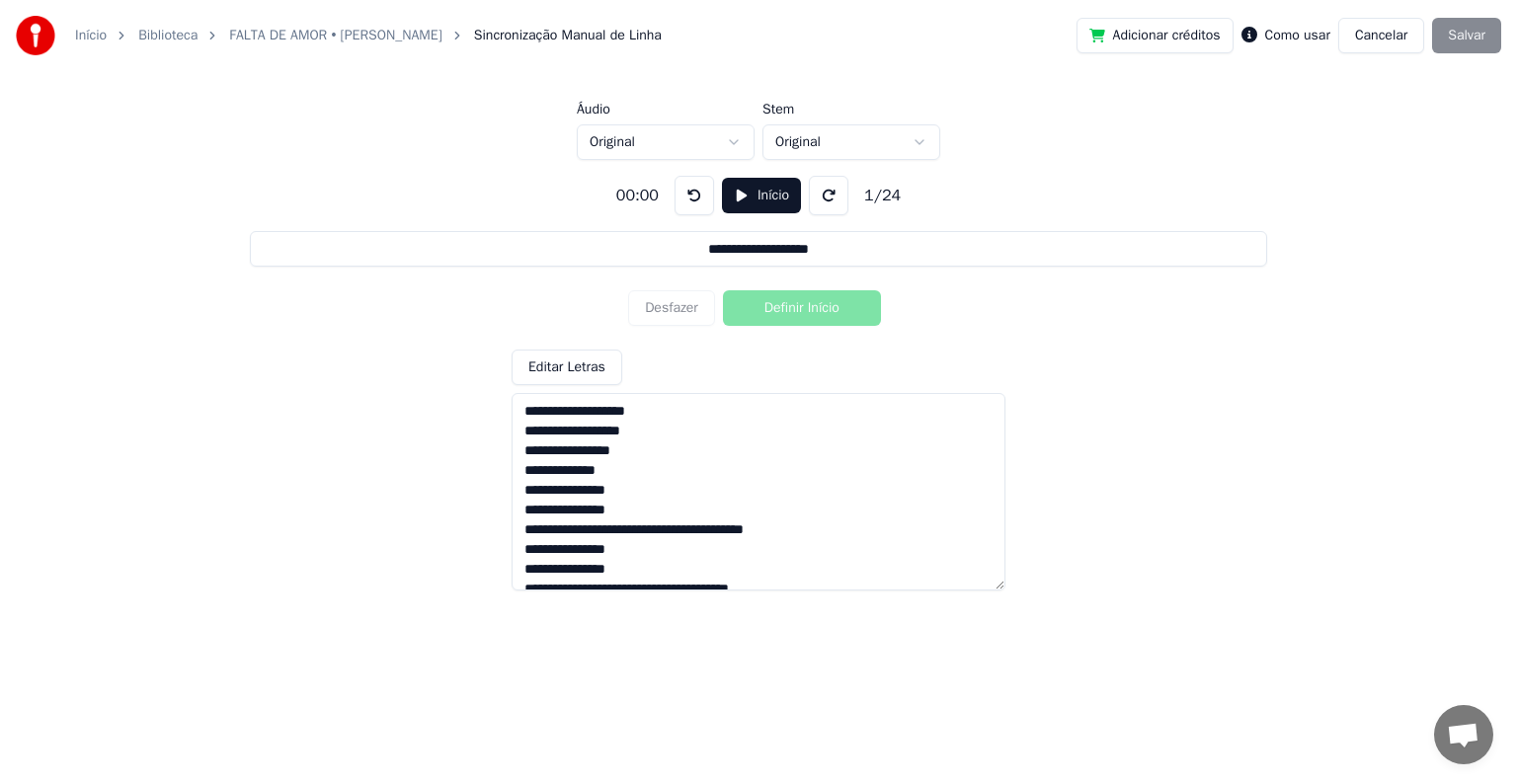 scroll, scrollTop: 292, scrollLeft: 0, axis: vertical 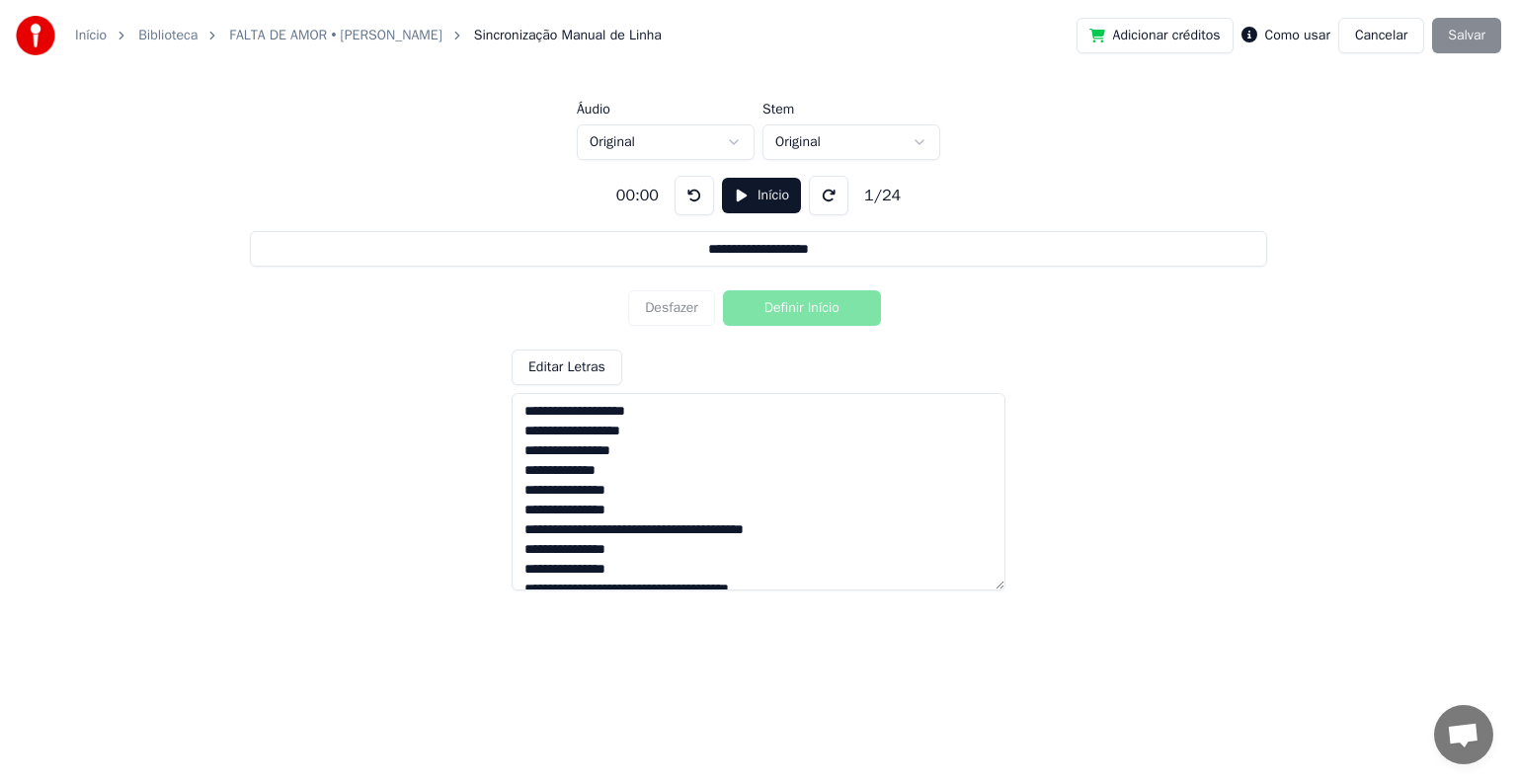 click on "**********" at bounding box center (758, 470) 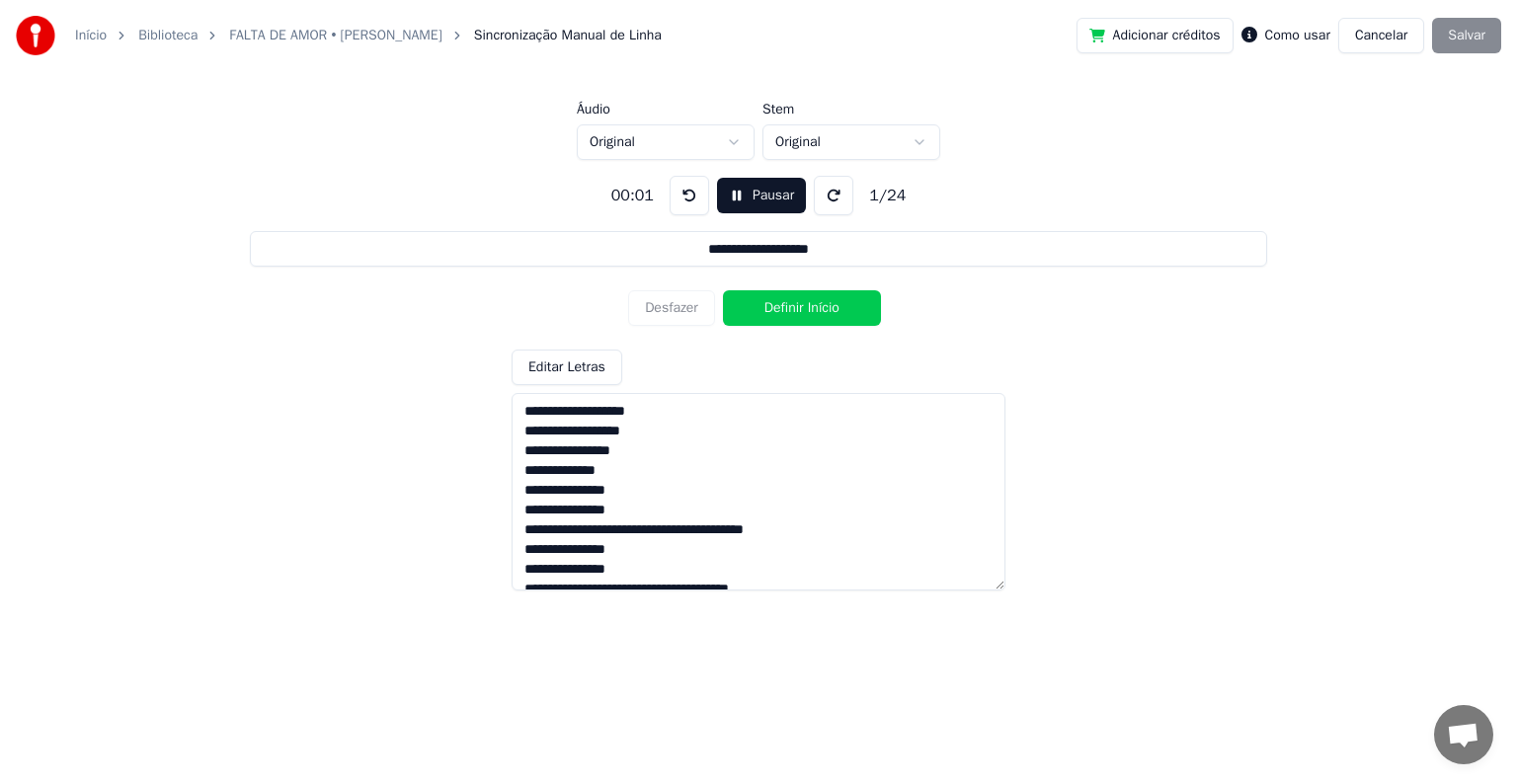 click at bounding box center [689, 196] 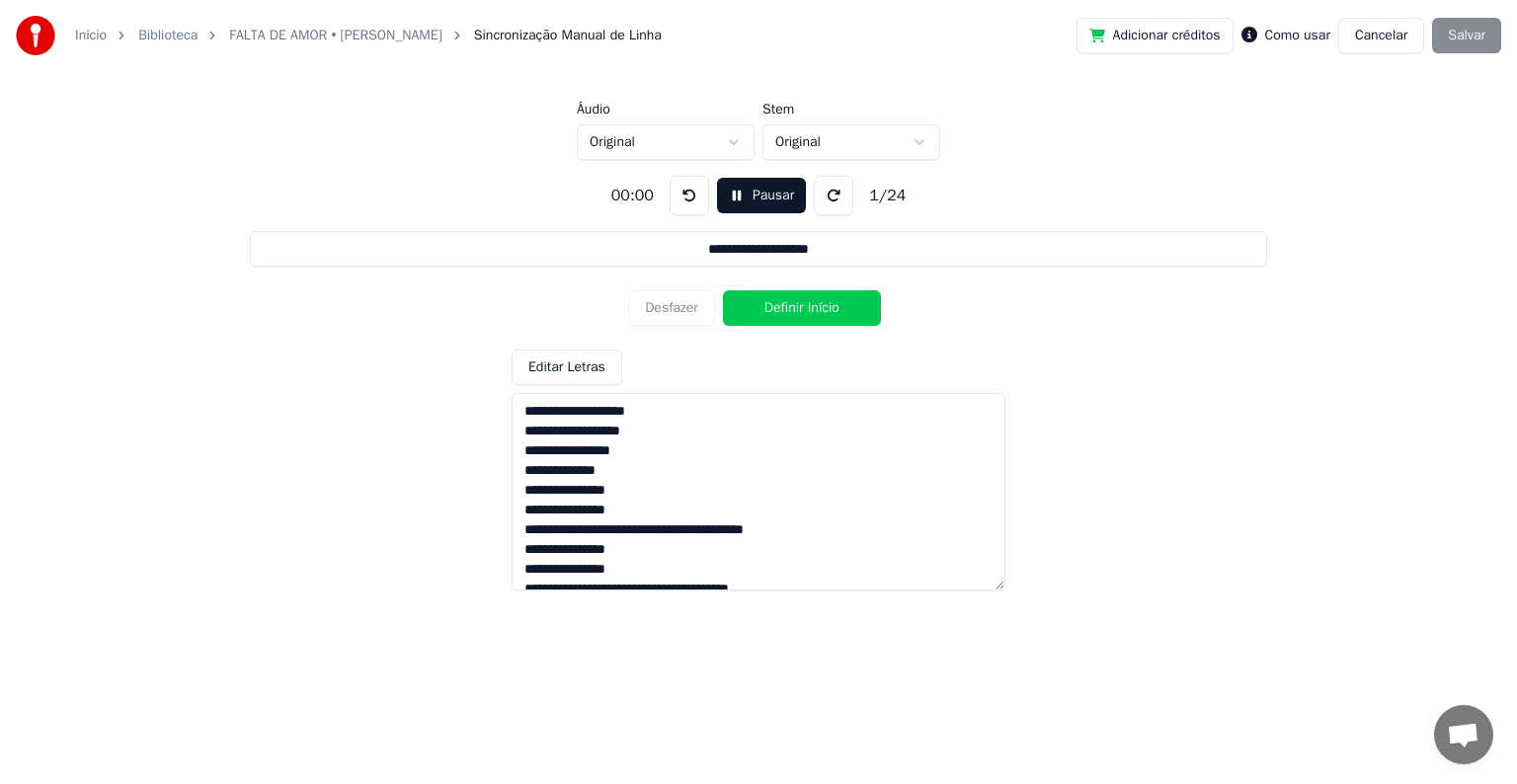 click at bounding box center (689, 196) 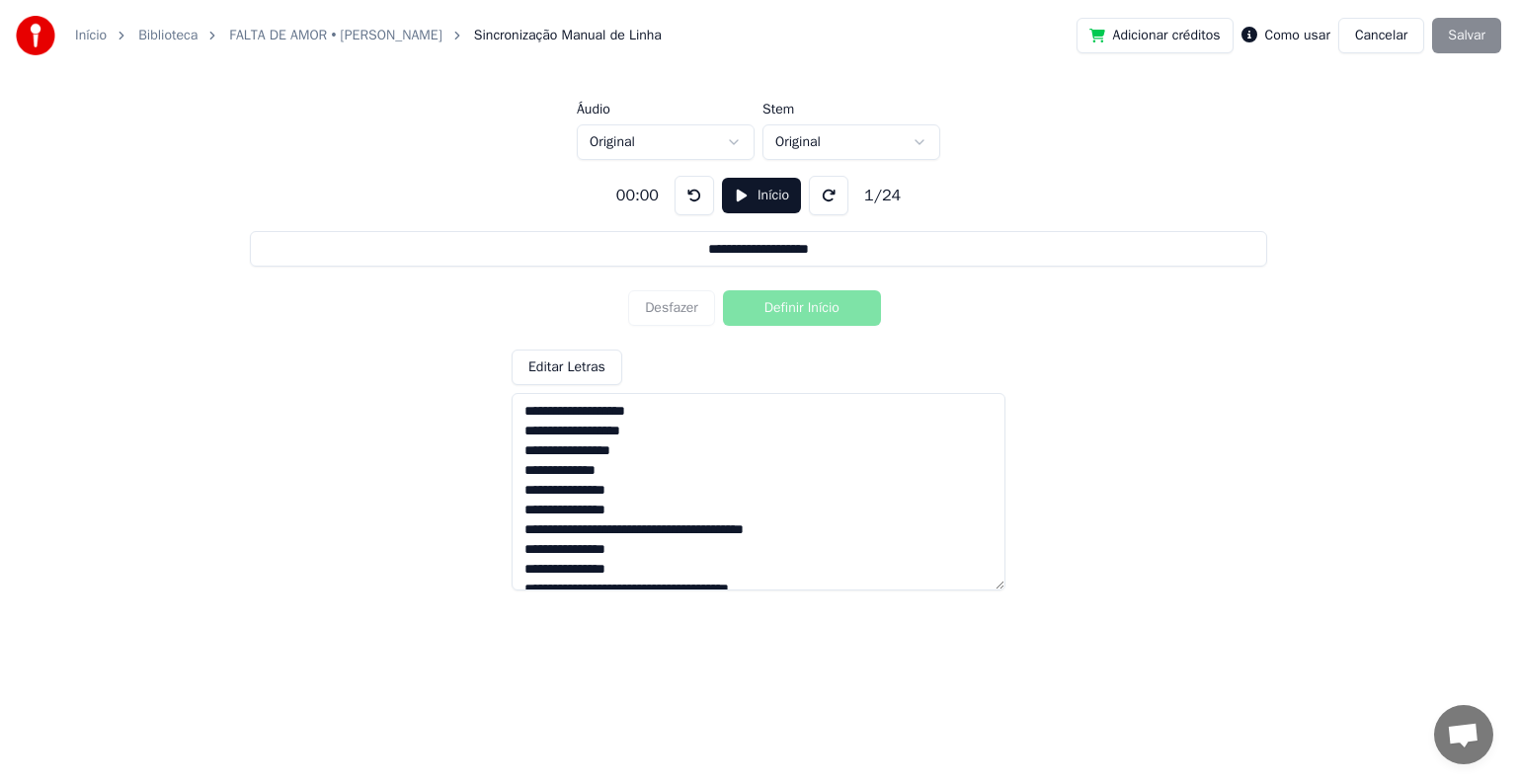 click on "Início" at bounding box center [761, 196] 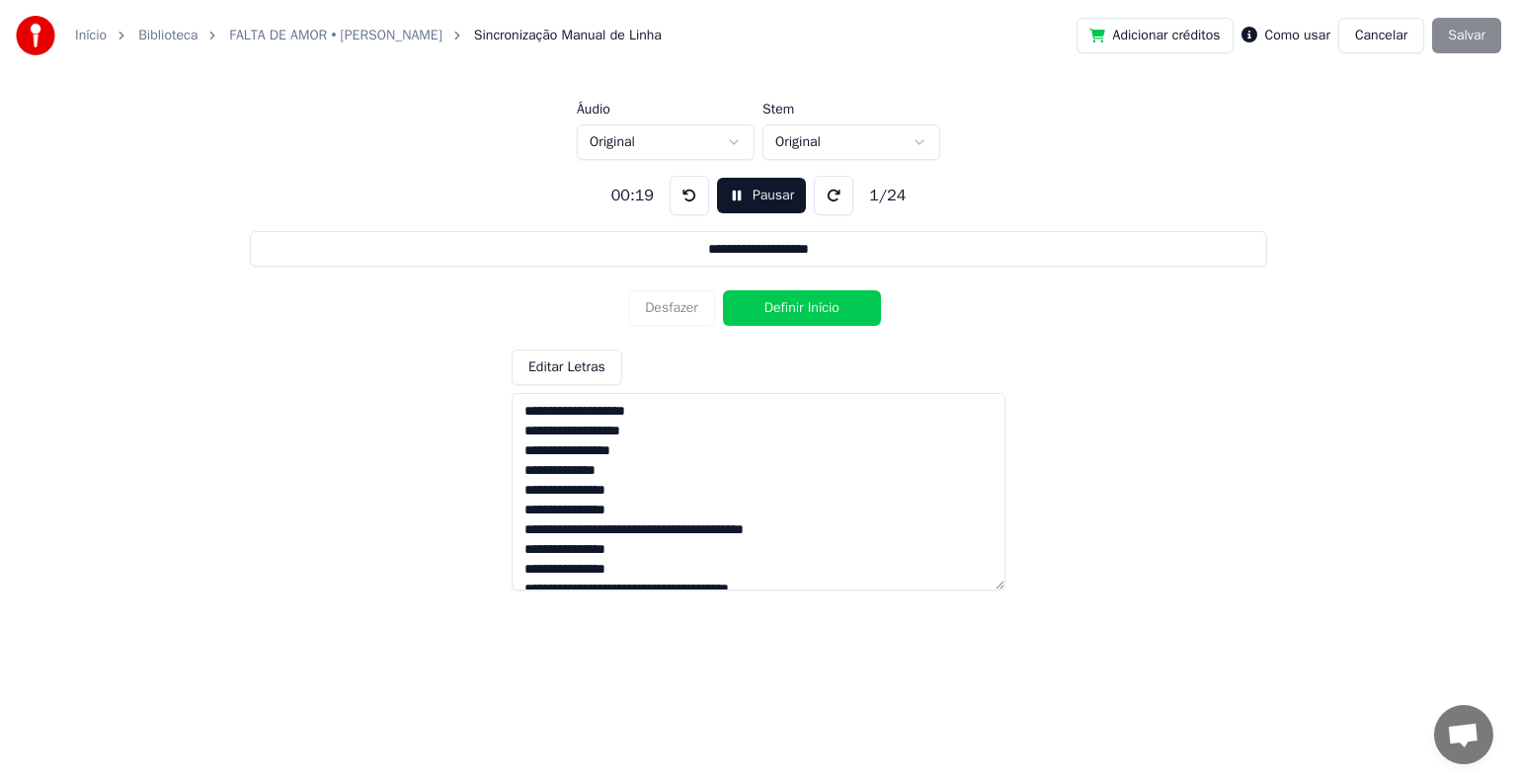 click at bounding box center (834, 196) 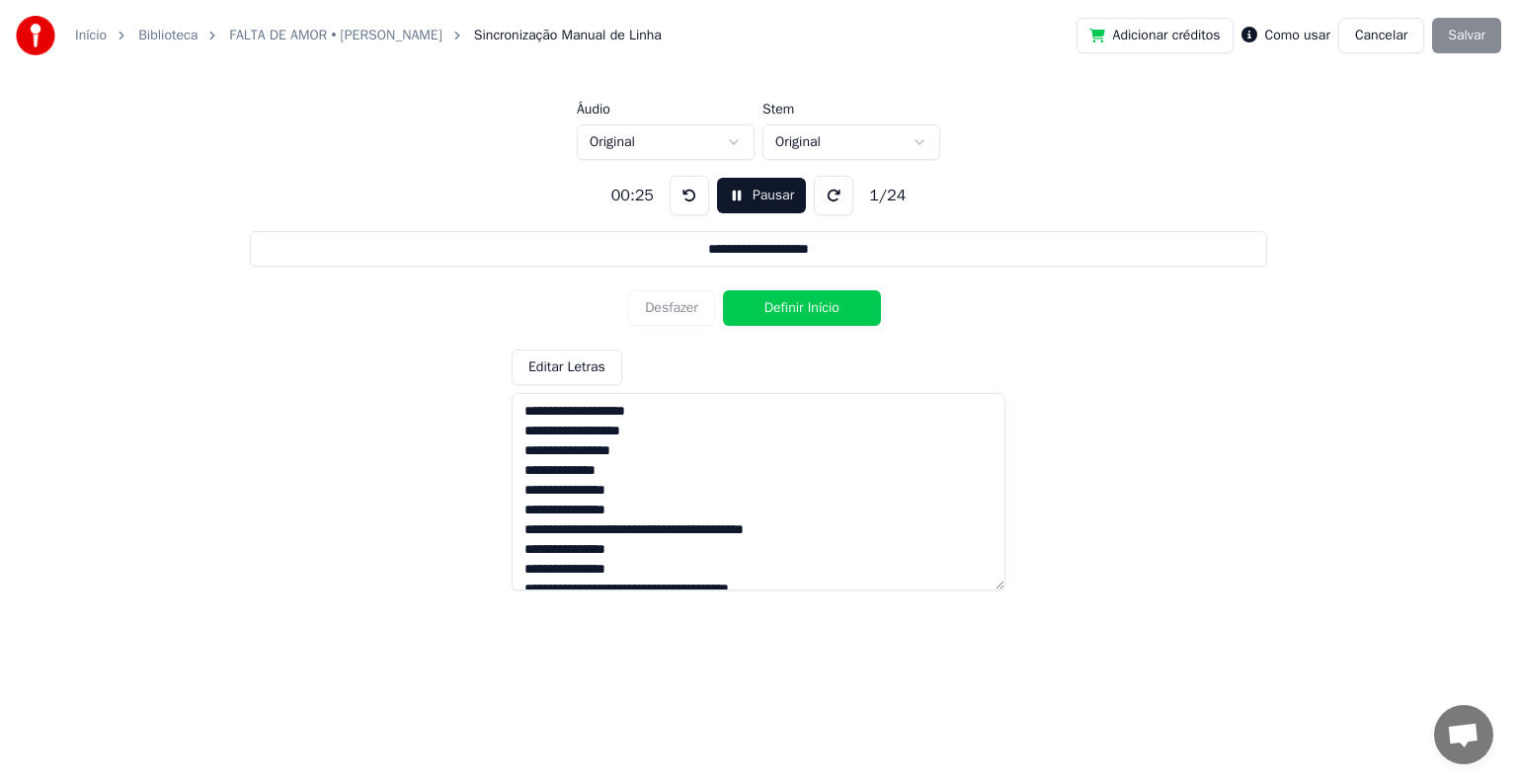 click on "Definir Início" at bounding box center (802, 308) 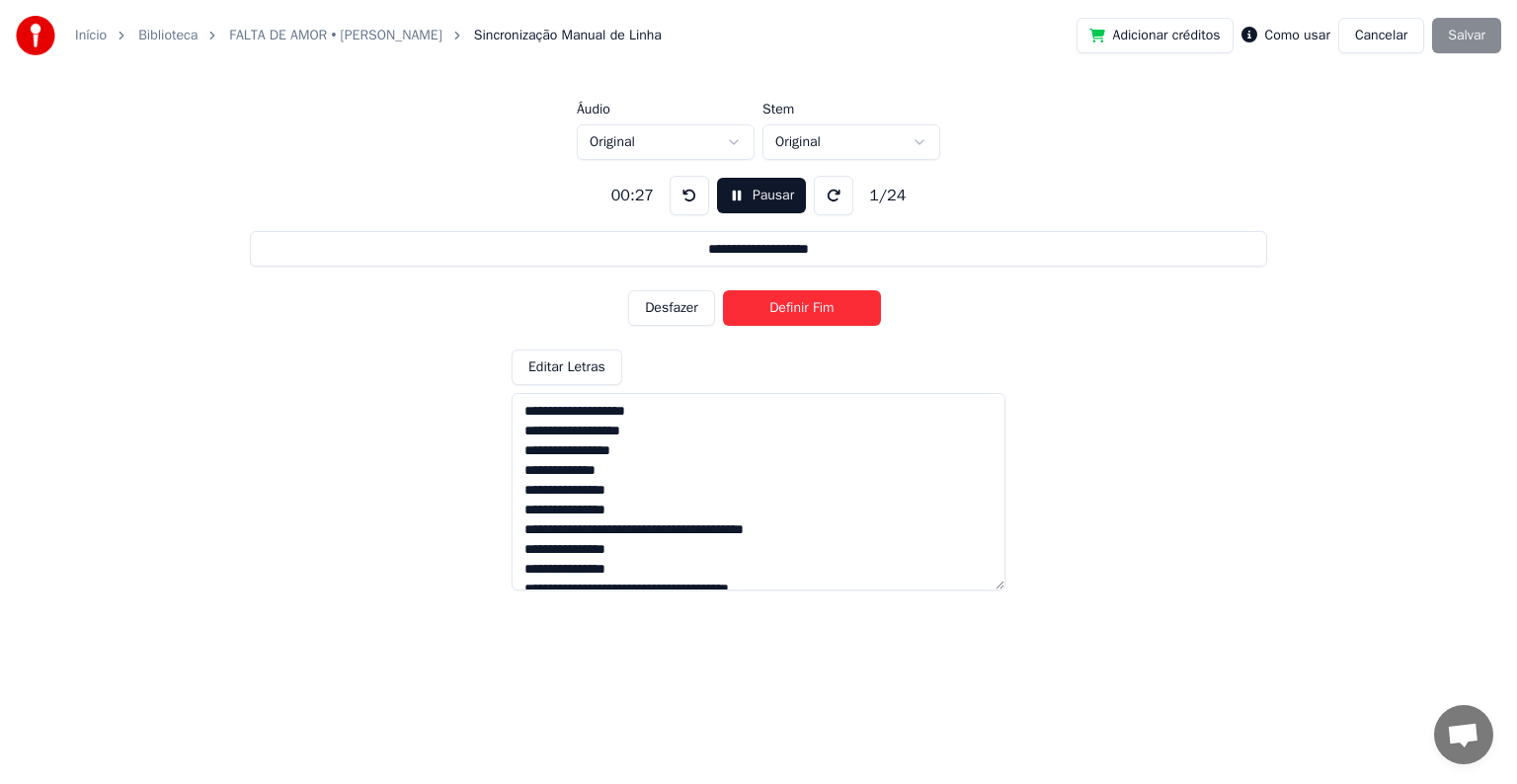 click on "Definir Fim" at bounding box center (802, 308) 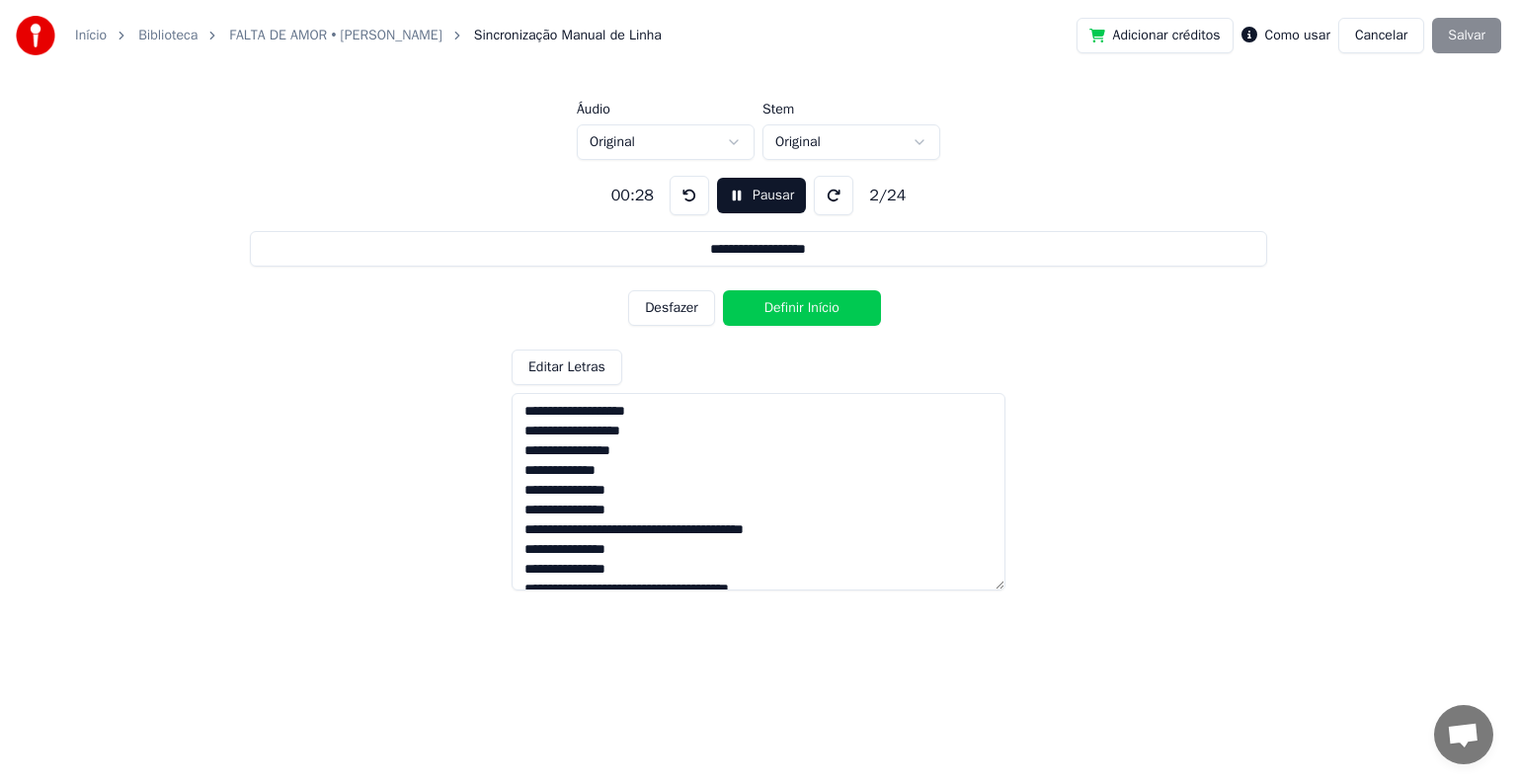 click on "Definir Início" at bounding box center (802, 308) 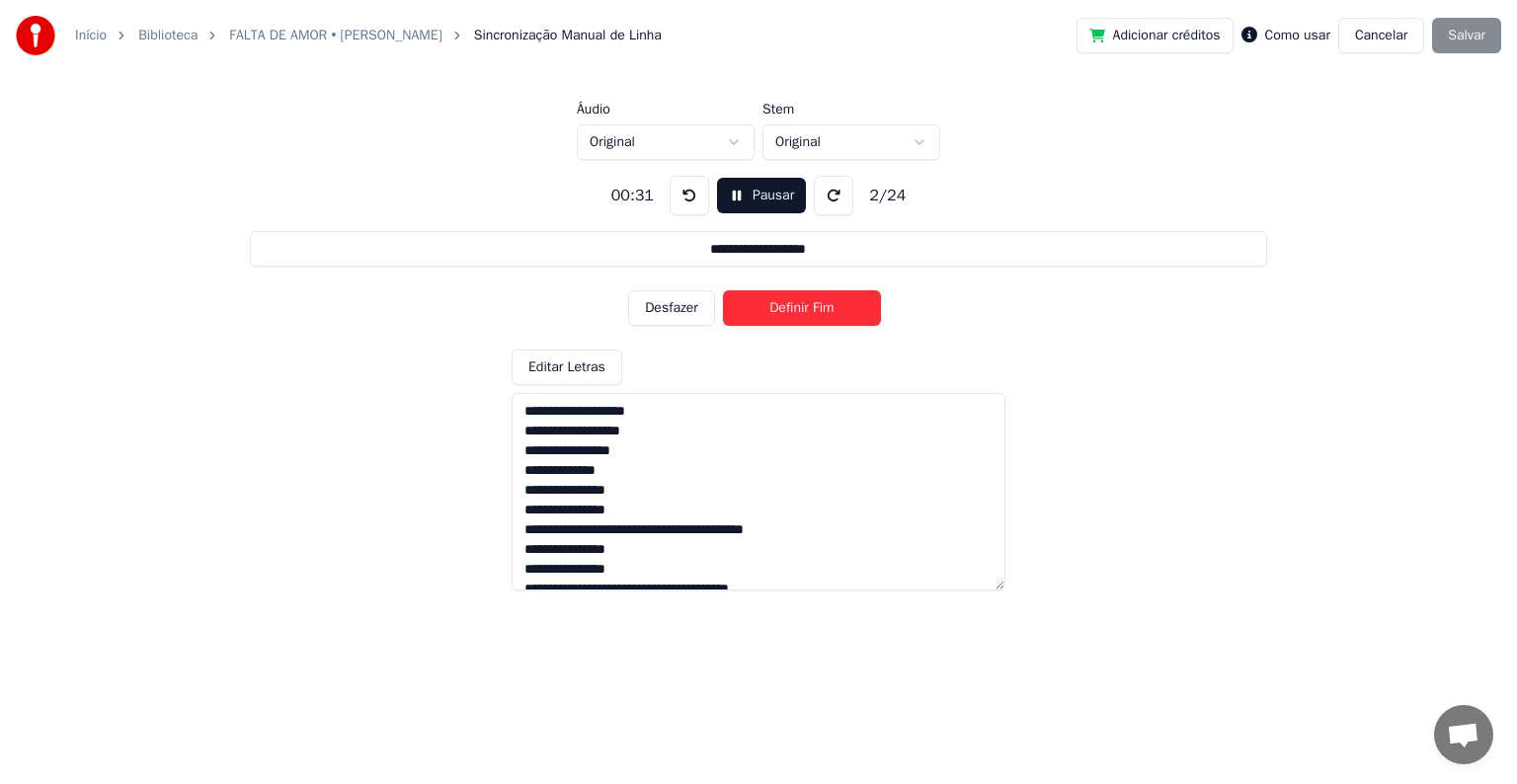 click on "Definir Fim" at bounding box center (802, 308) 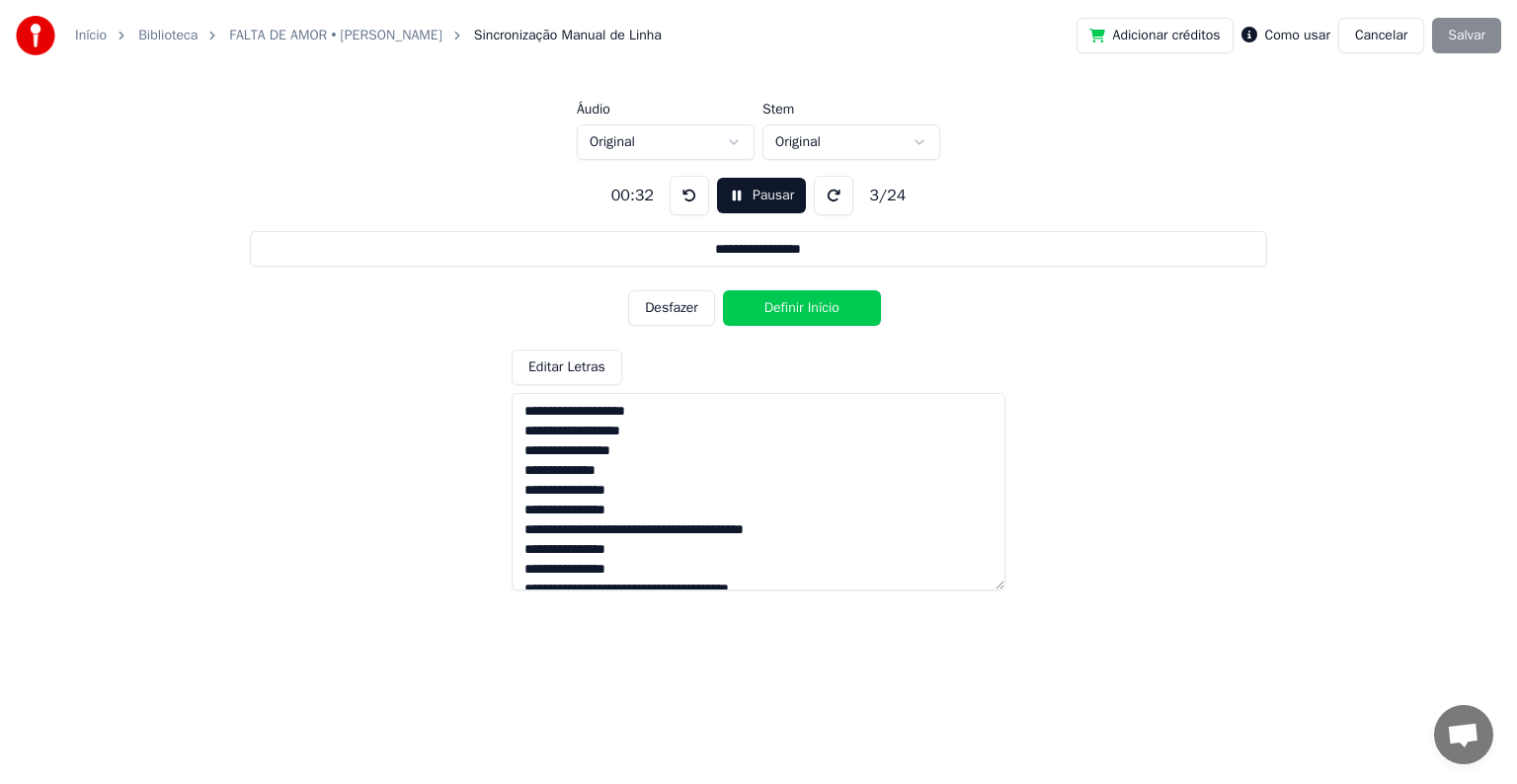 click on "Definir Início" at bounding box center (802, 308) 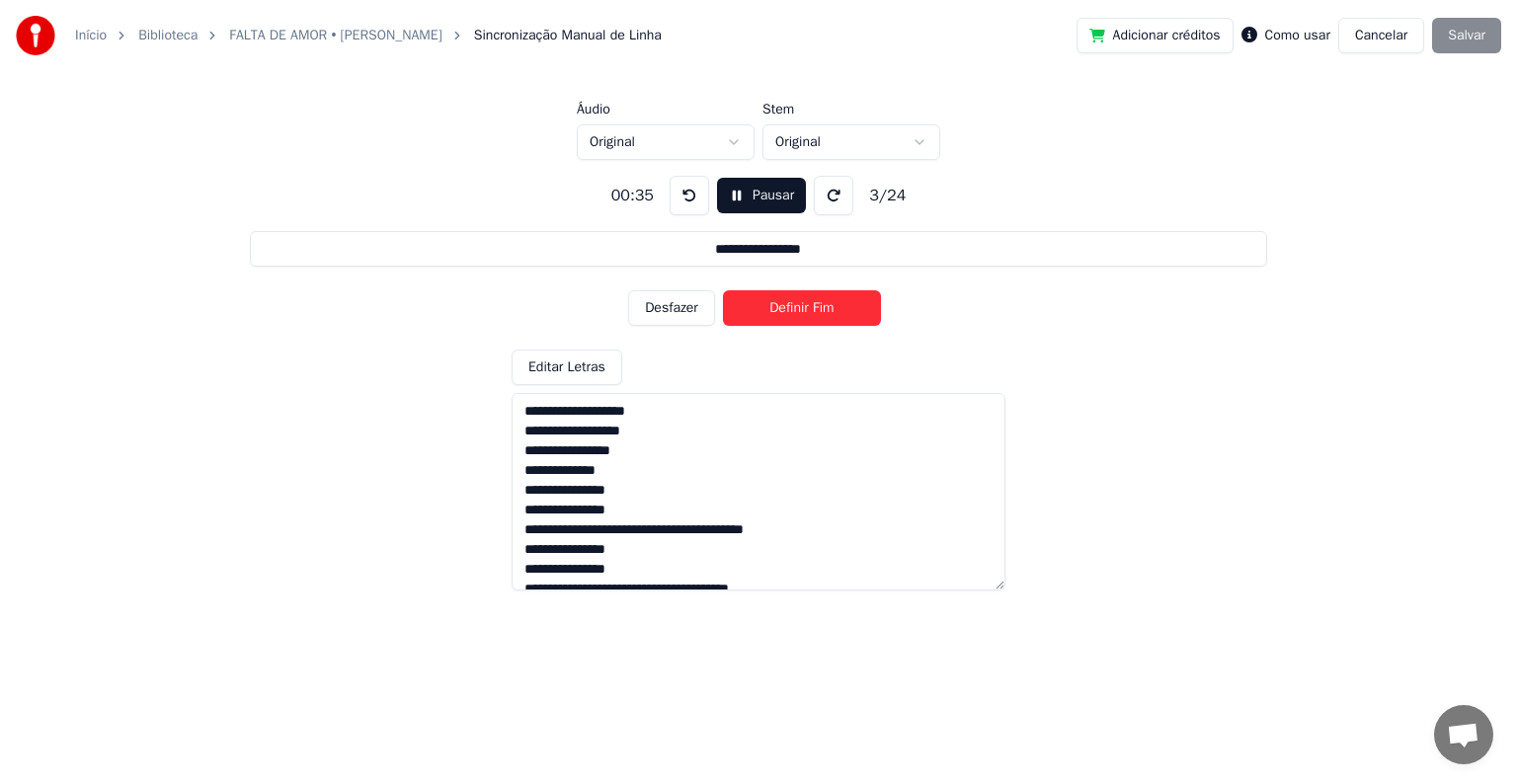click on "Definir Fim" at bounding box center (802, 308) 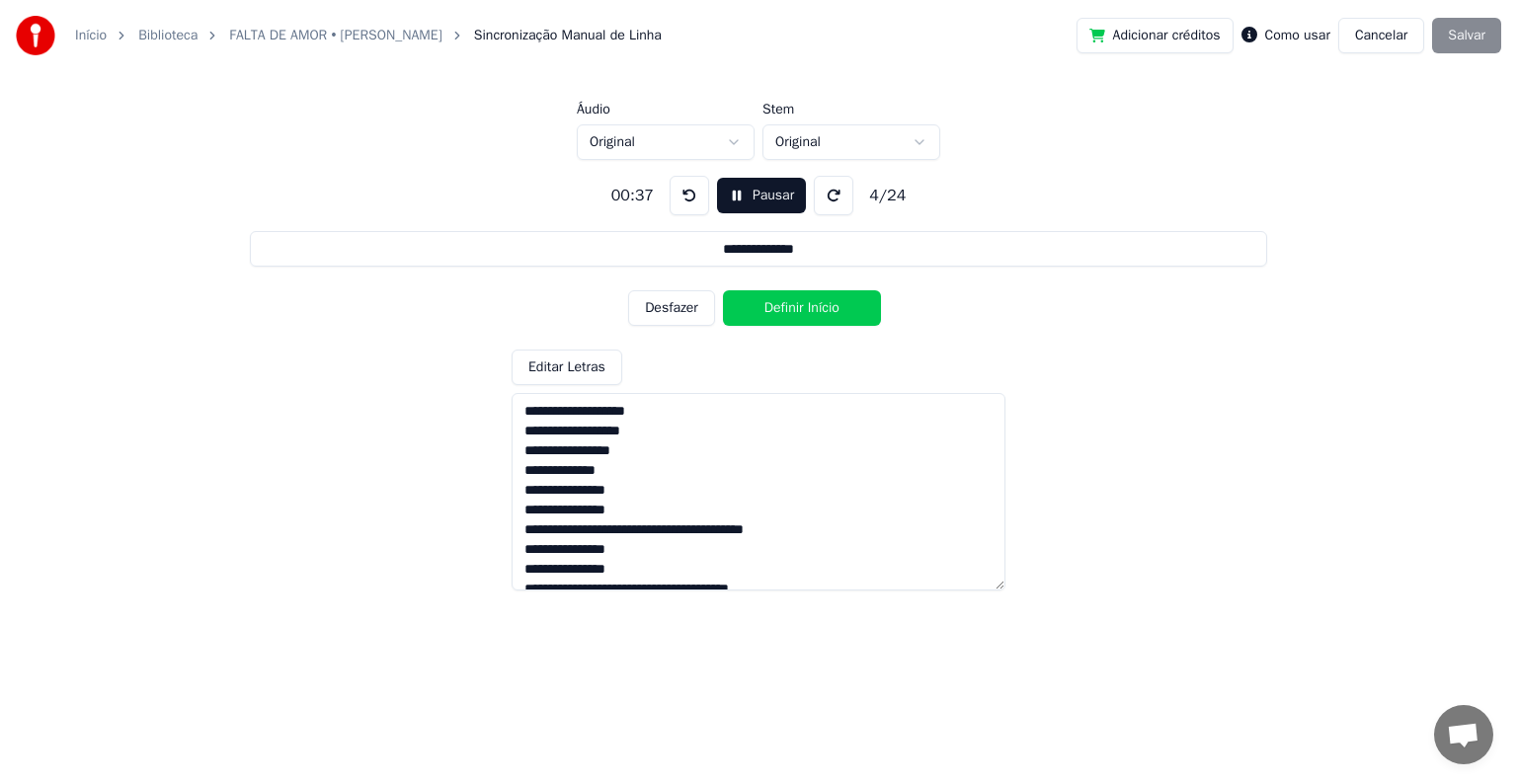 click on "Definir Início" at bounding box center (802, 308) 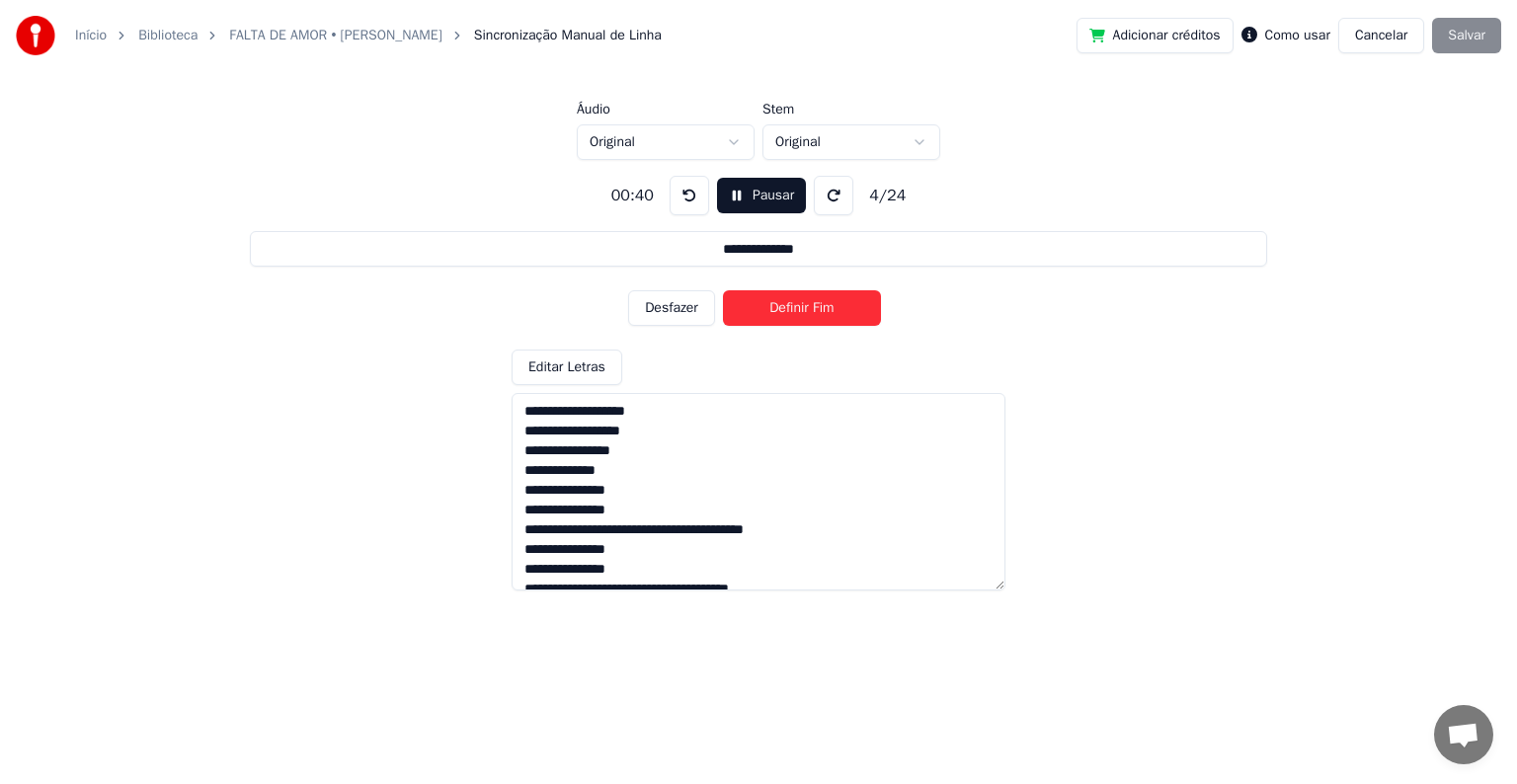 click on "Definir Fim" at bounding box center [802, 308] 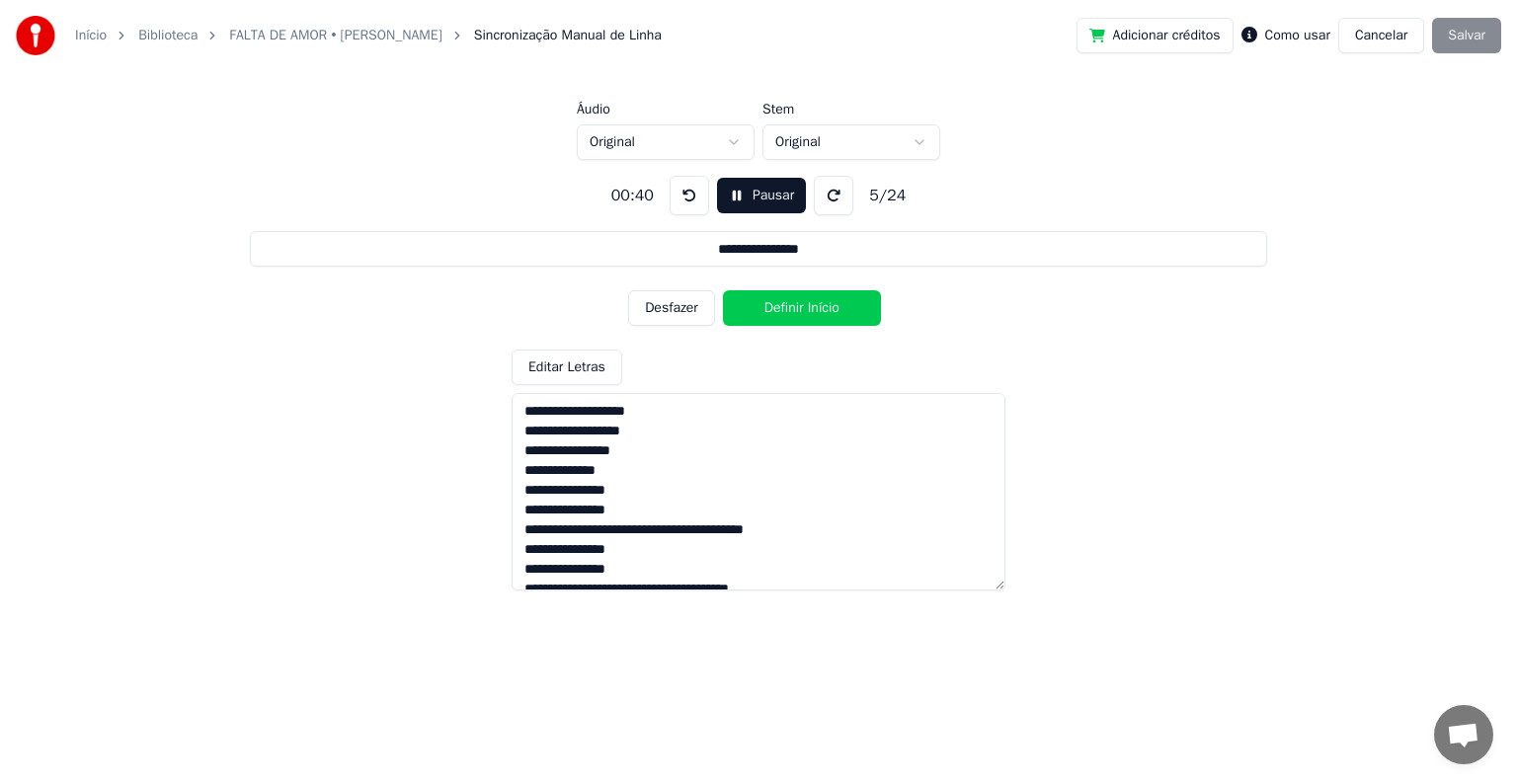 click on "Definir Início" at bounding box center (802, 308) 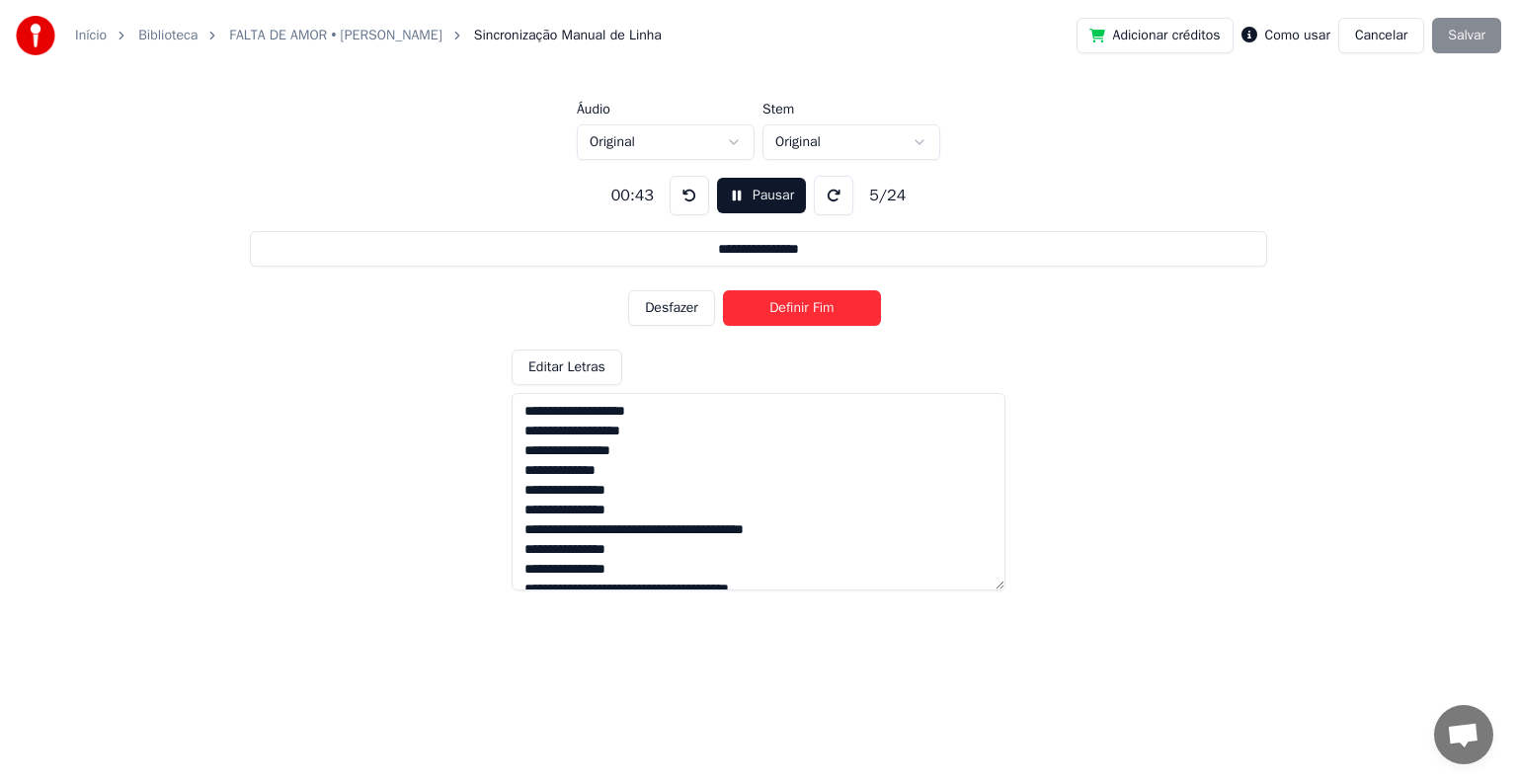 click on "Definir Fim" at bounding box center (802, 308) 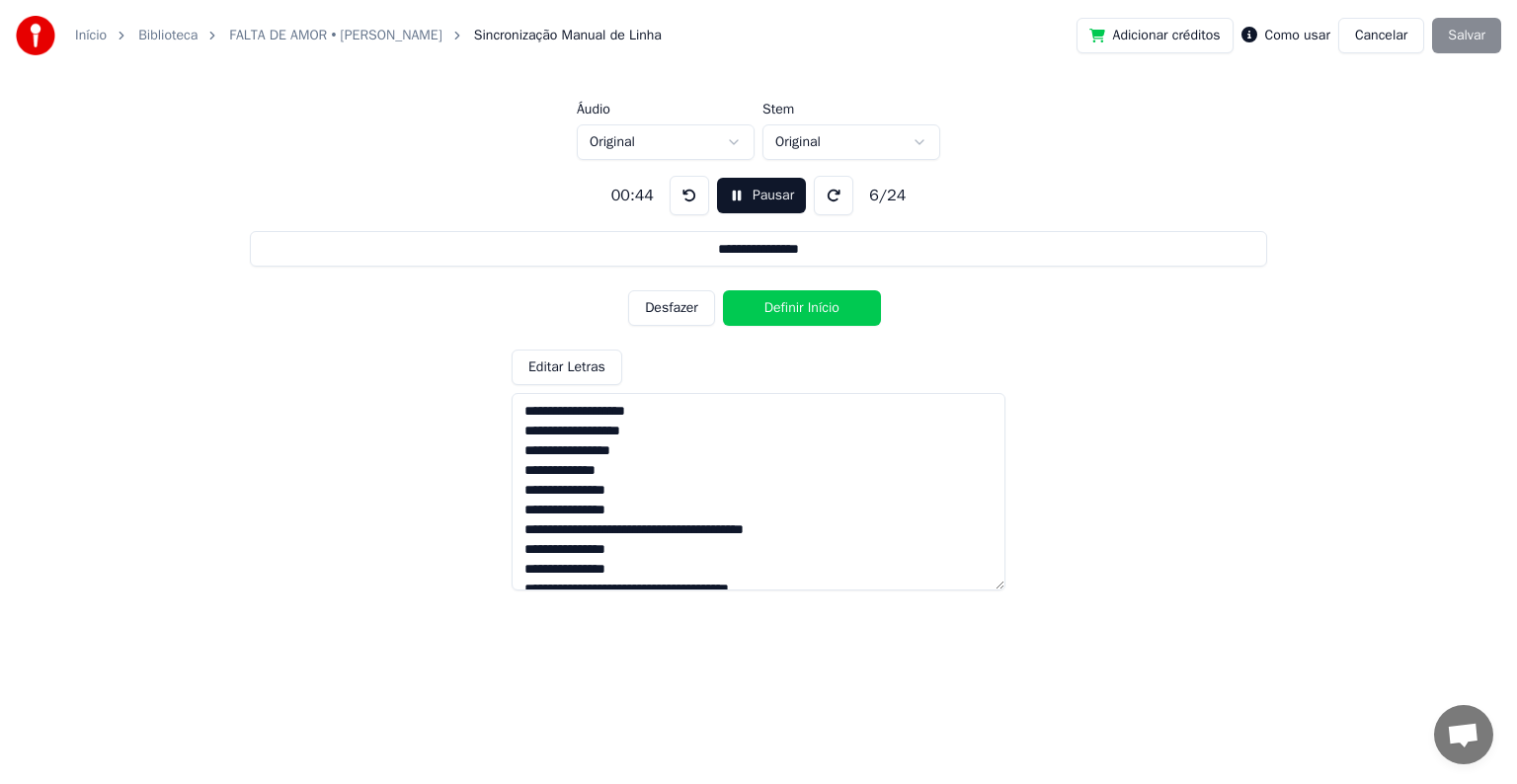 click on "Definir Início" at bounding box center (802, 308) 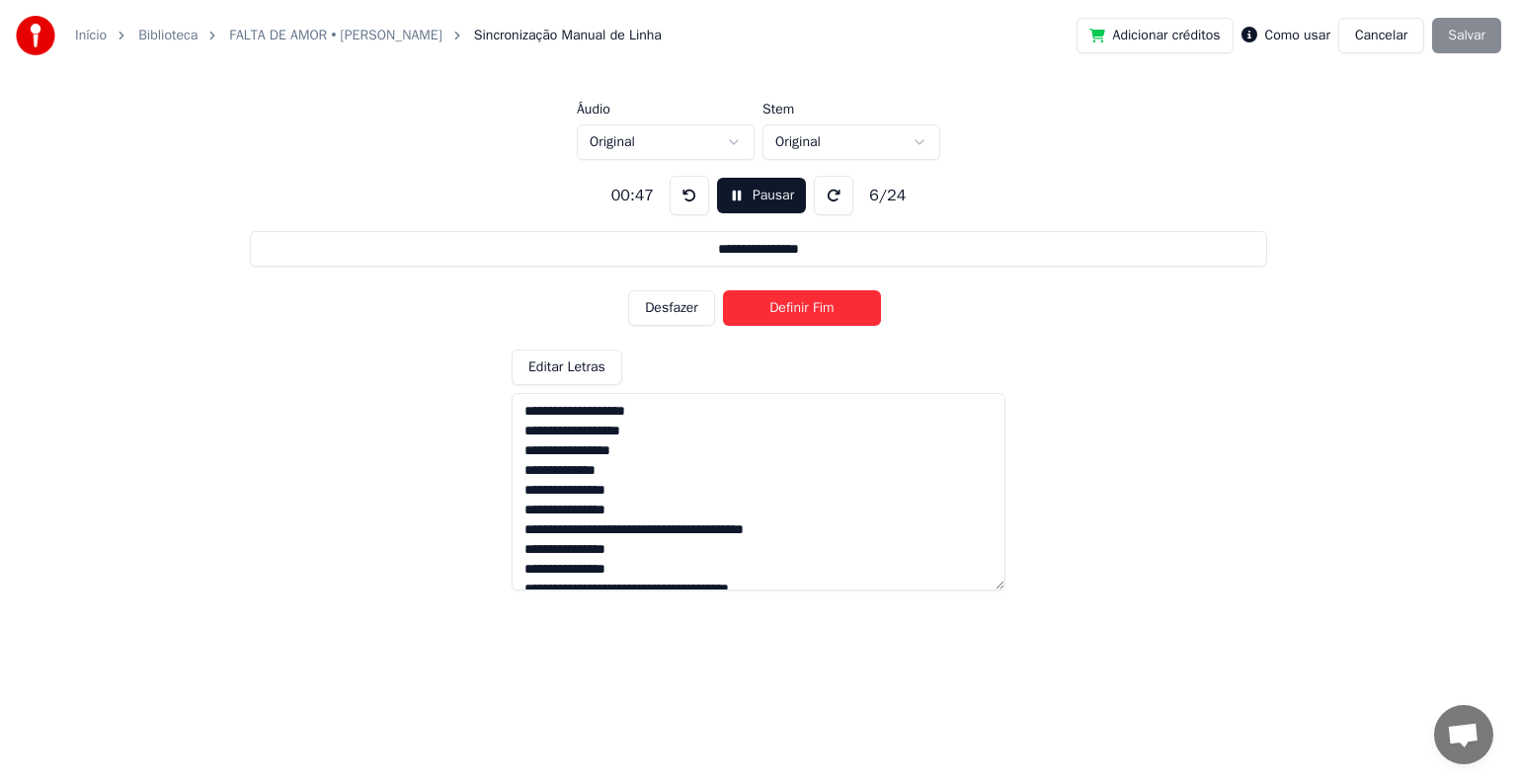 click on "Definir Fim" at bounding box center [802, 308] 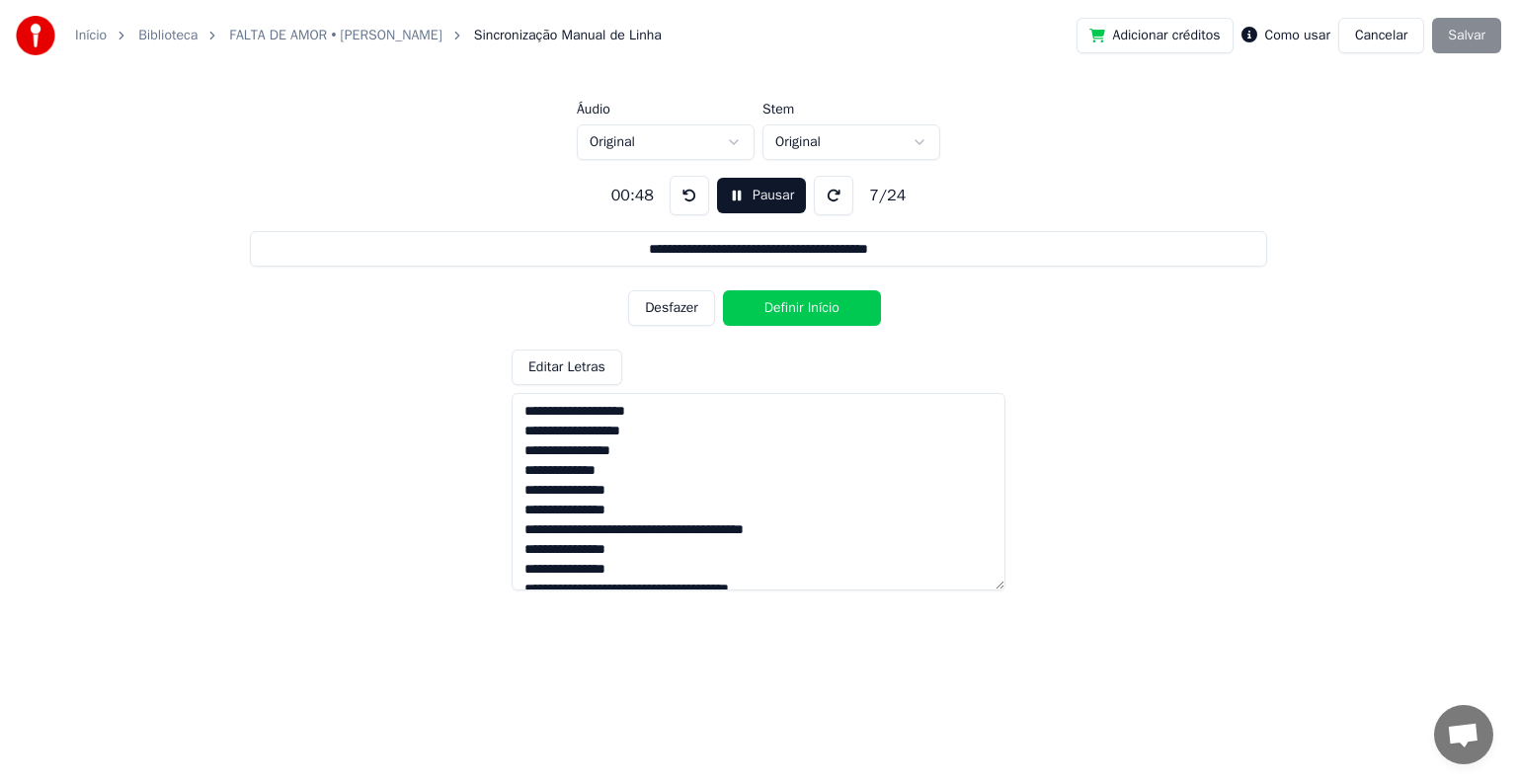 click on "Definir Início" at bounding box center [802, 308] 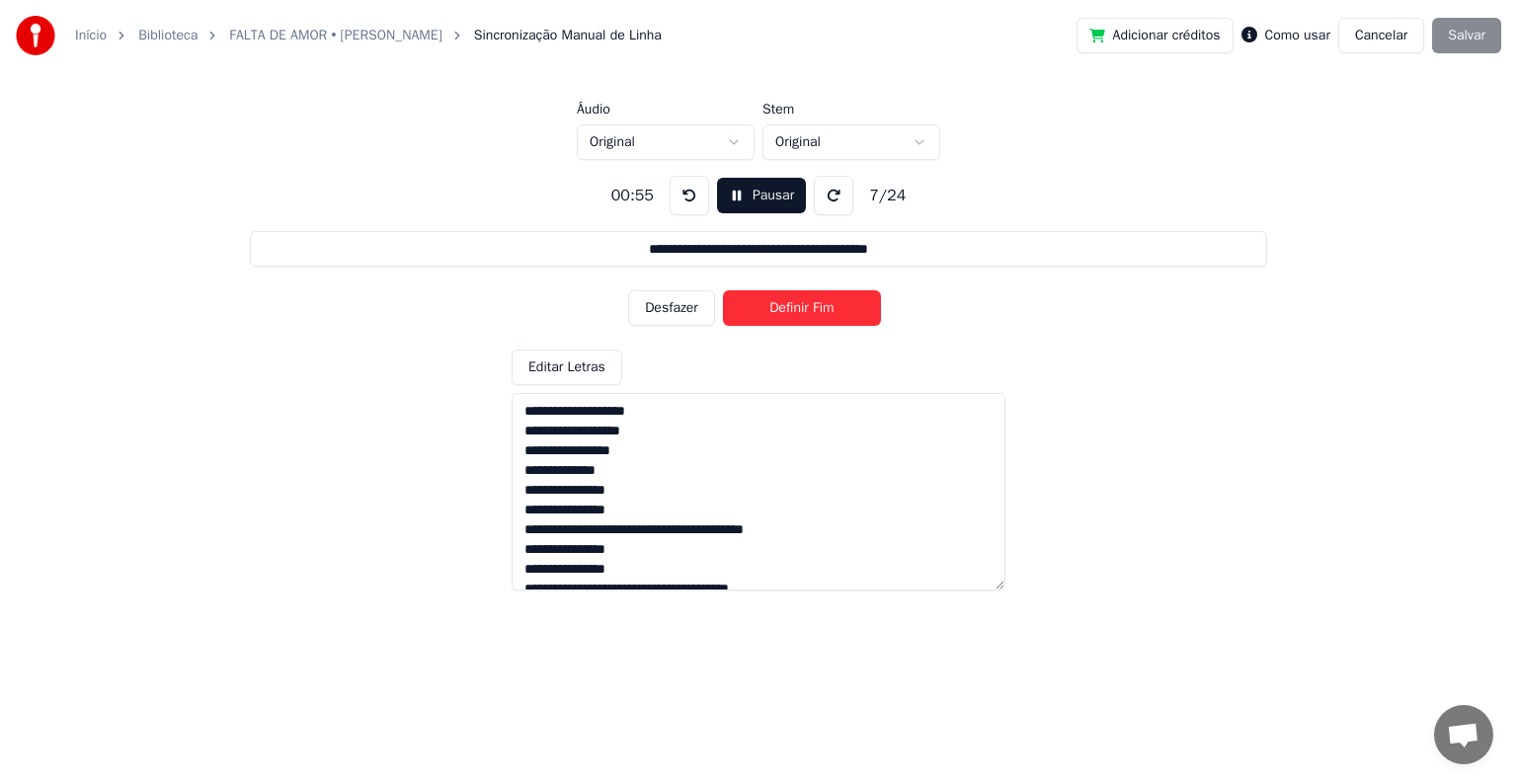 click on "Definir Fim" at bounding box center (802, 308) 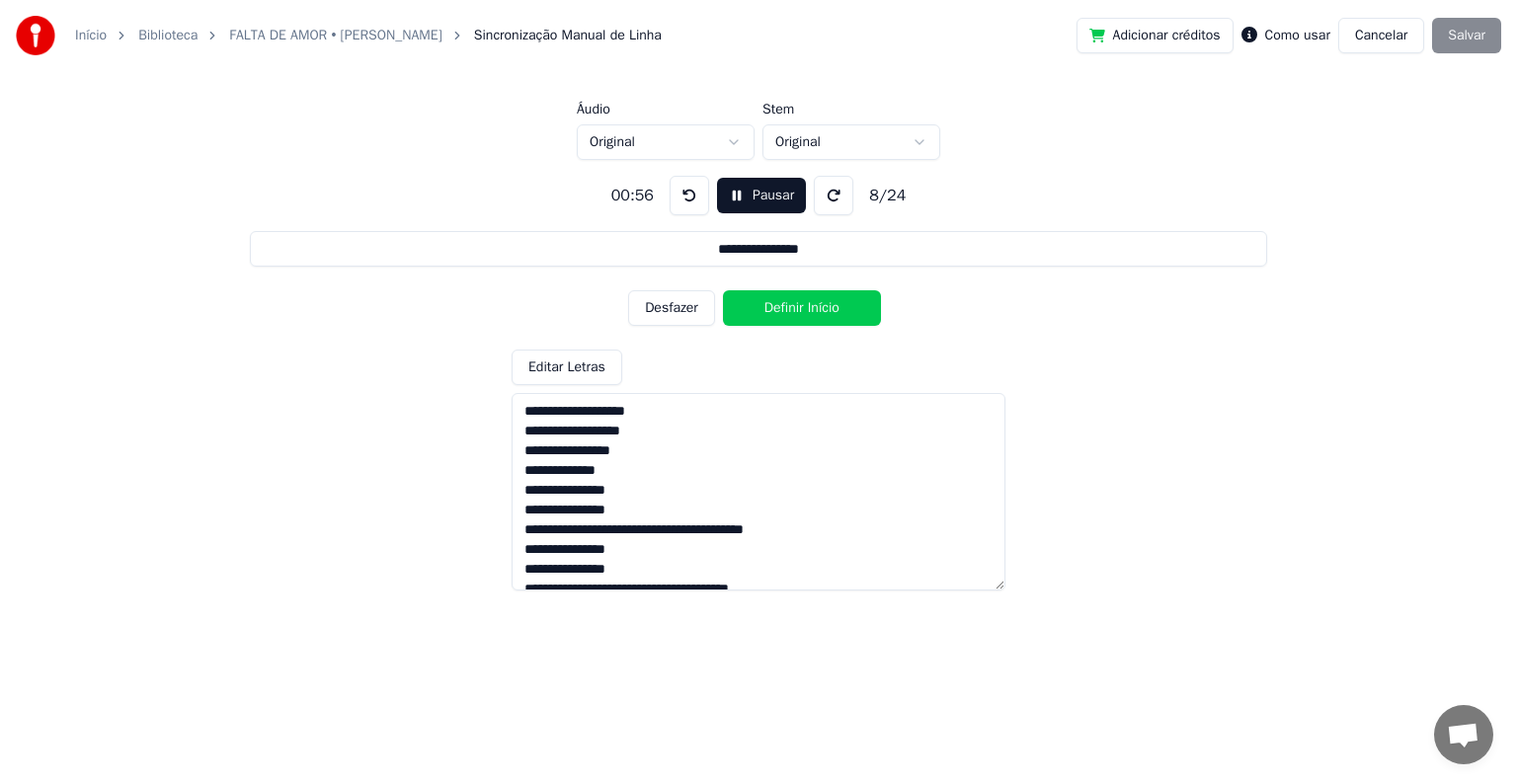 click on "Definir Início" at bounding box center (802, 308) 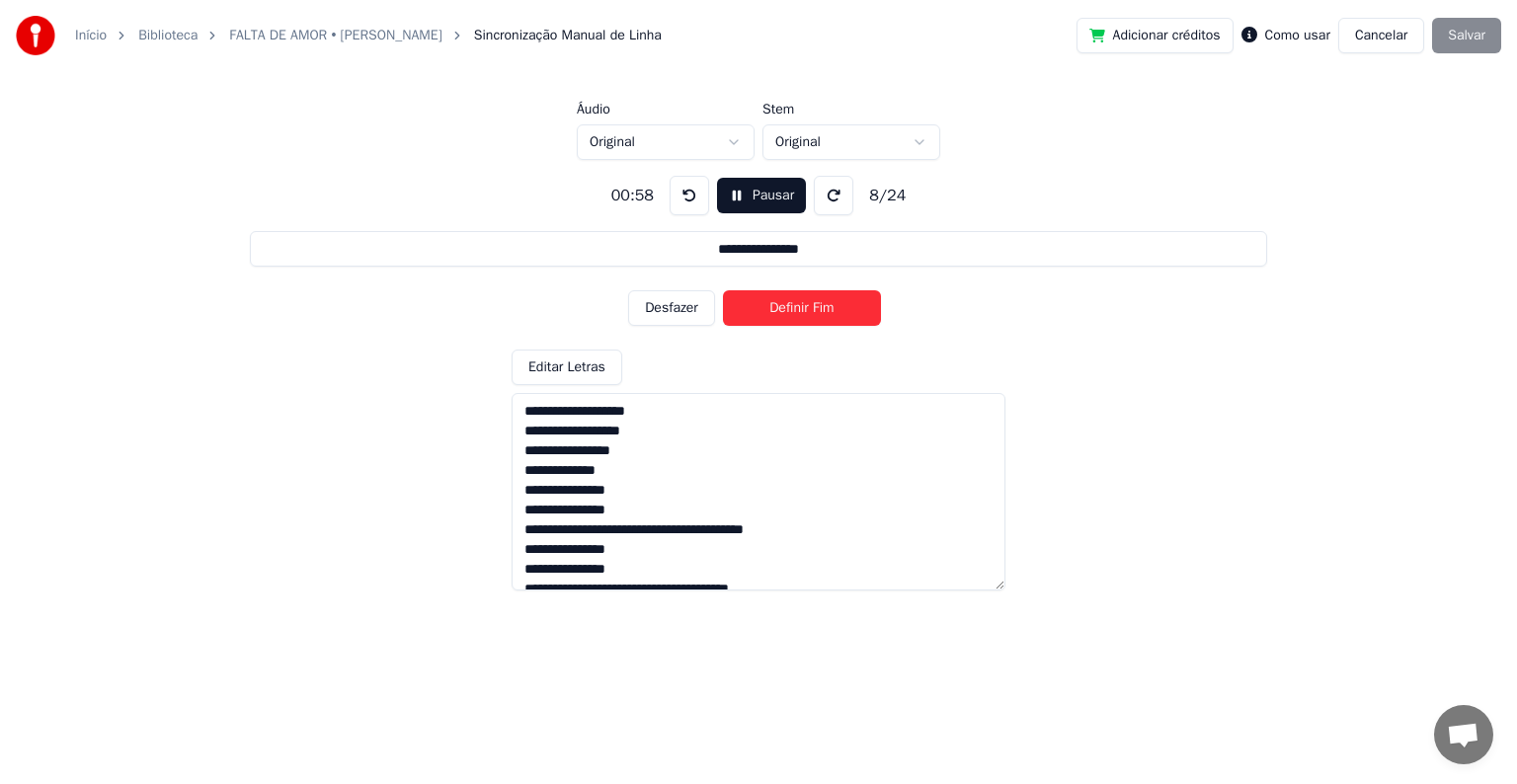 click on "Definir Fim" at bounding box center (802, 308) 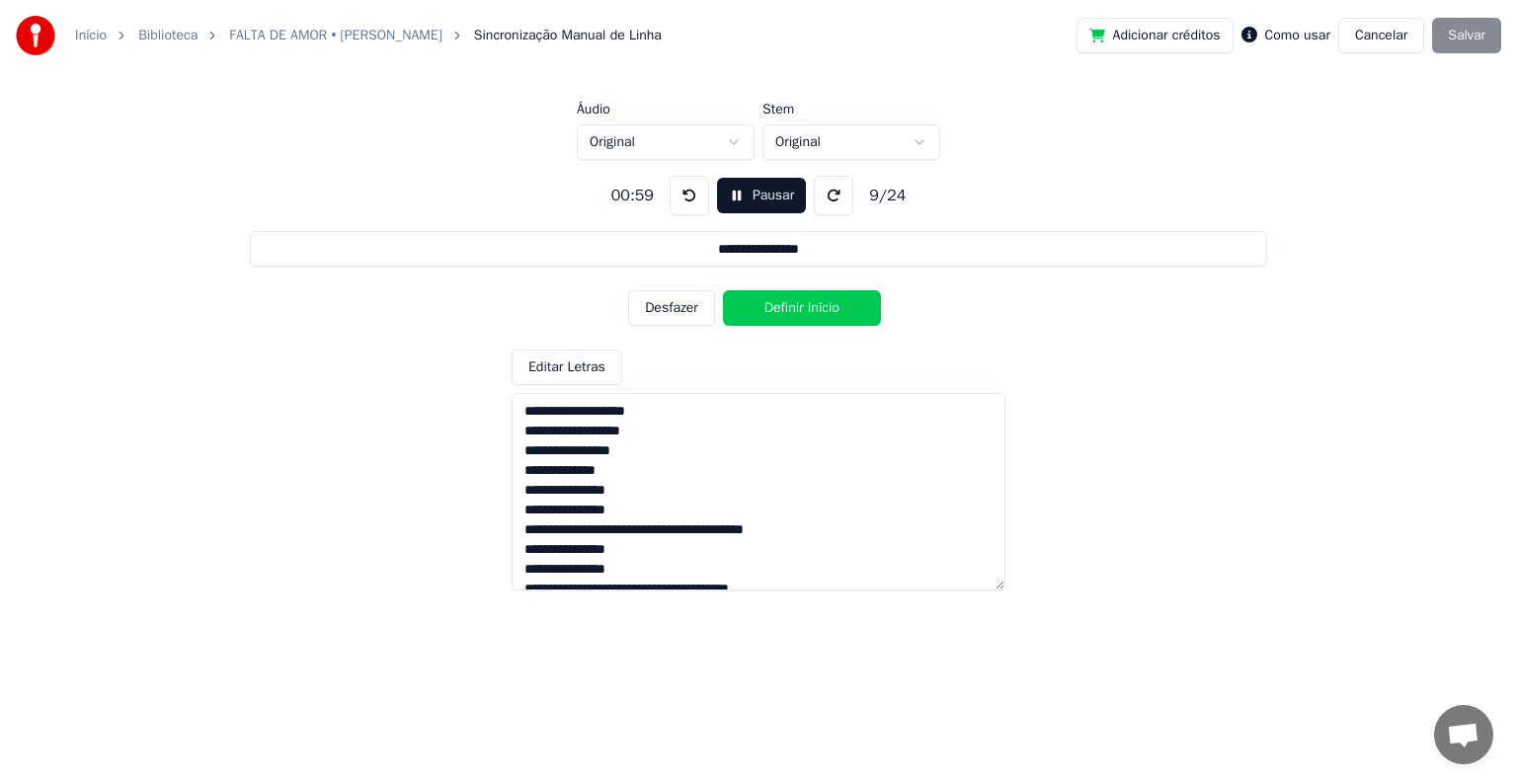 click on "Definir Início" at bounding box center [802, 308] 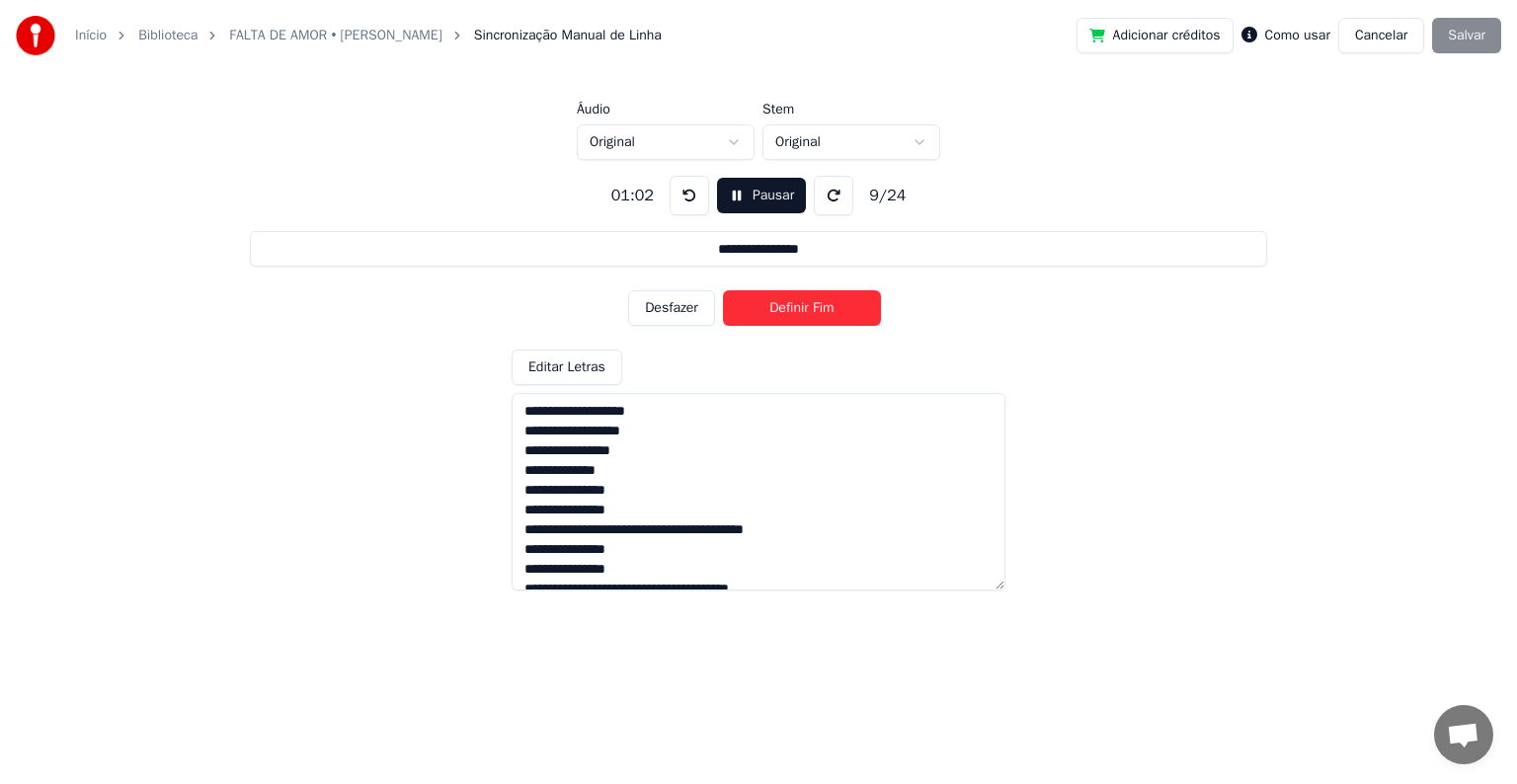 click on "Definir Fim" at bounding box center (802, 308) 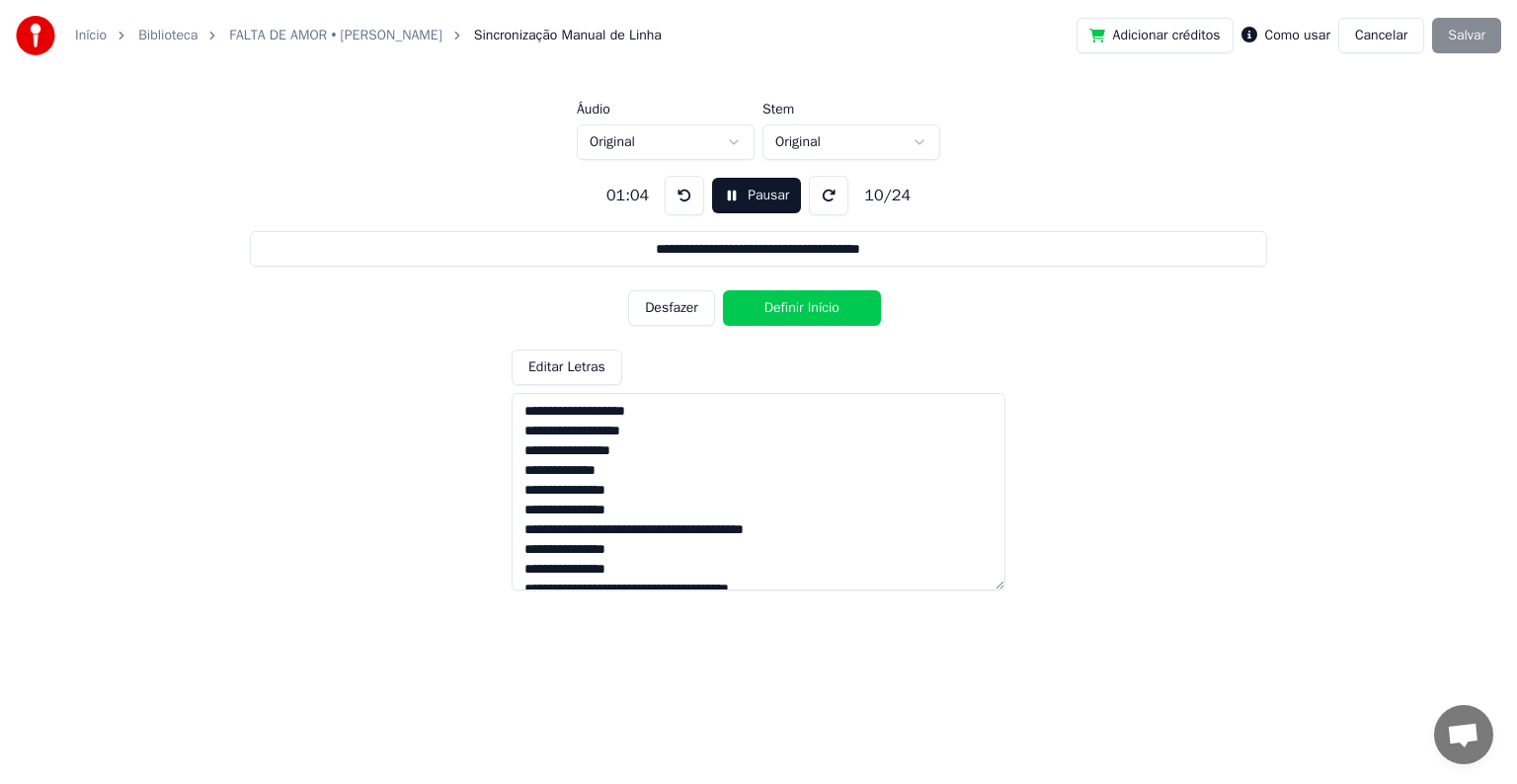 click on "Definir Início" at bounding box center (802, 308) 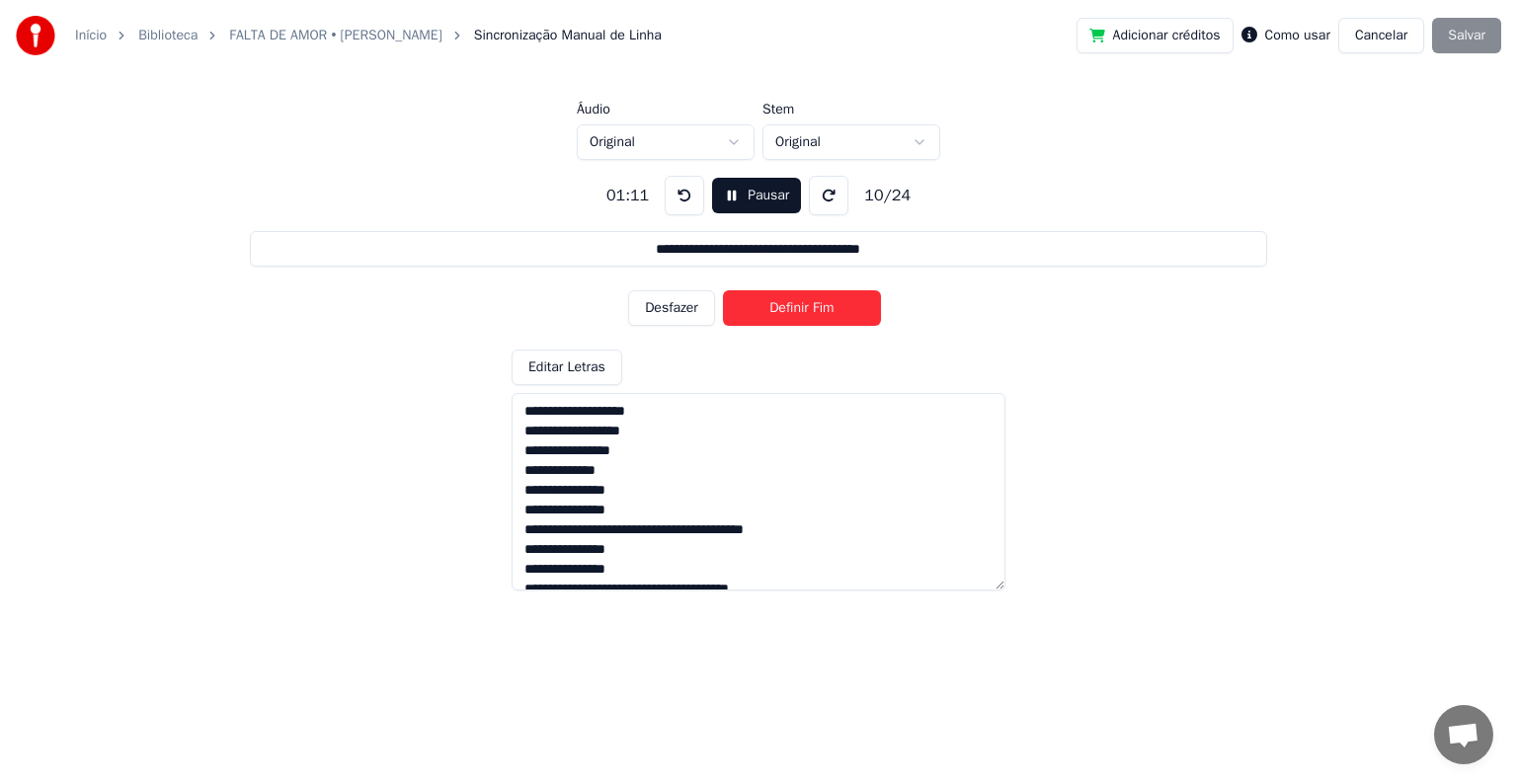click on "Definir Fim" at bounding box center [802, 308] 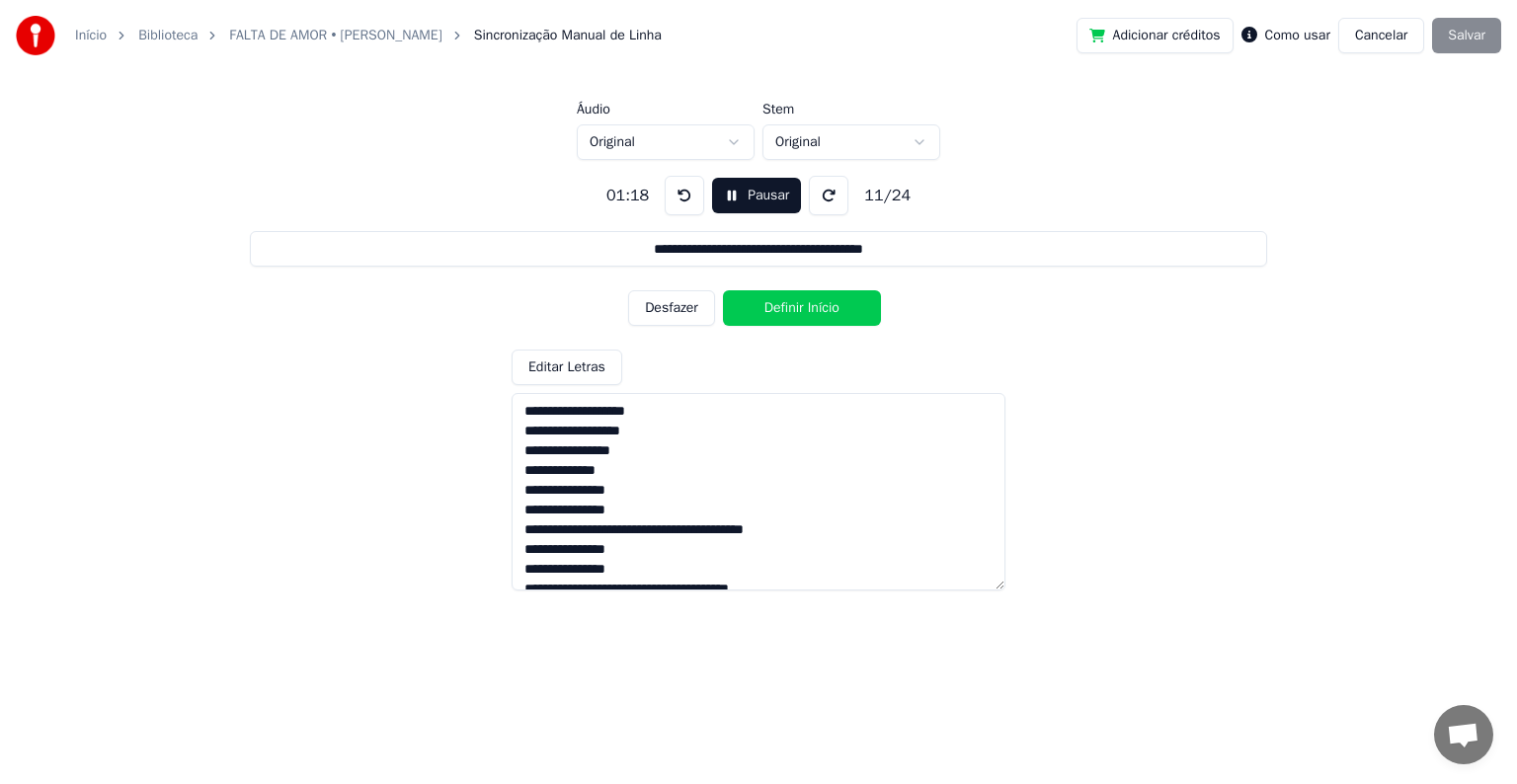 click on "Definir Início" at bounding box center (802, 308) 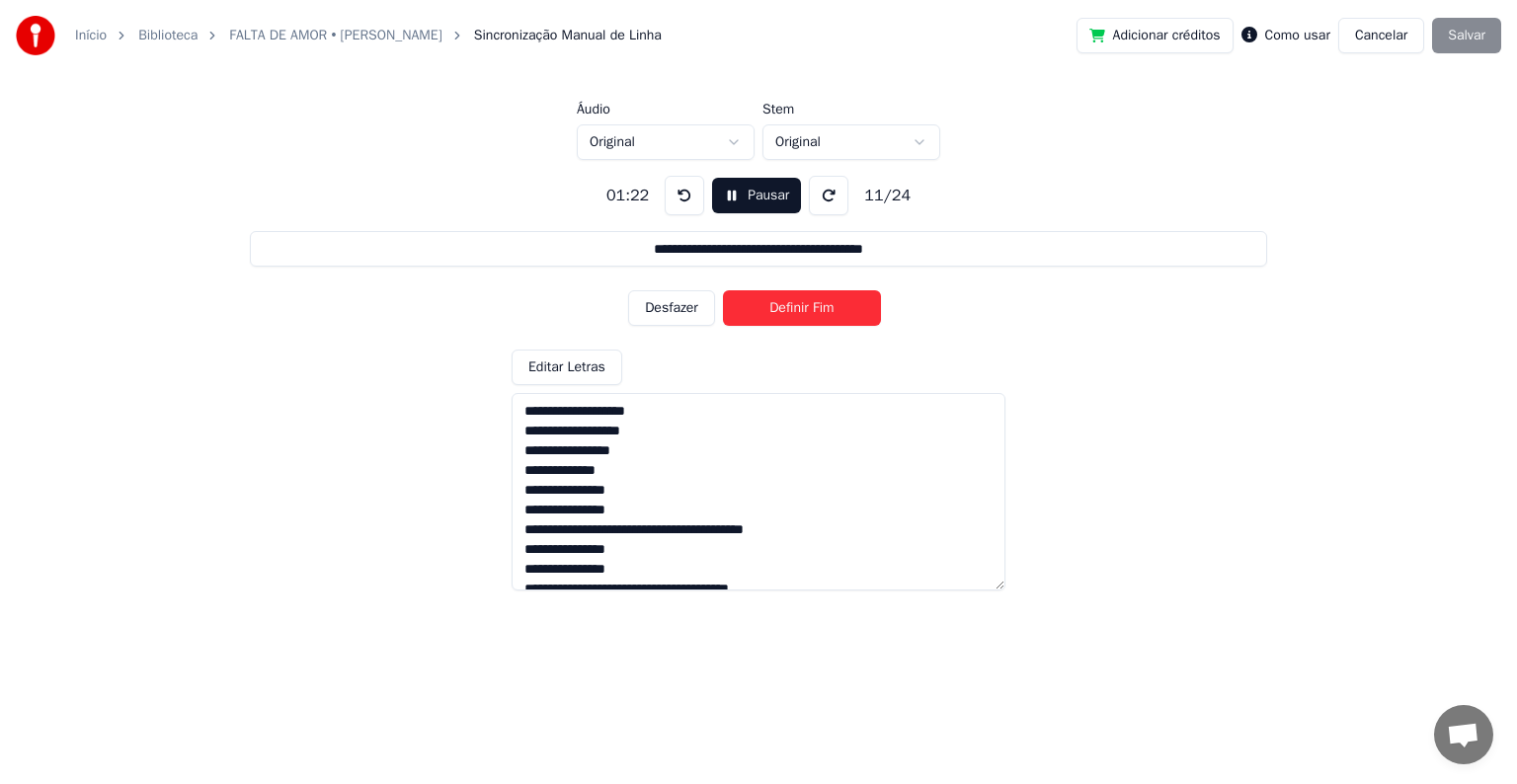 click on "Desfazer" at bounding box center (672, 308) 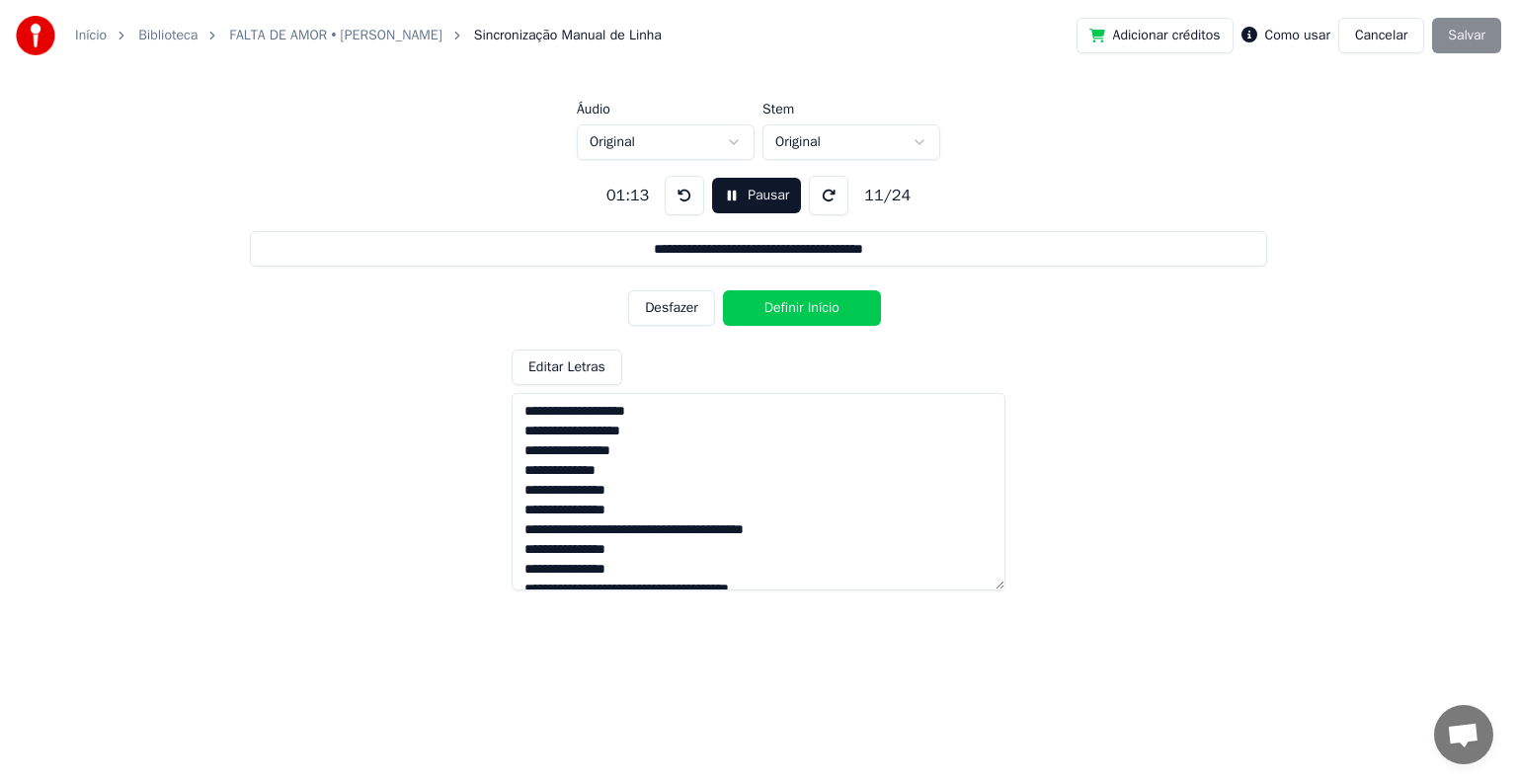 click at bounding box center [684, 196] 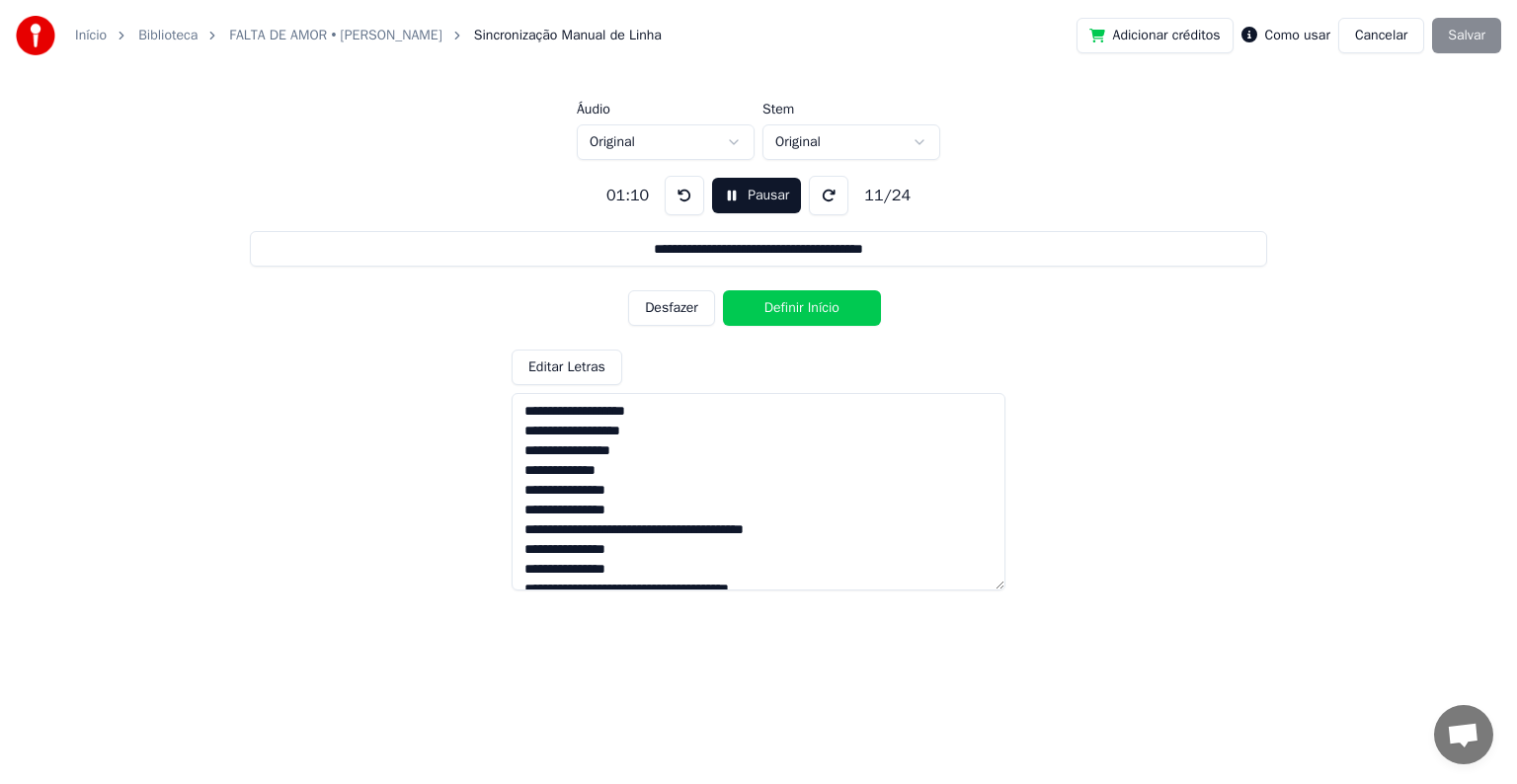 click at bounding box center (684, 196) 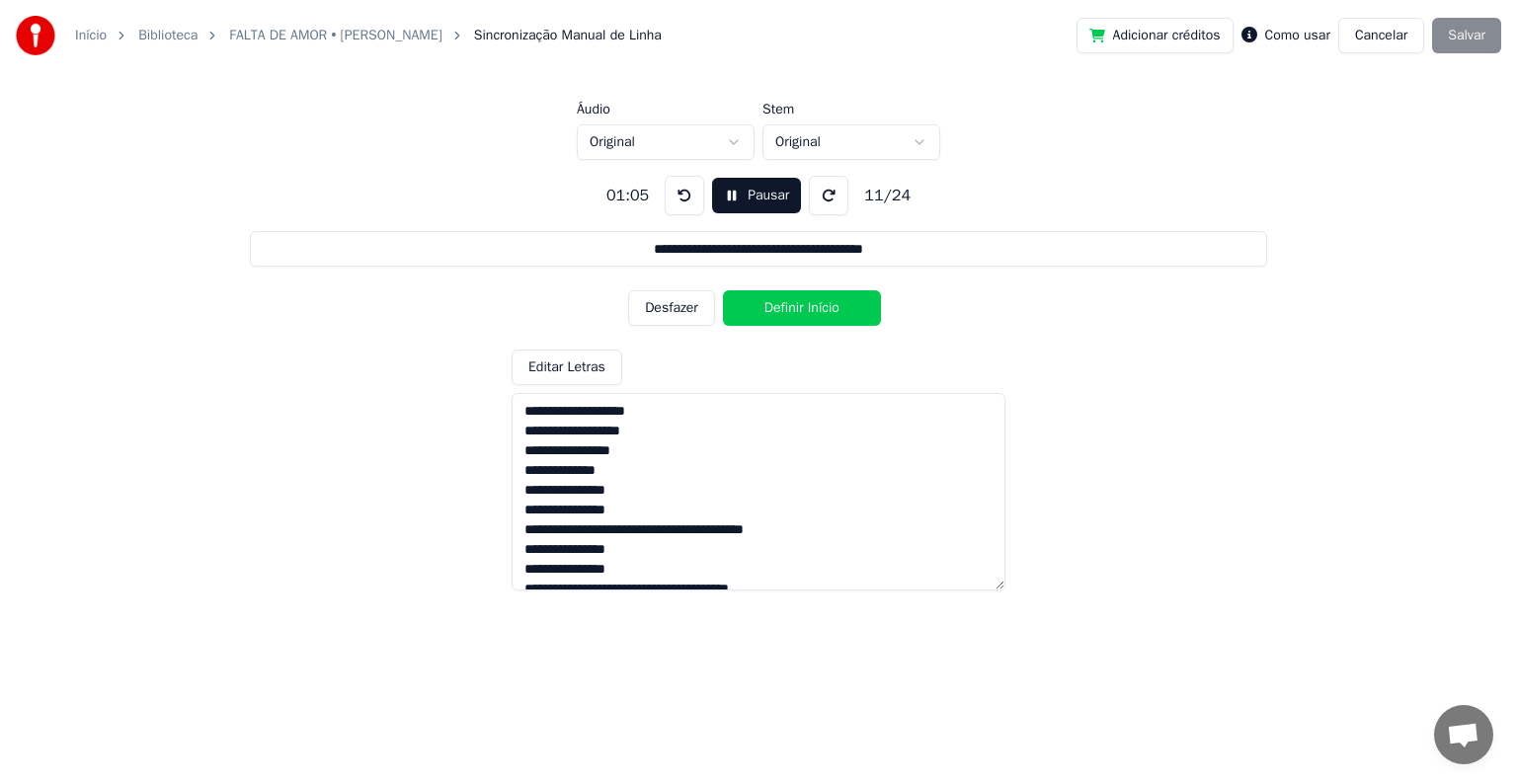 click at bounding box center (684, 196) 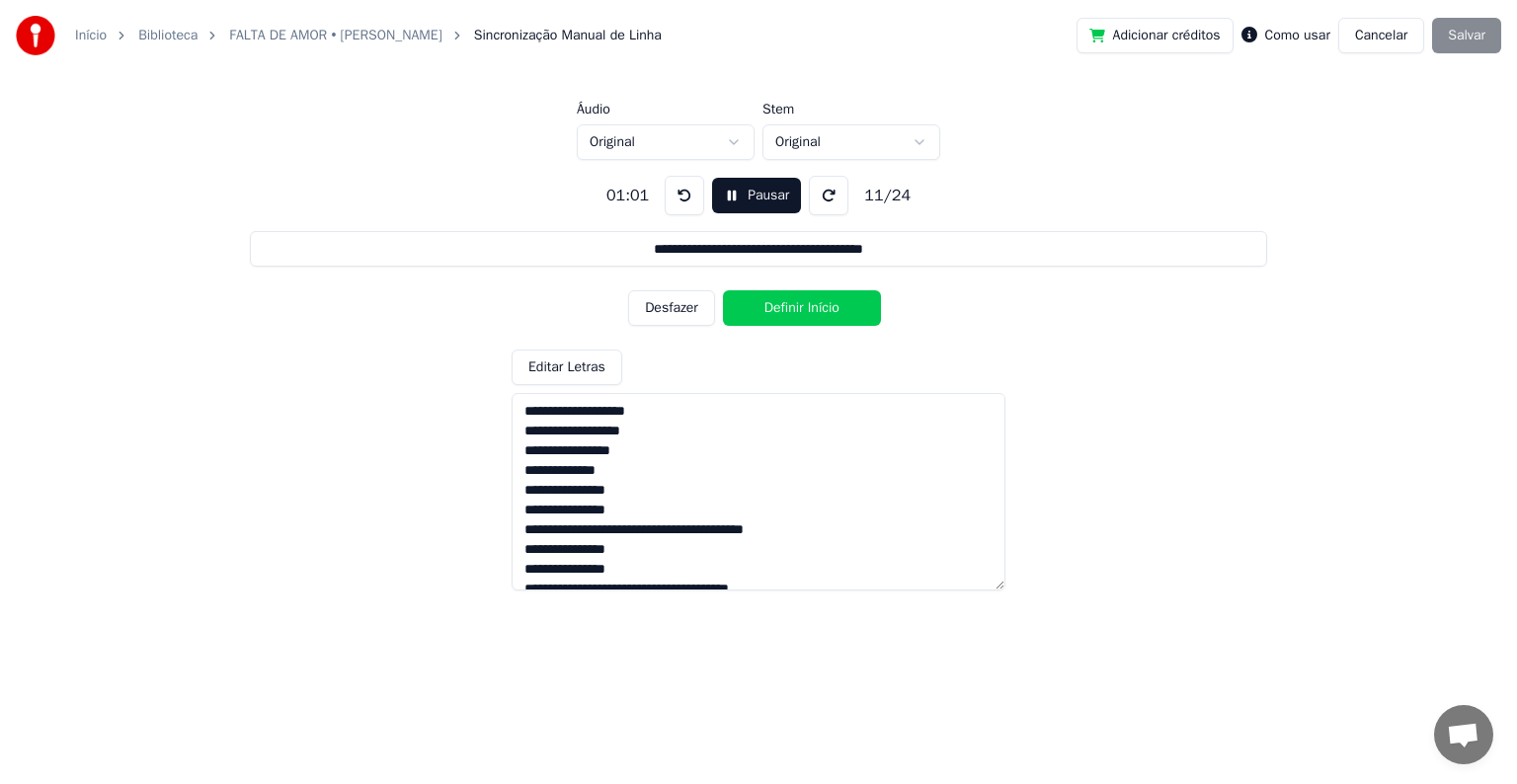 click at bounding box center [684, 196] 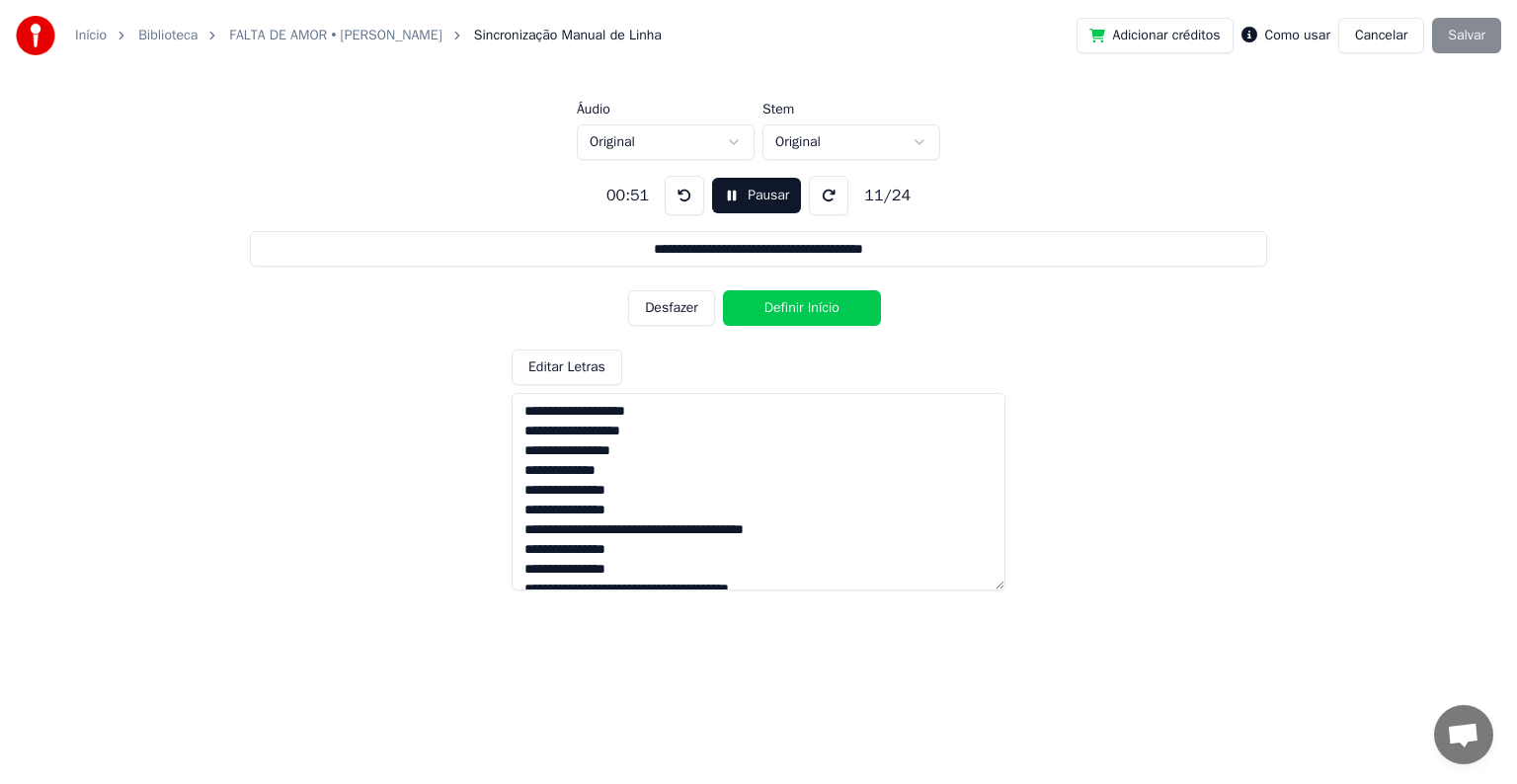 click at bounding box center [684, 196] 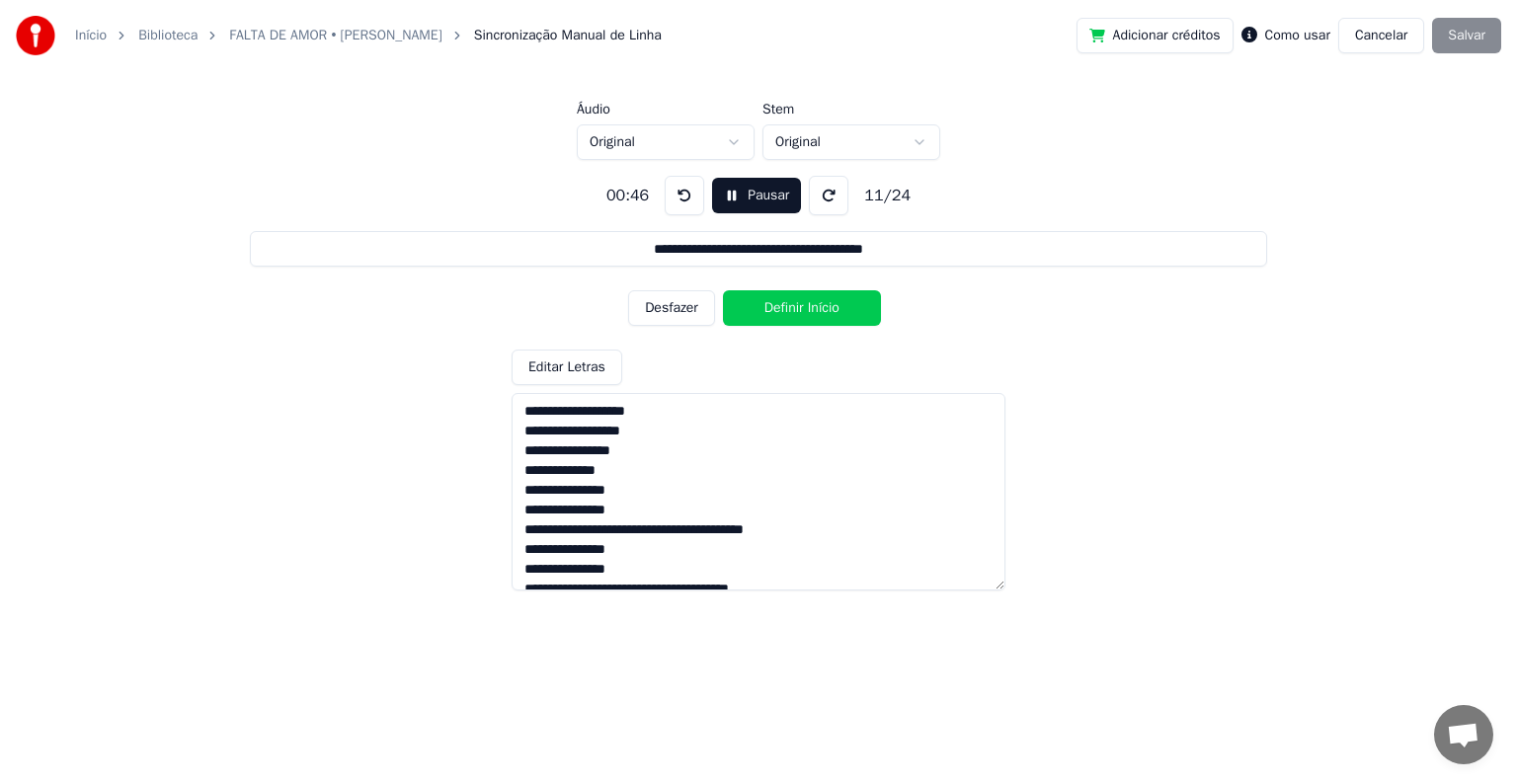 click at bounding box center [684, 196] 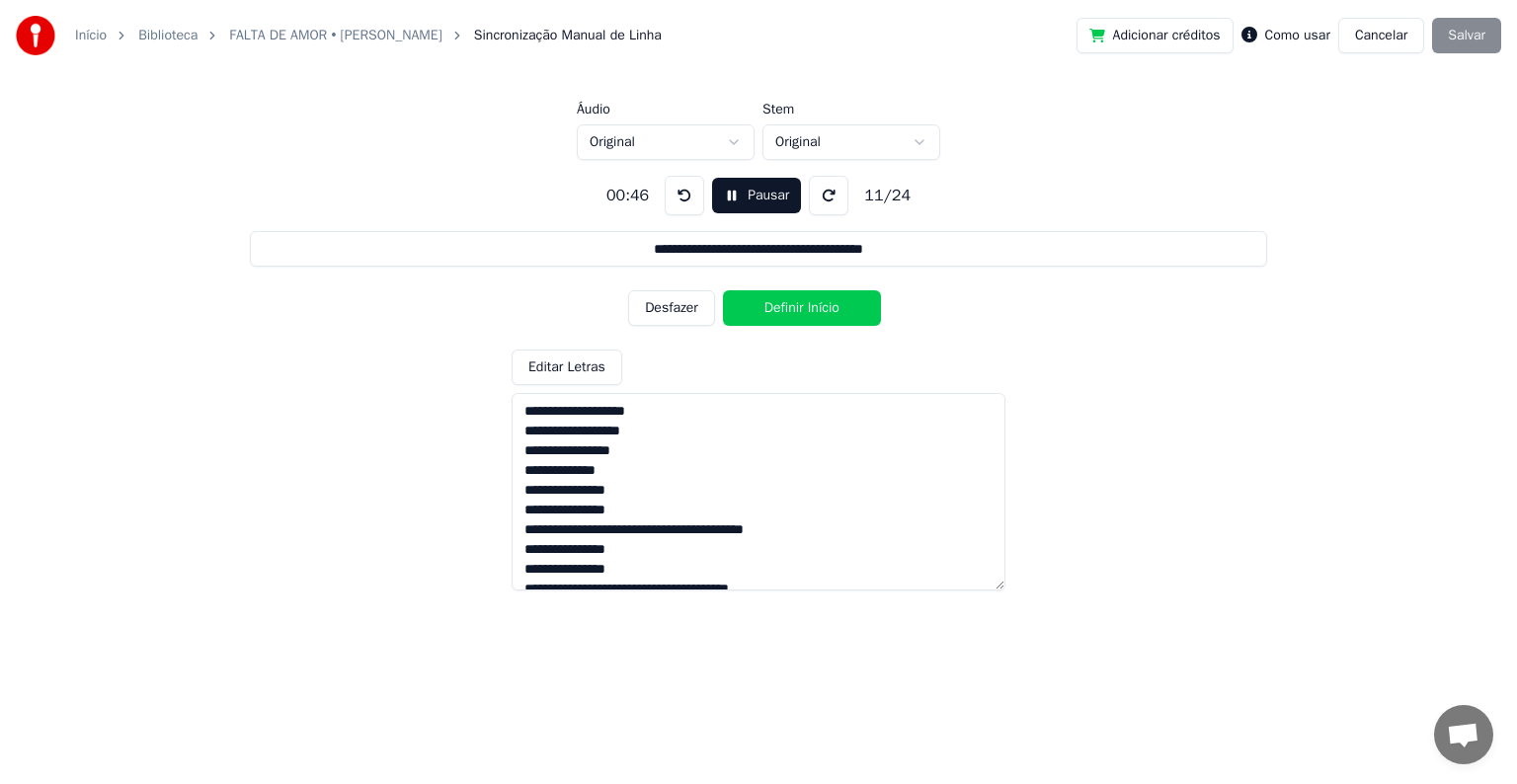 click at bounding box center (684, 196) 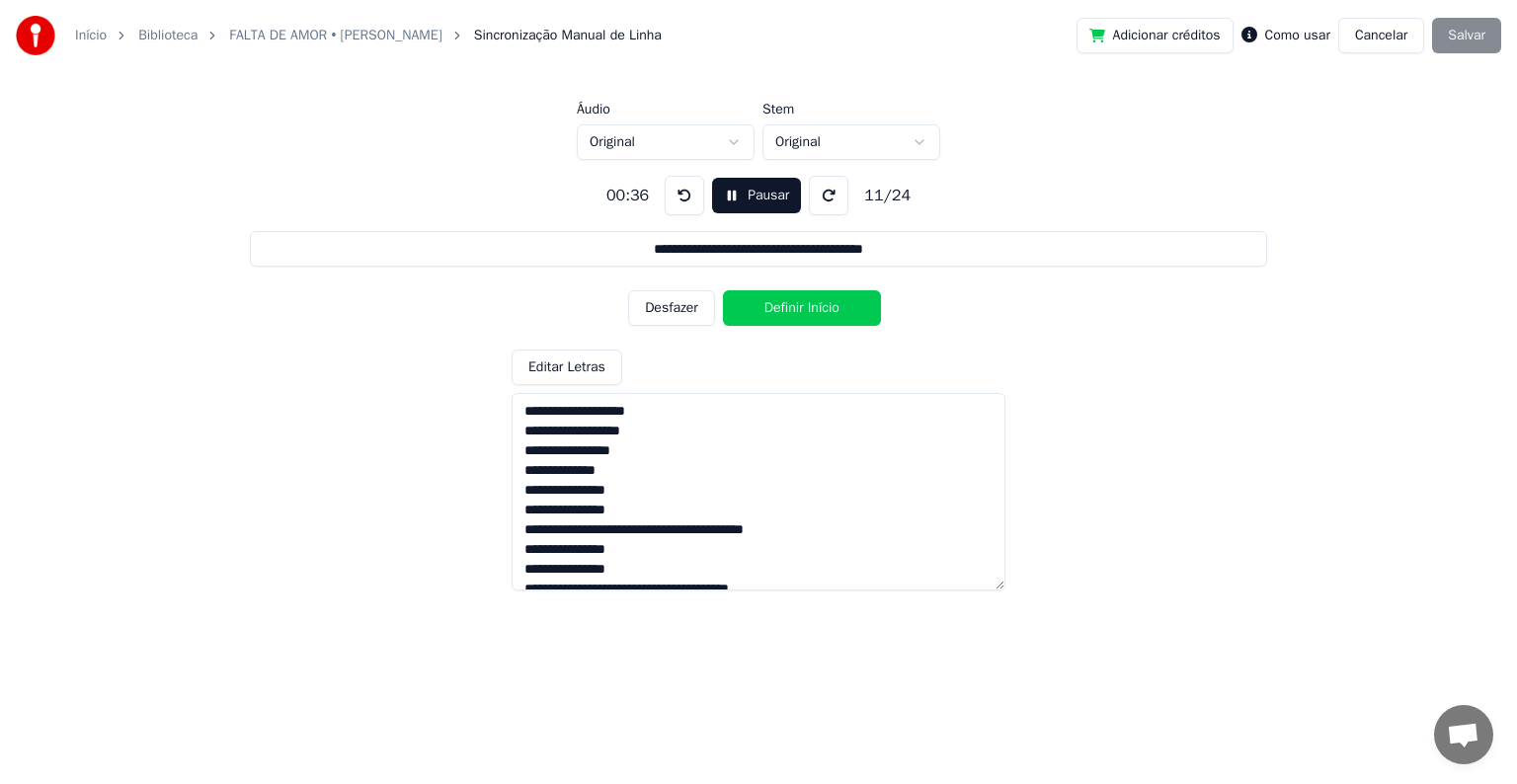 click at bounding box center (684, 196) 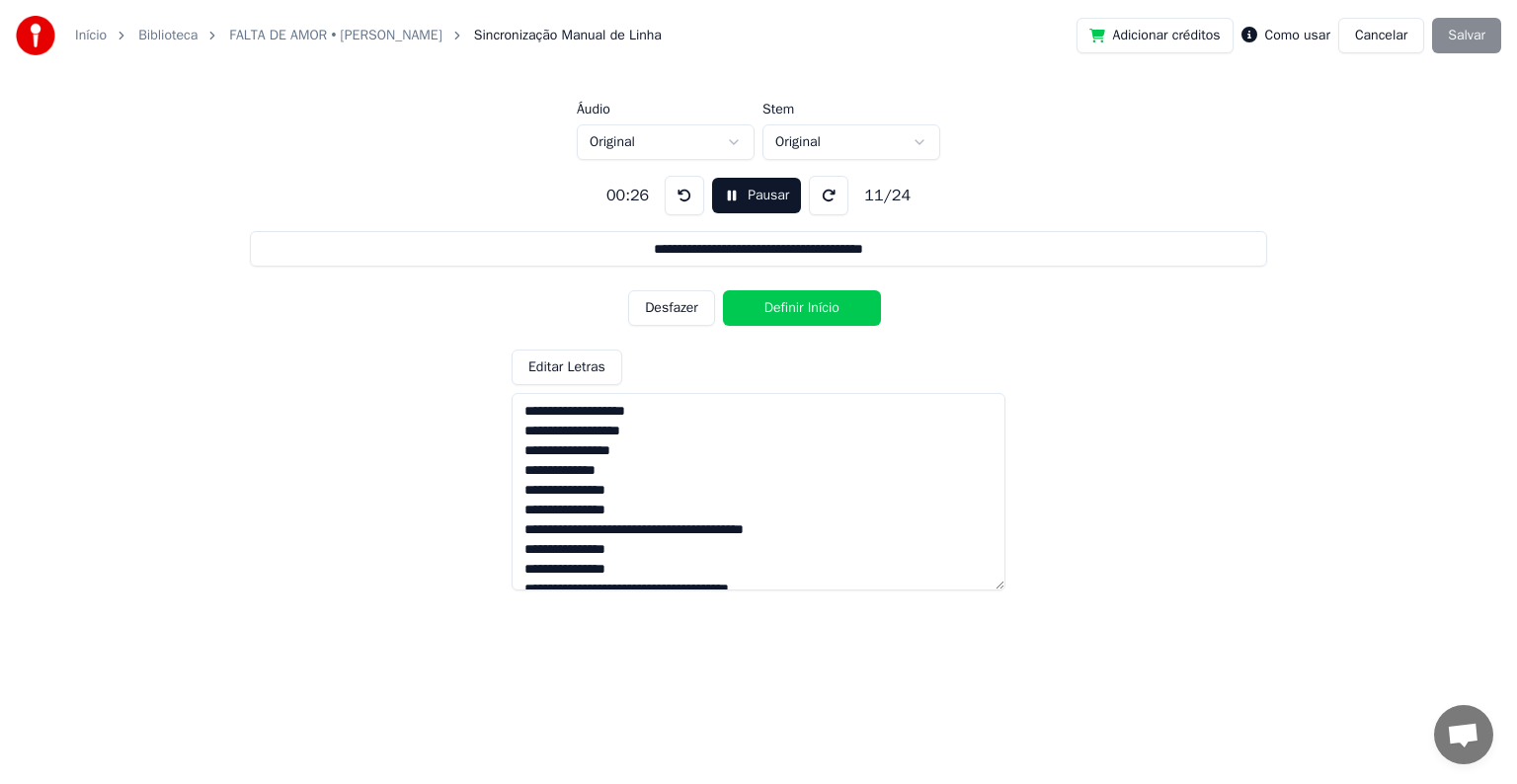 click at bounding box center (684, 196) 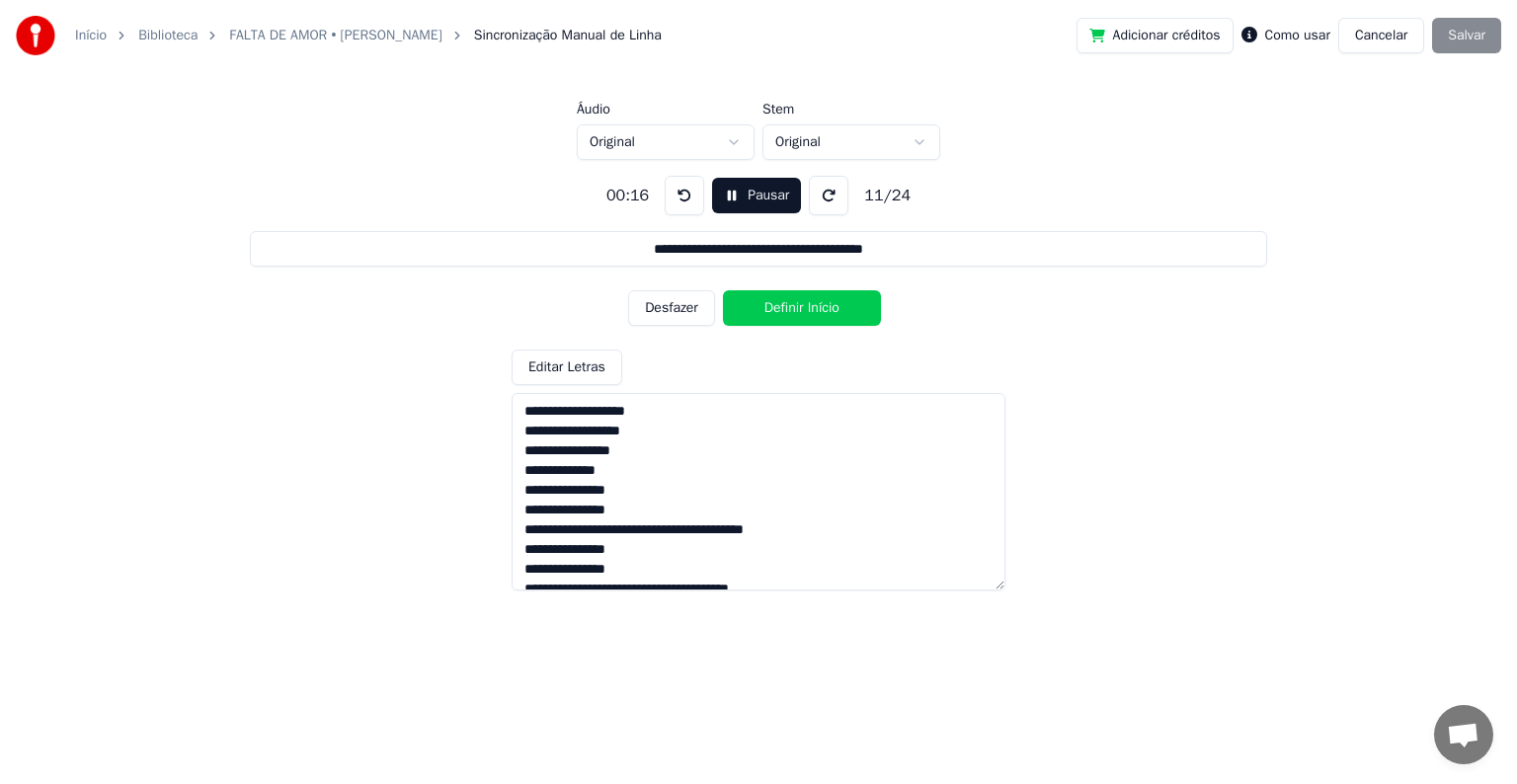 click at bounding box center (684, 196) 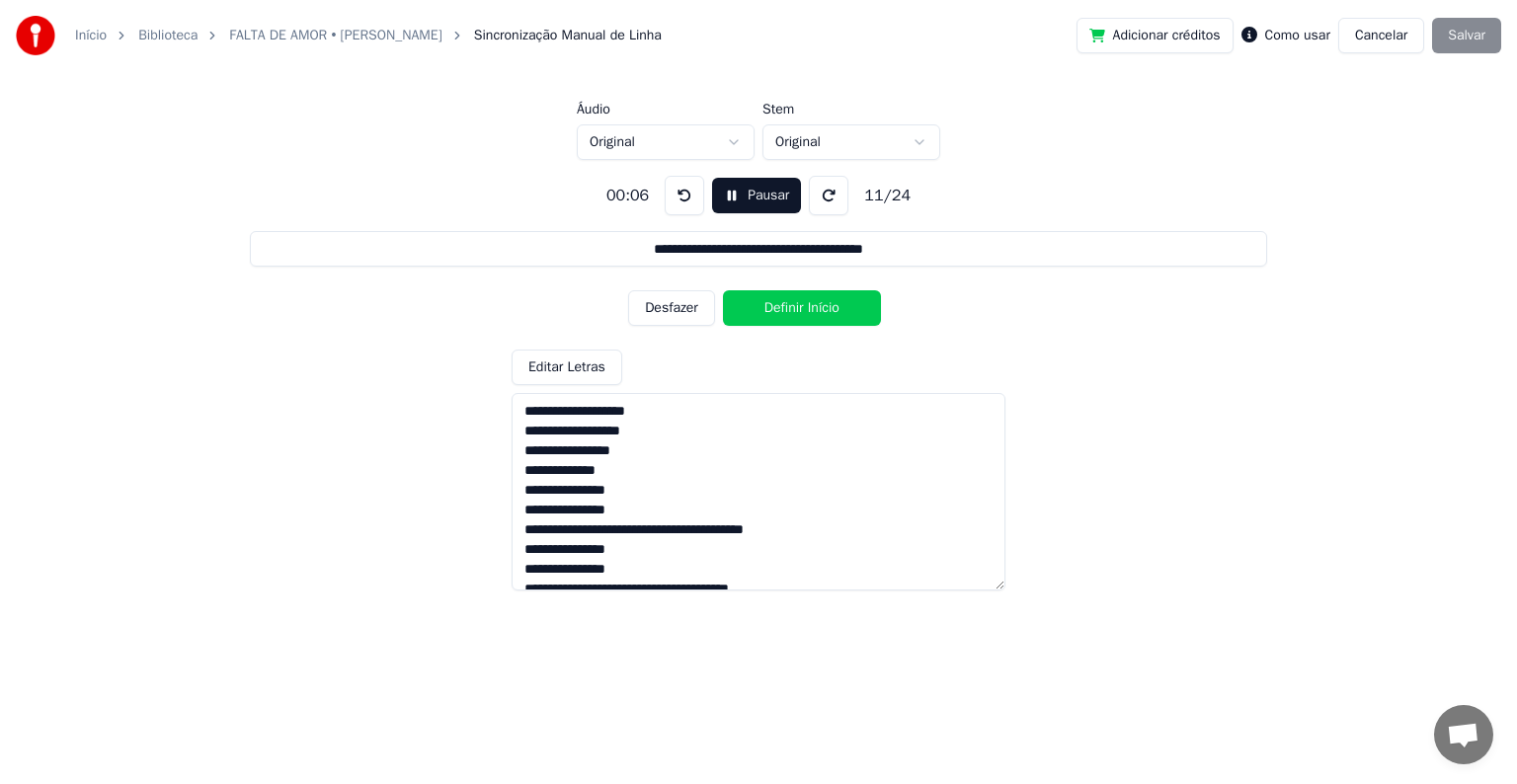 click at bounding box center (684, 196) 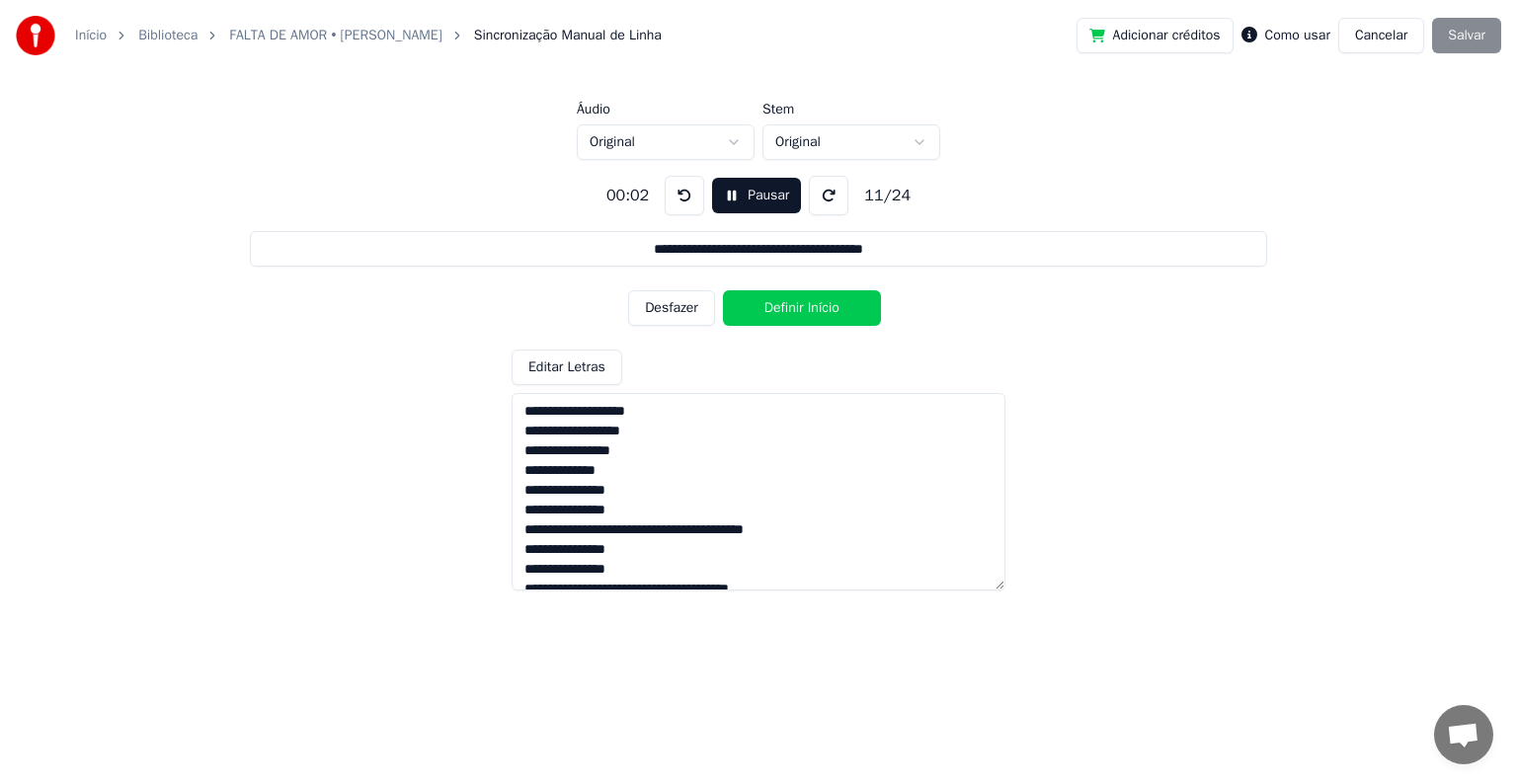 click at bounding box center [684, 196] 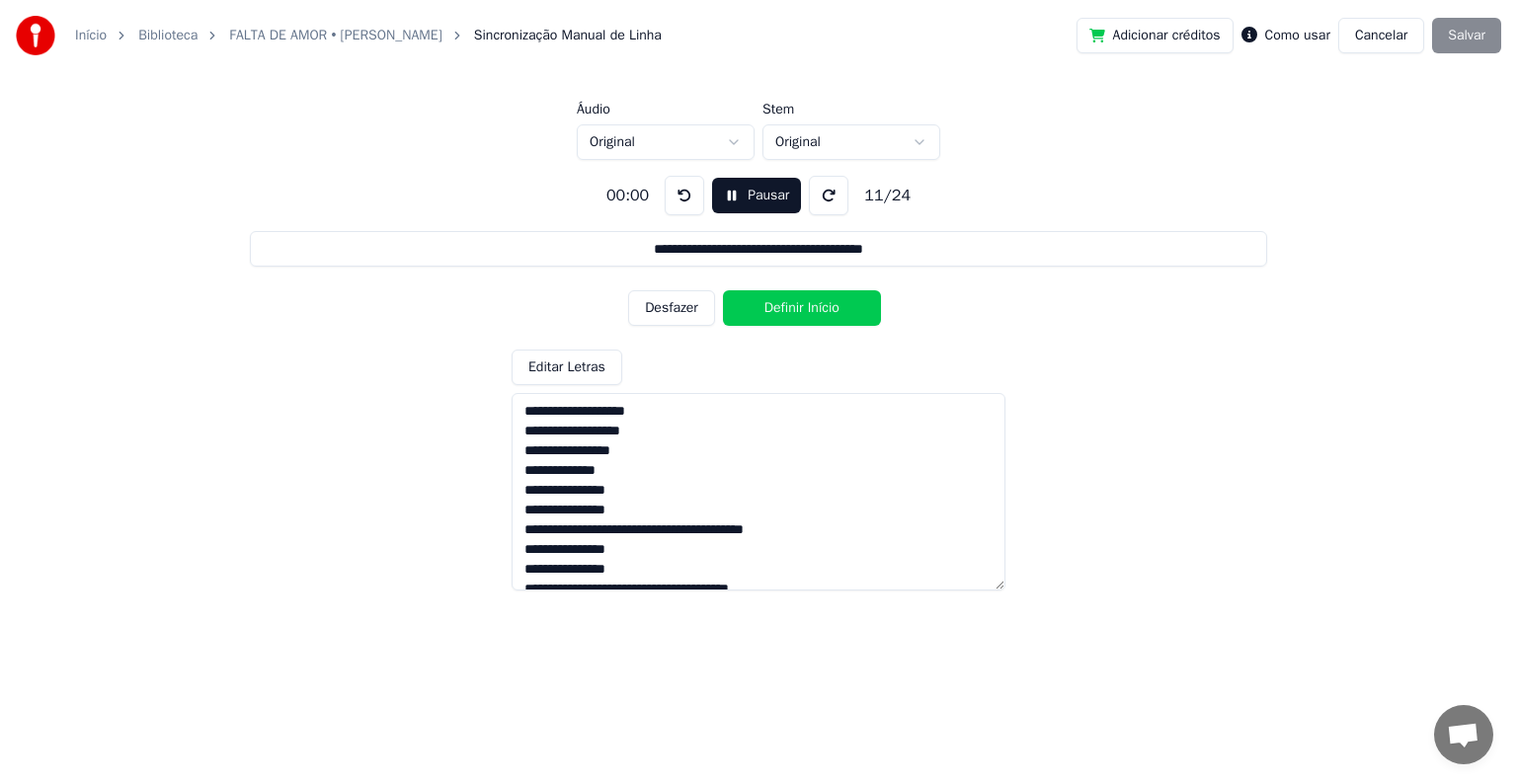 click at bounding box center [684, 196] 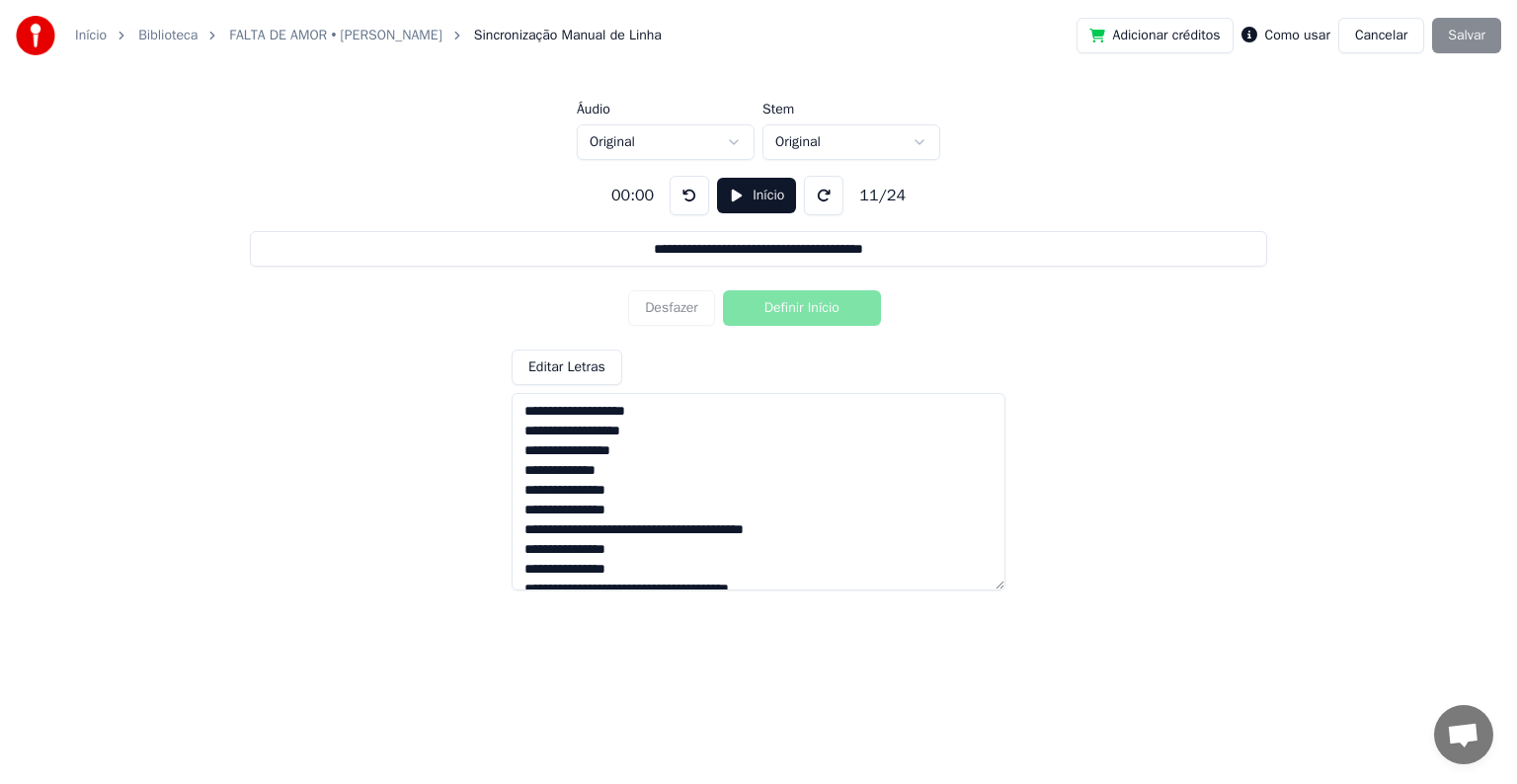 click on "Início" at bounding box center [757, 196] 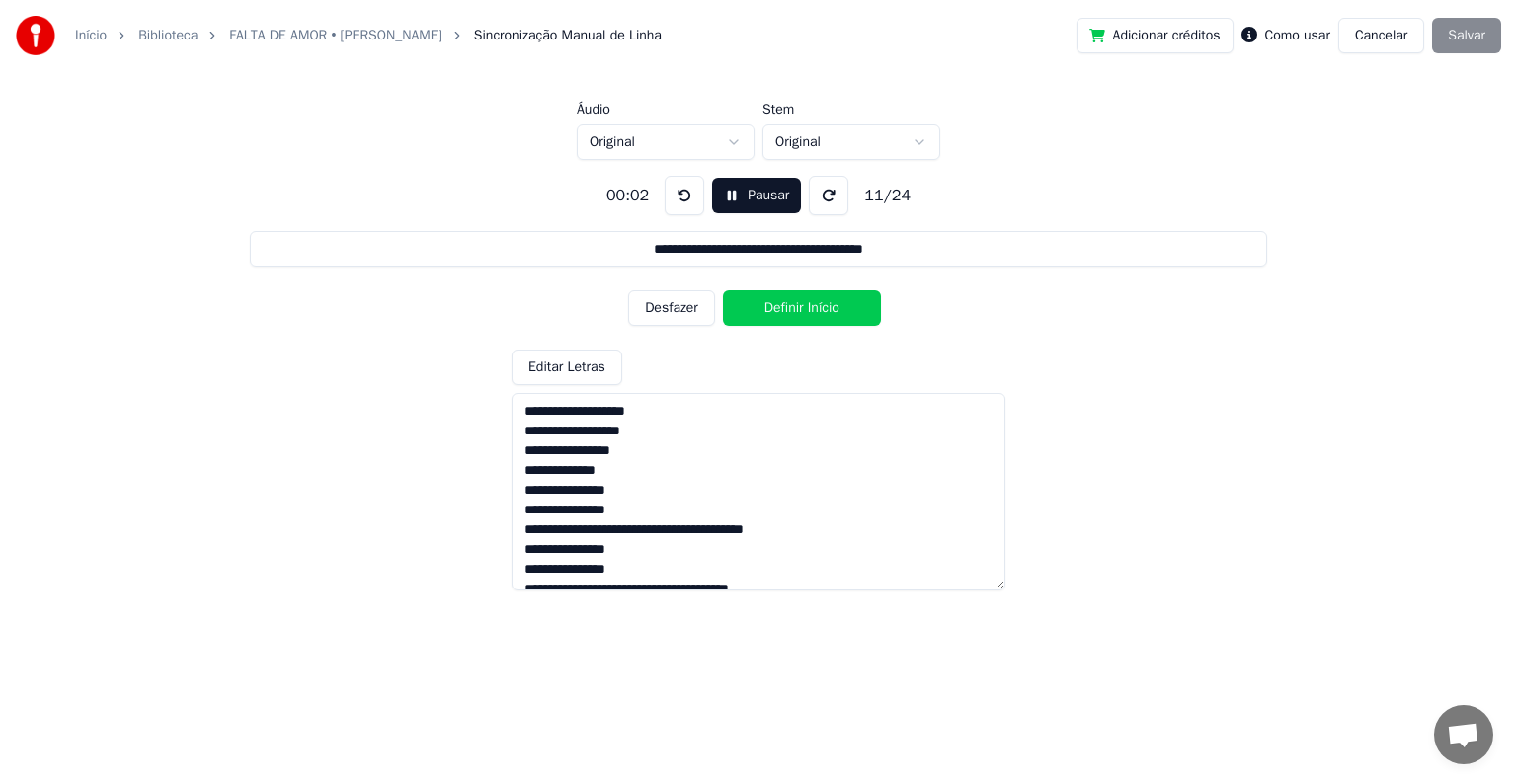 click at bounding box center [684, 196] 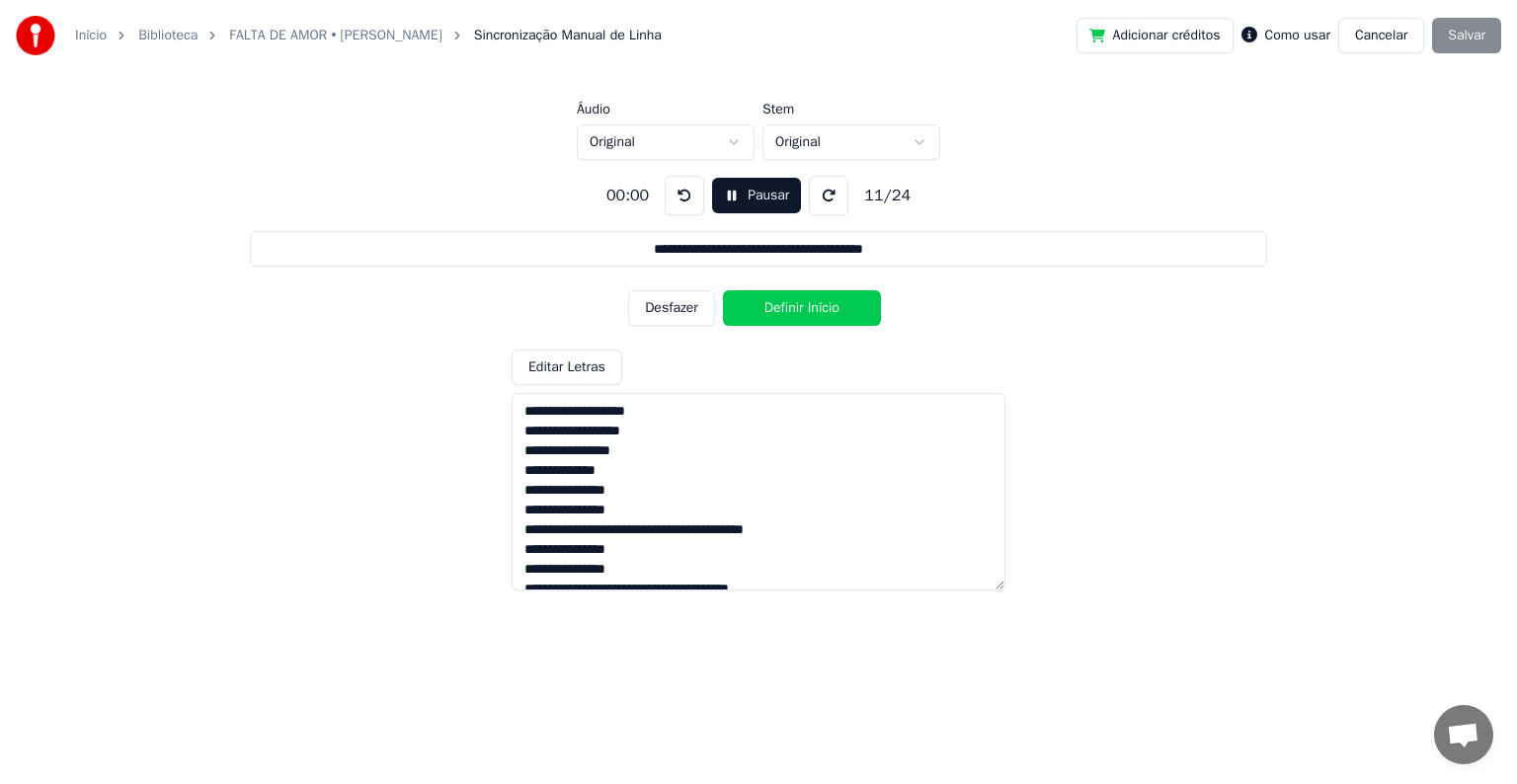 click at bounding box center (684, 196) 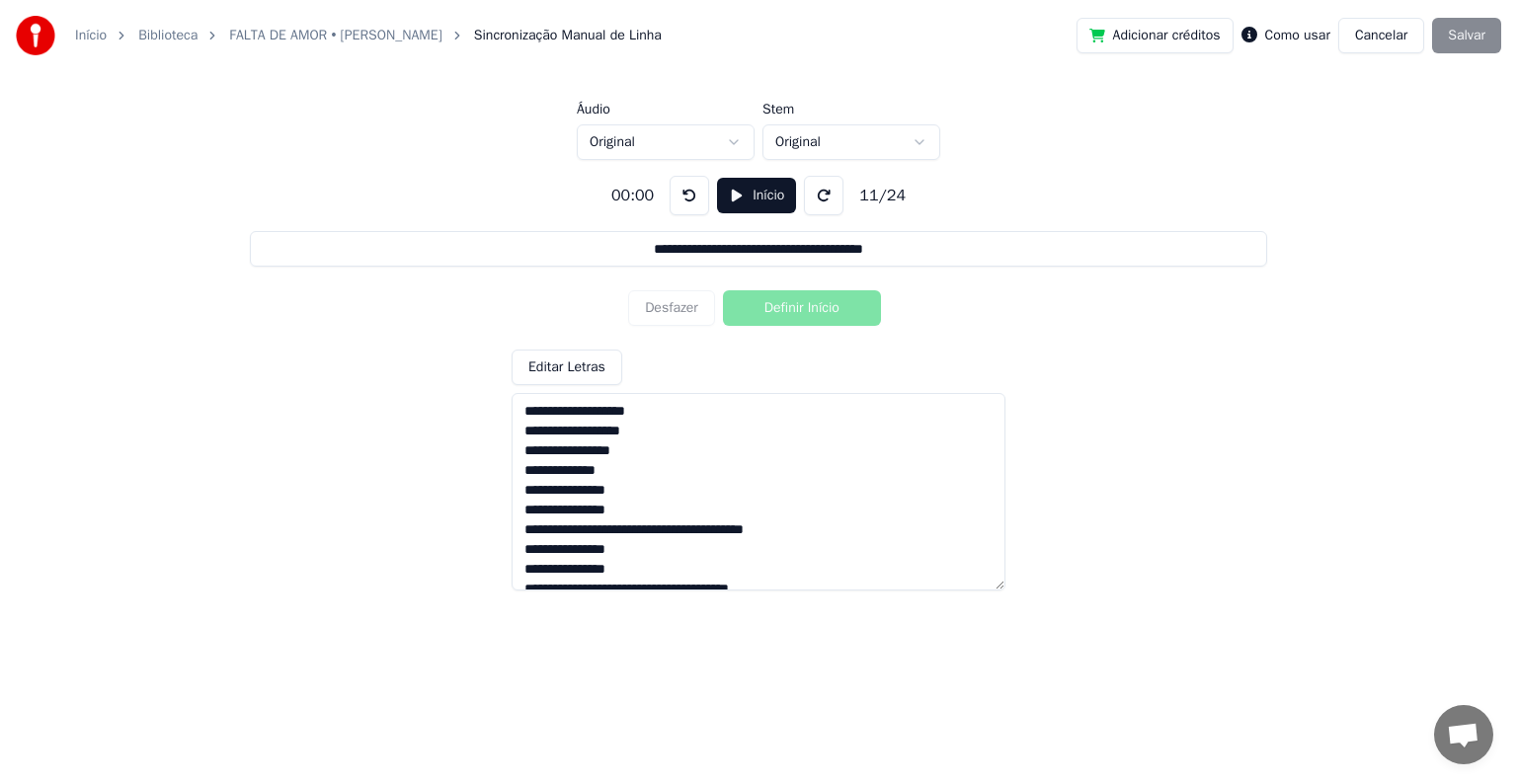 click on "Início" at bounding box center (757, 196) 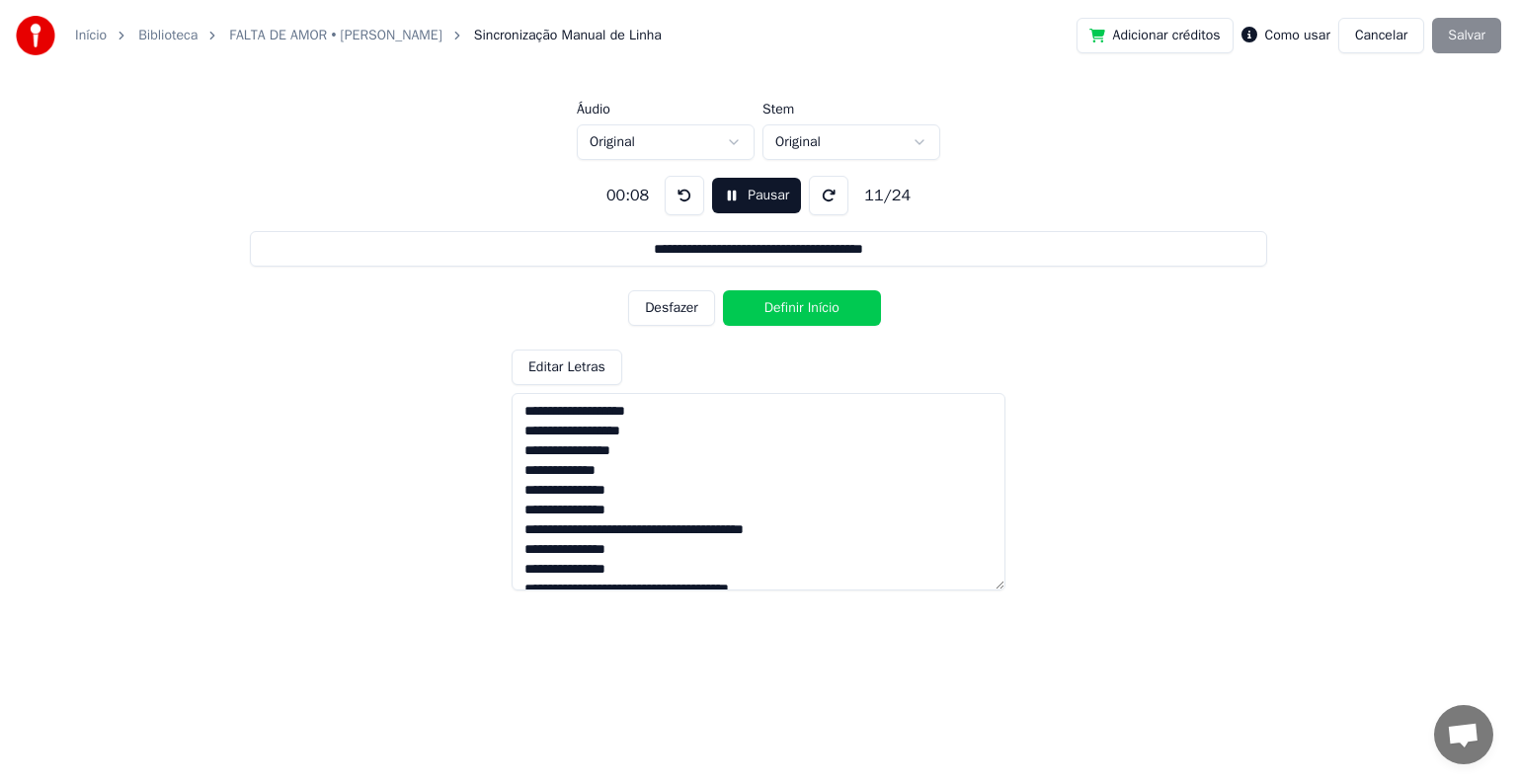 click at bounding box center [684, 196] 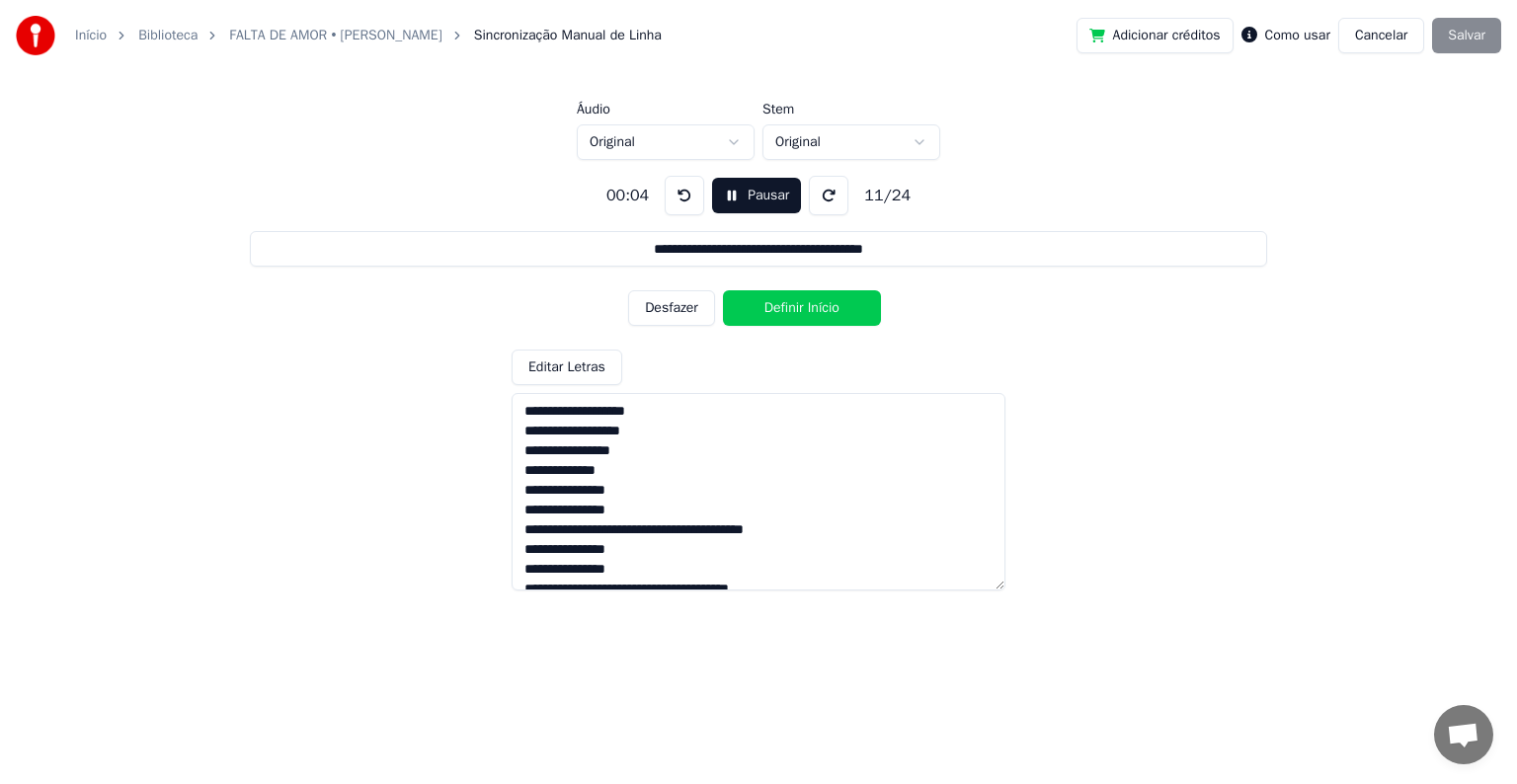 click at bounding box center (684, 196) 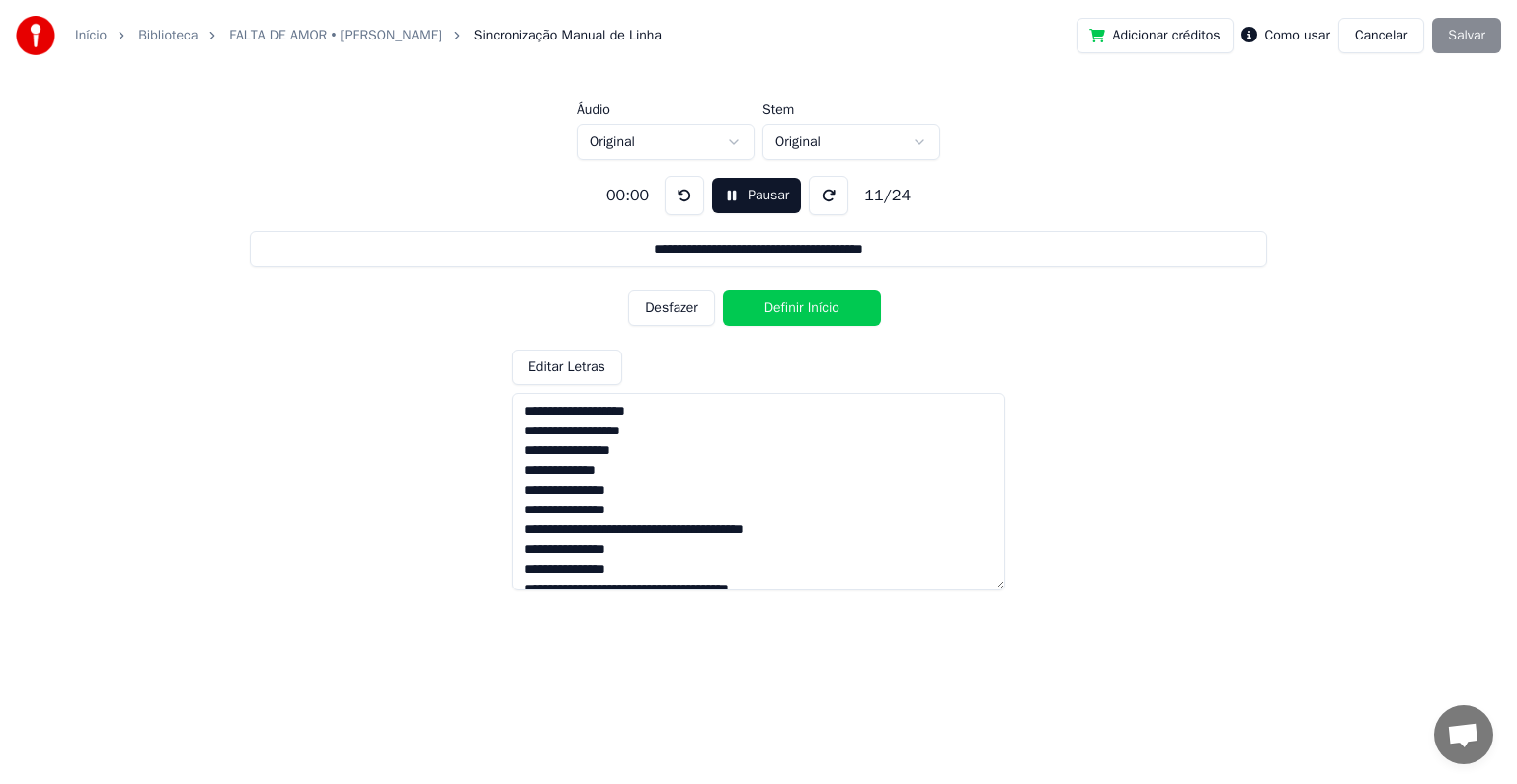 click at bounding box center [684, 196] 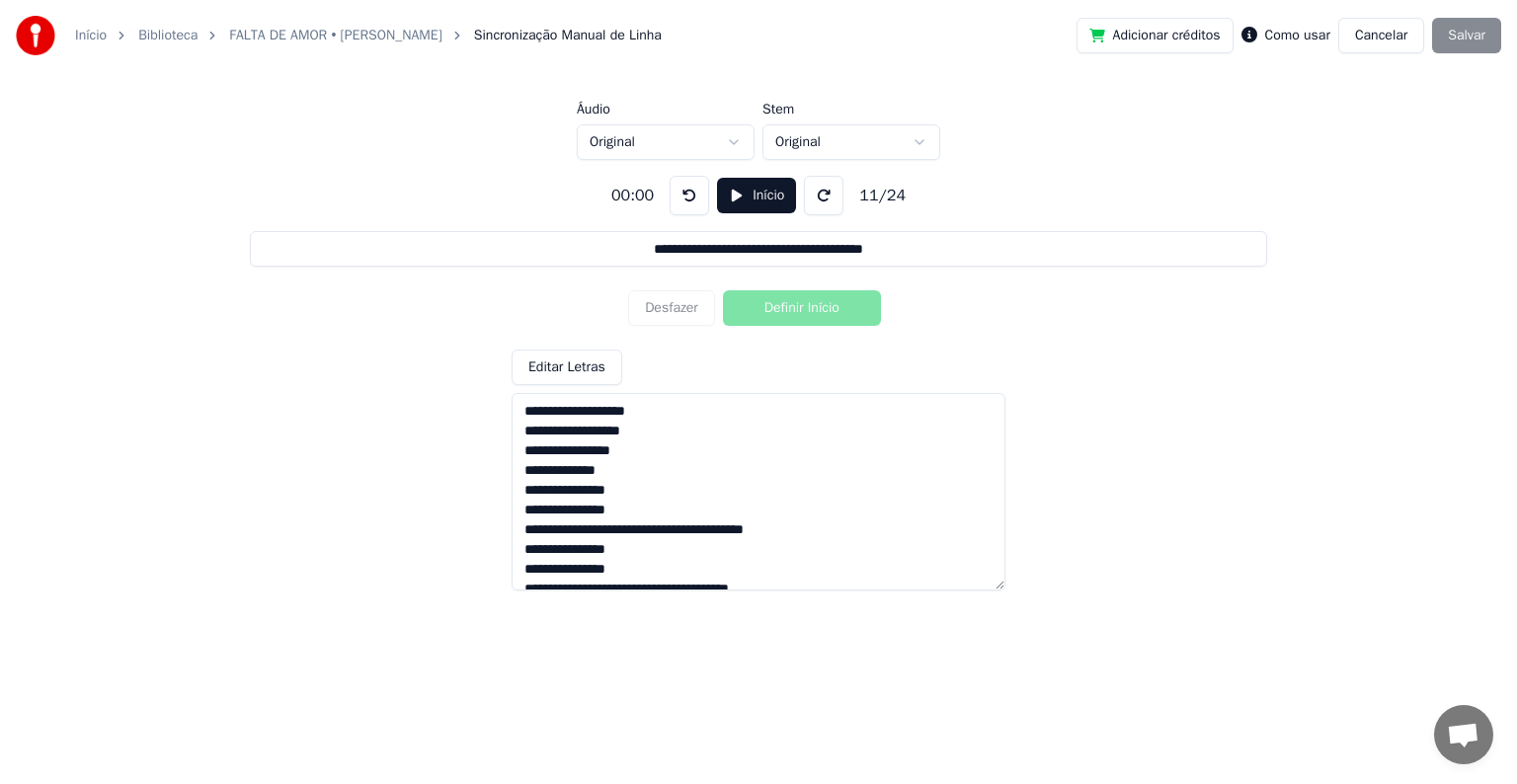 click on "Início" at bounding box center [757, 196] 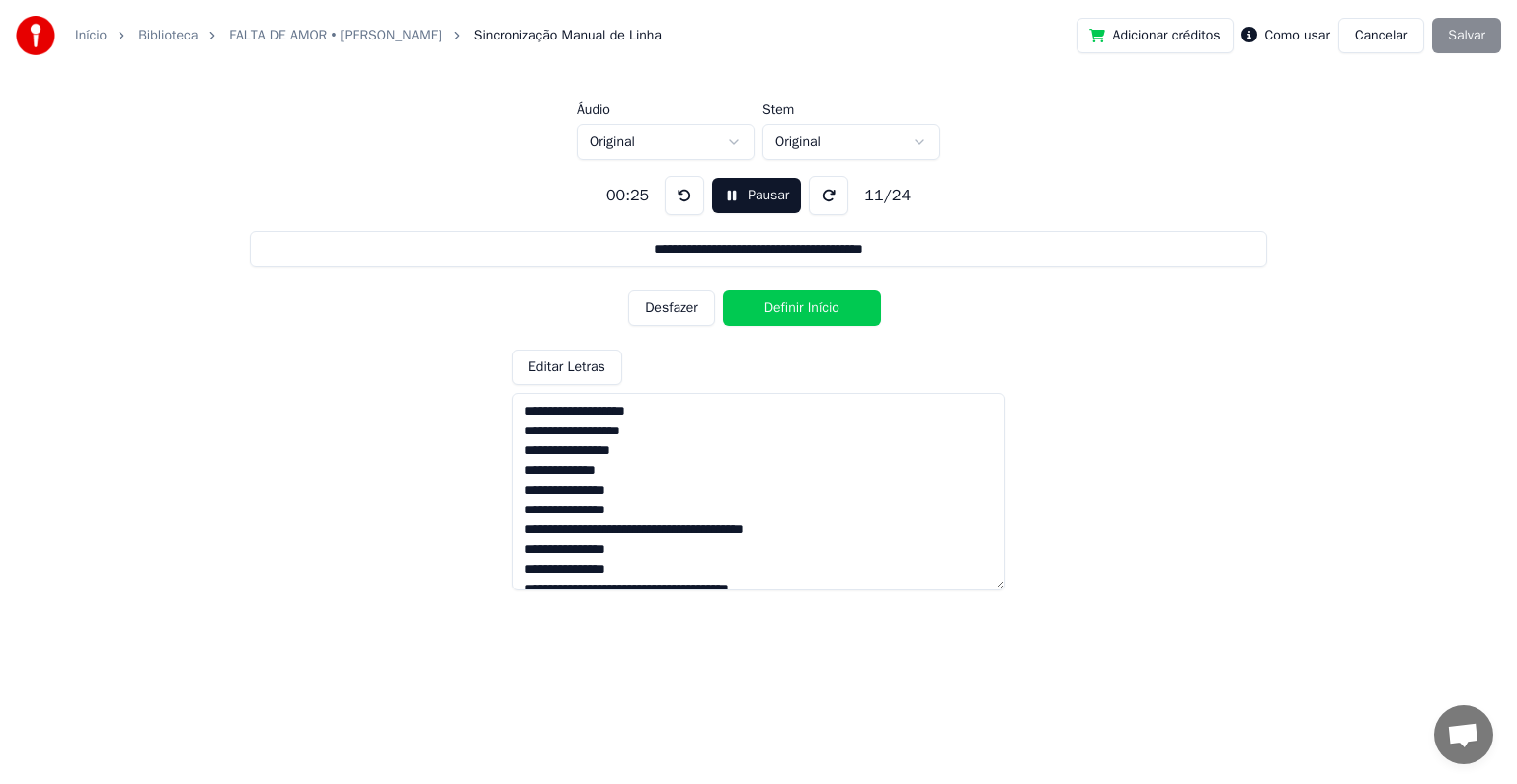 click on "Definir Início" at bounding box center (802, 308) 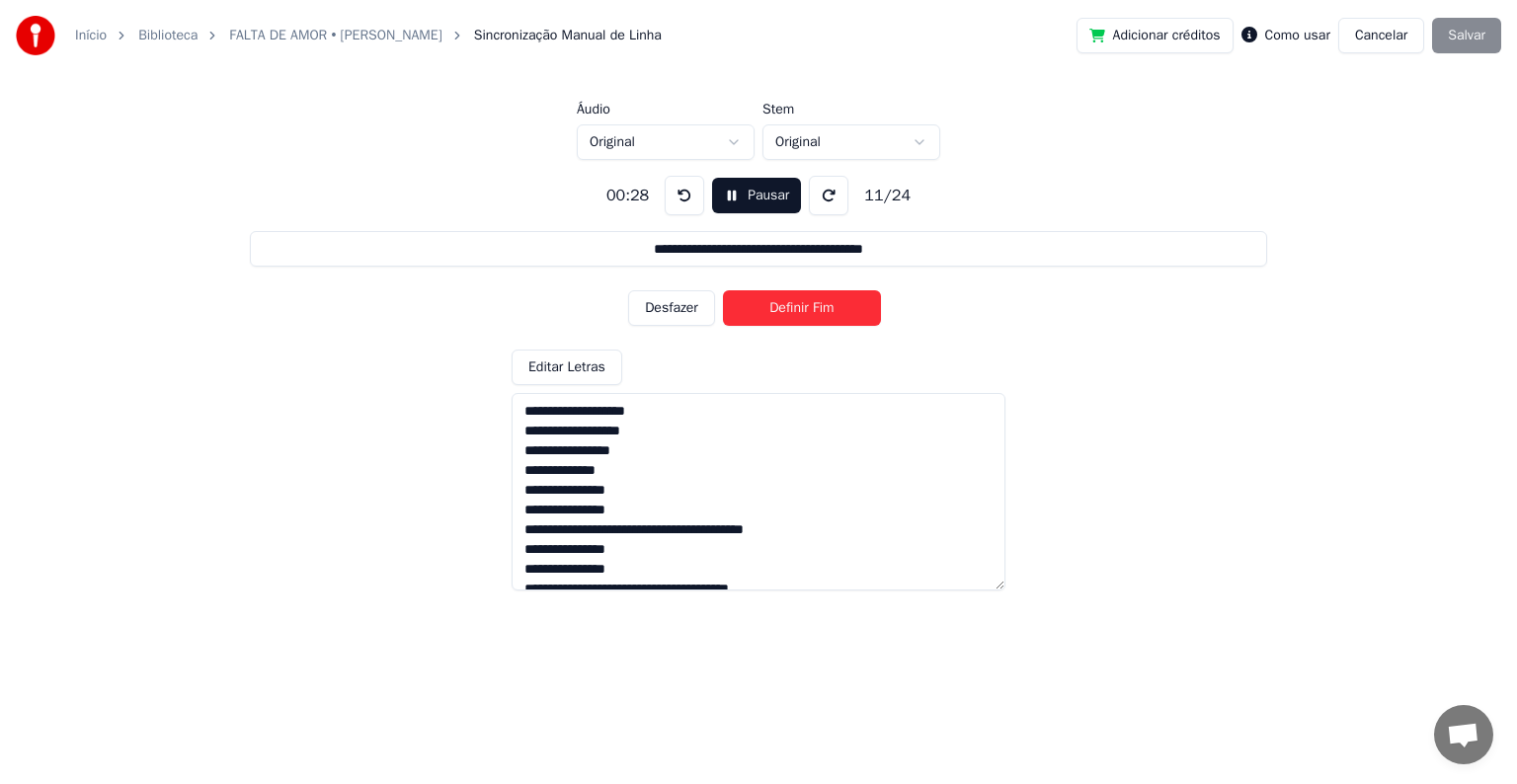 click on "Pausar" at bounding box center (757, 196) 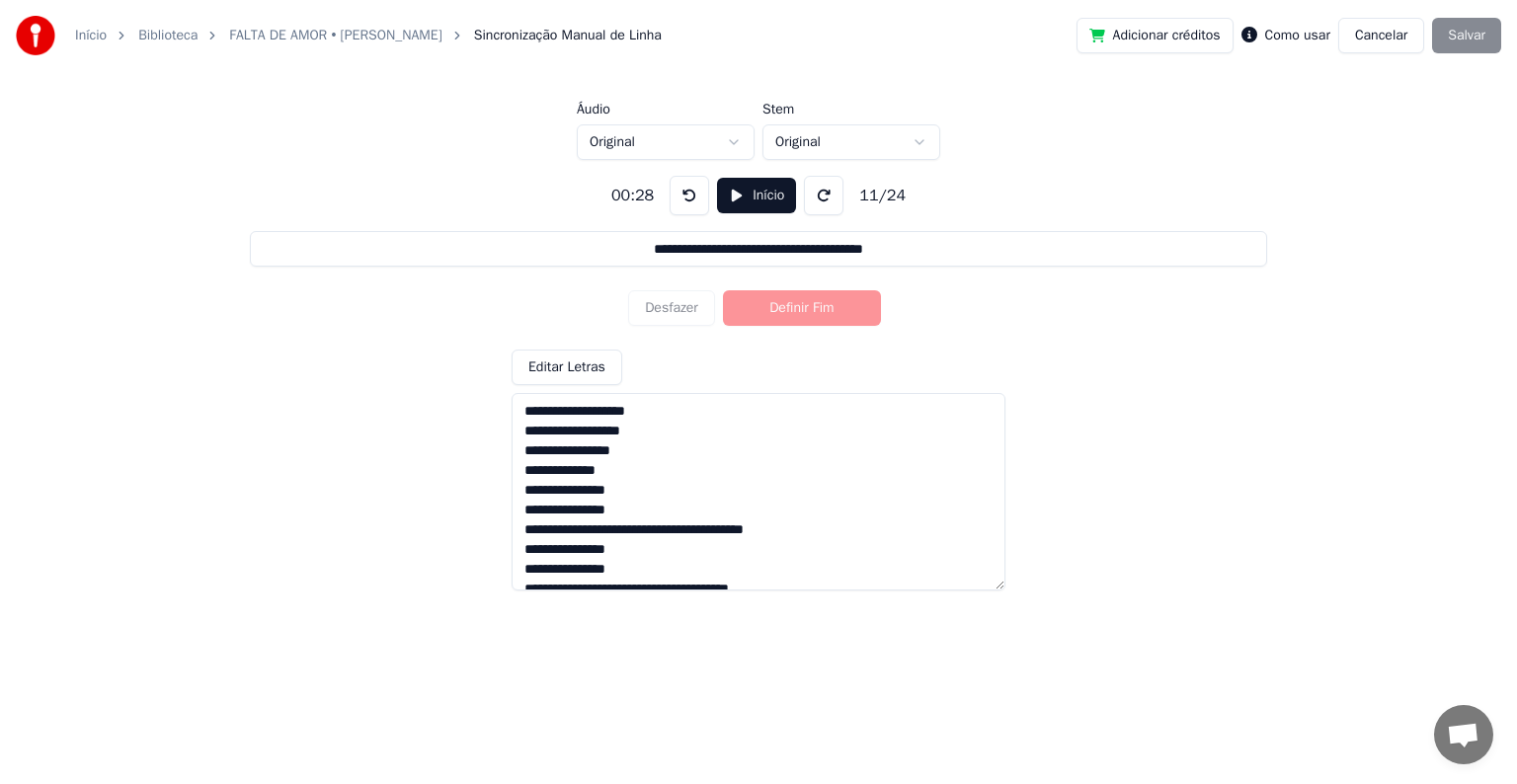 click on "Desfazer Definir Fim" at bounding box center (758, 308) 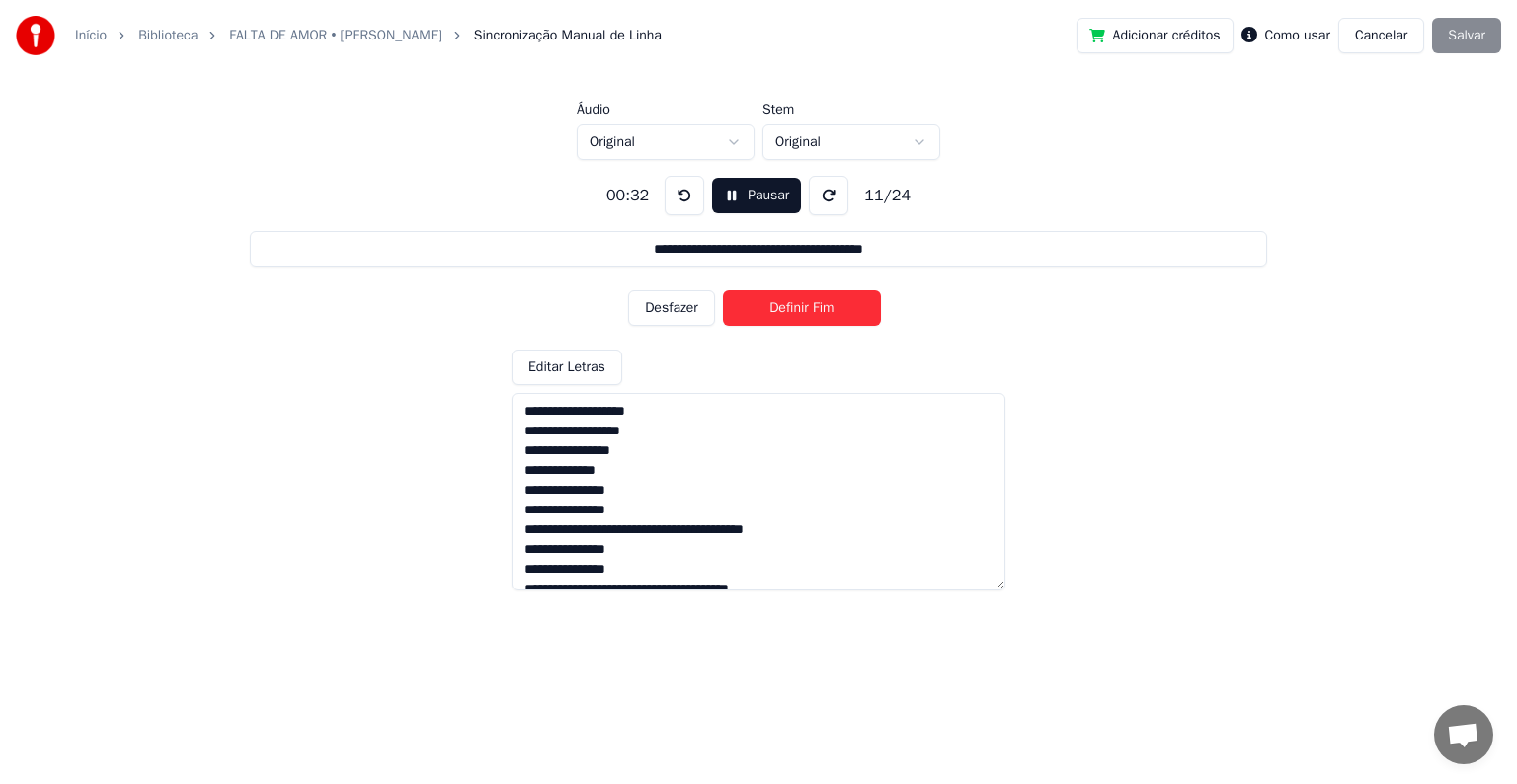 click at bounding box center (684, 196) 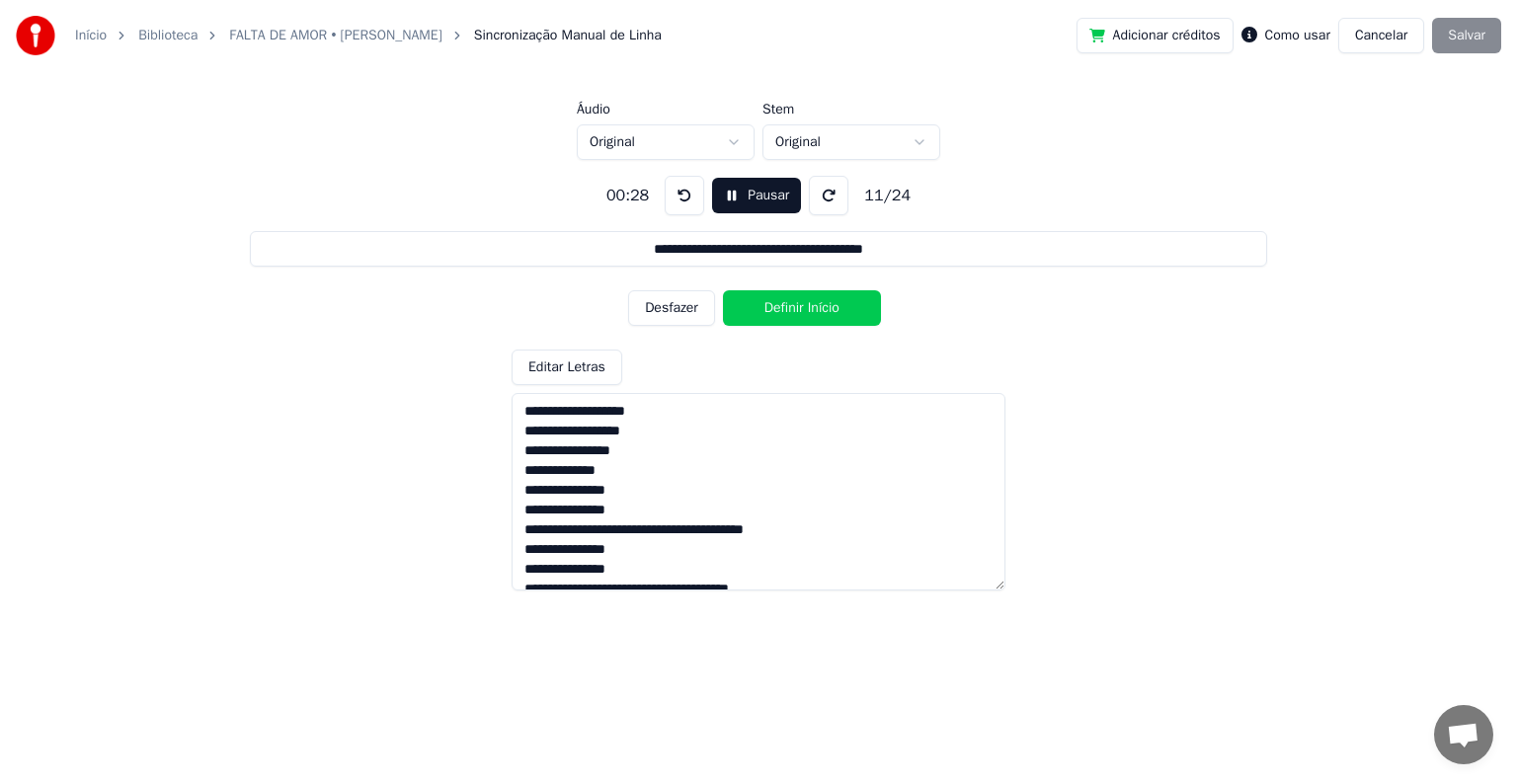 click at bounding box center [684, 196] 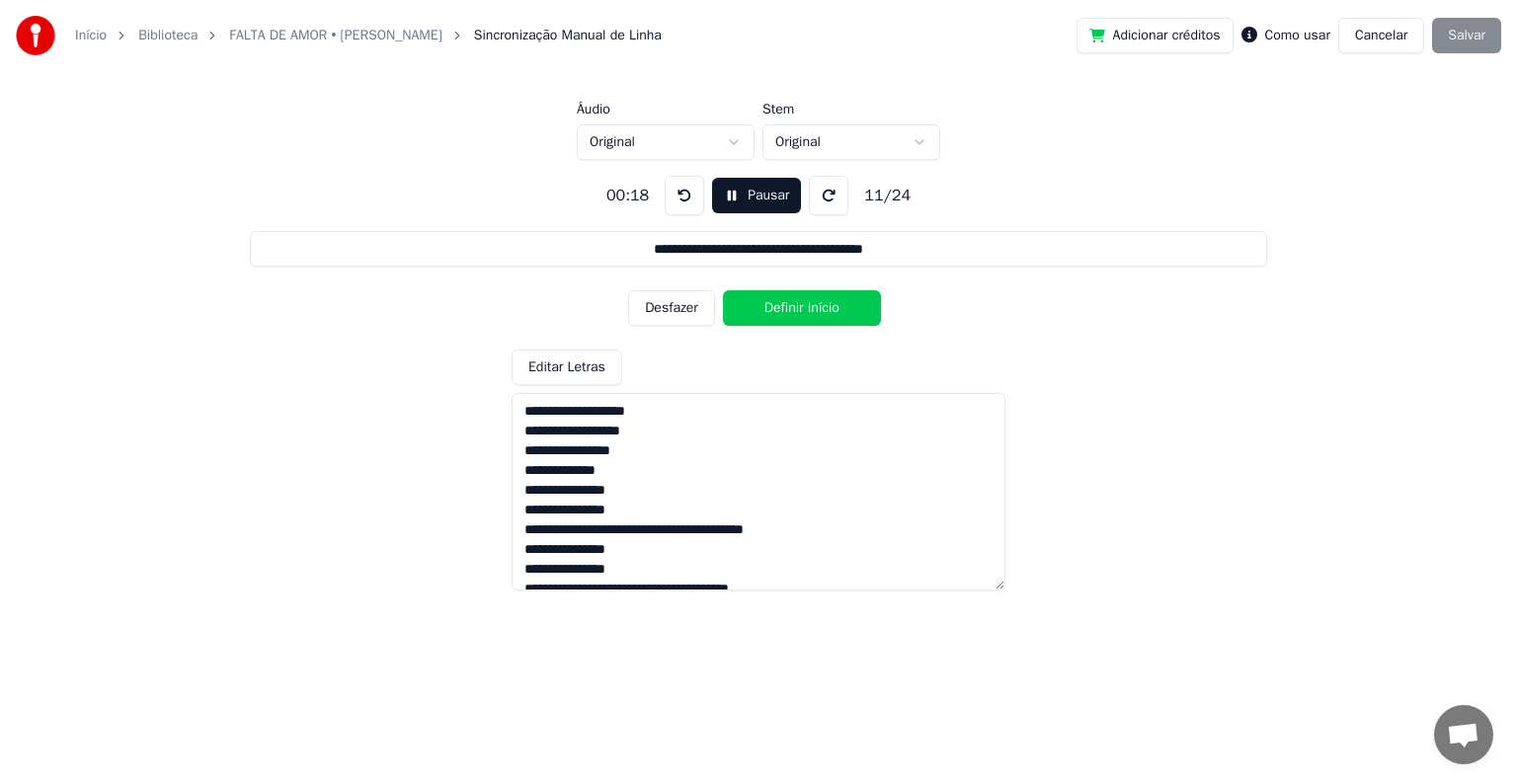click at bounding box center (684, 196) 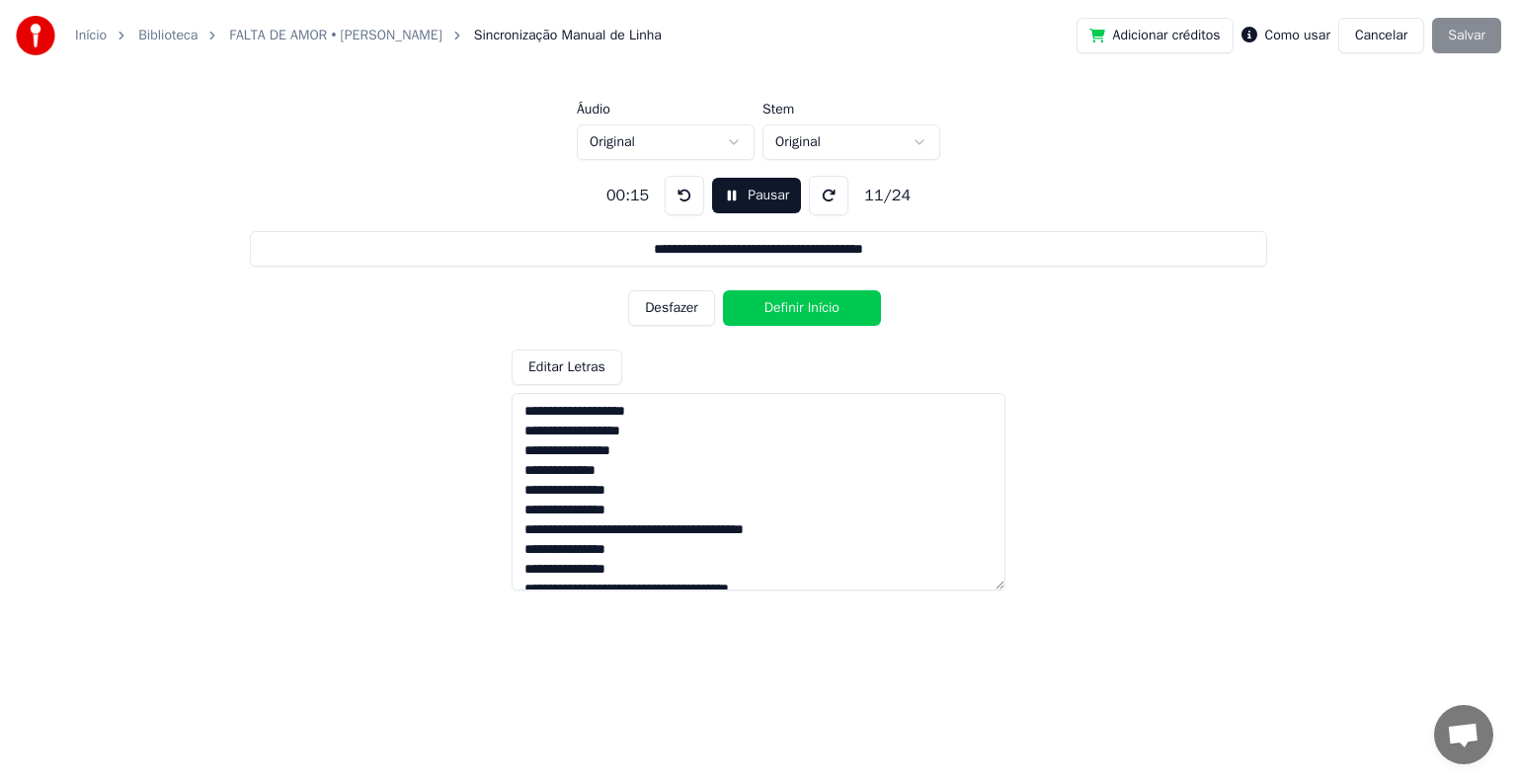 click on "Pausar" at bounding box center (757, 196) 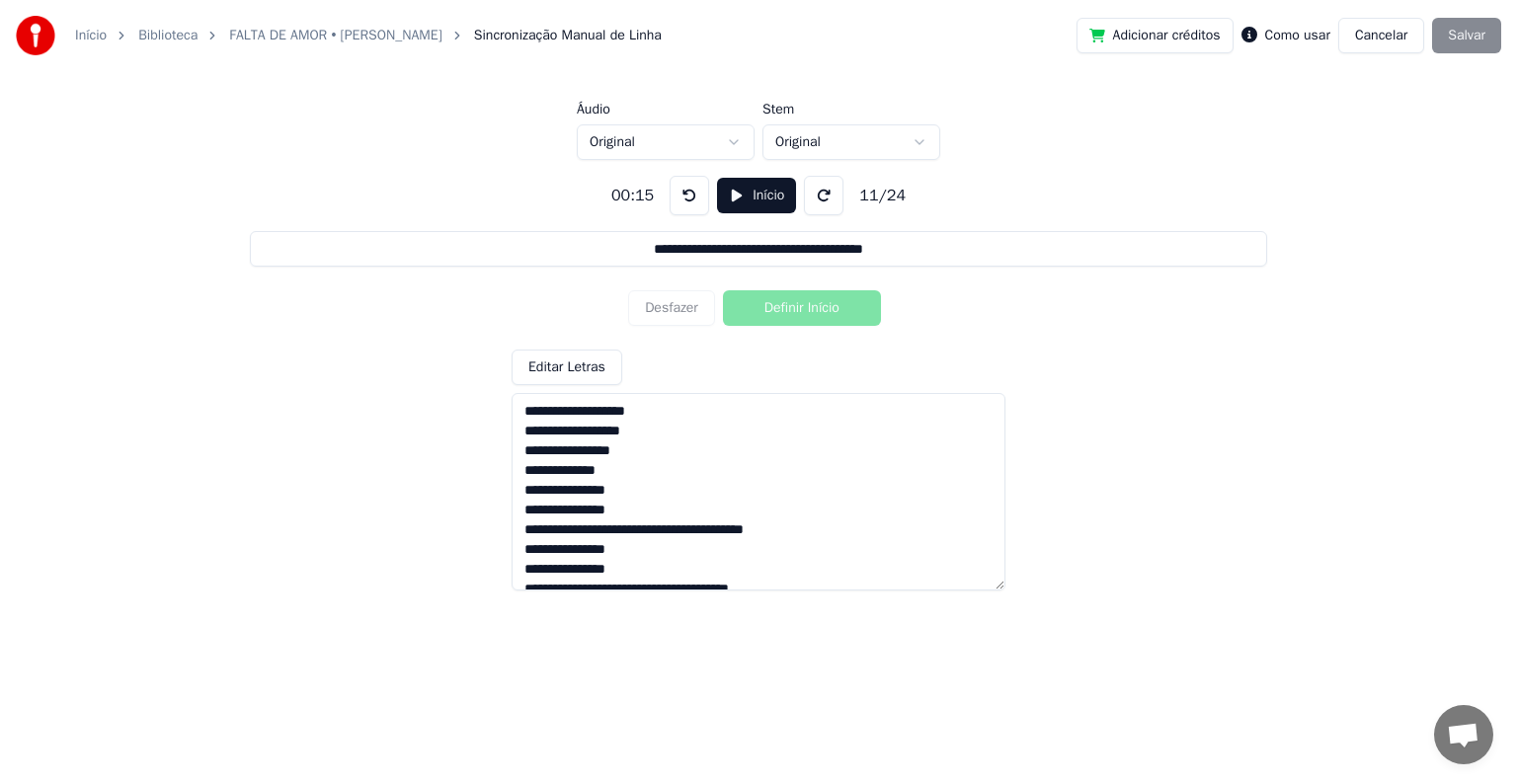 click at bounding box center (689, 196) 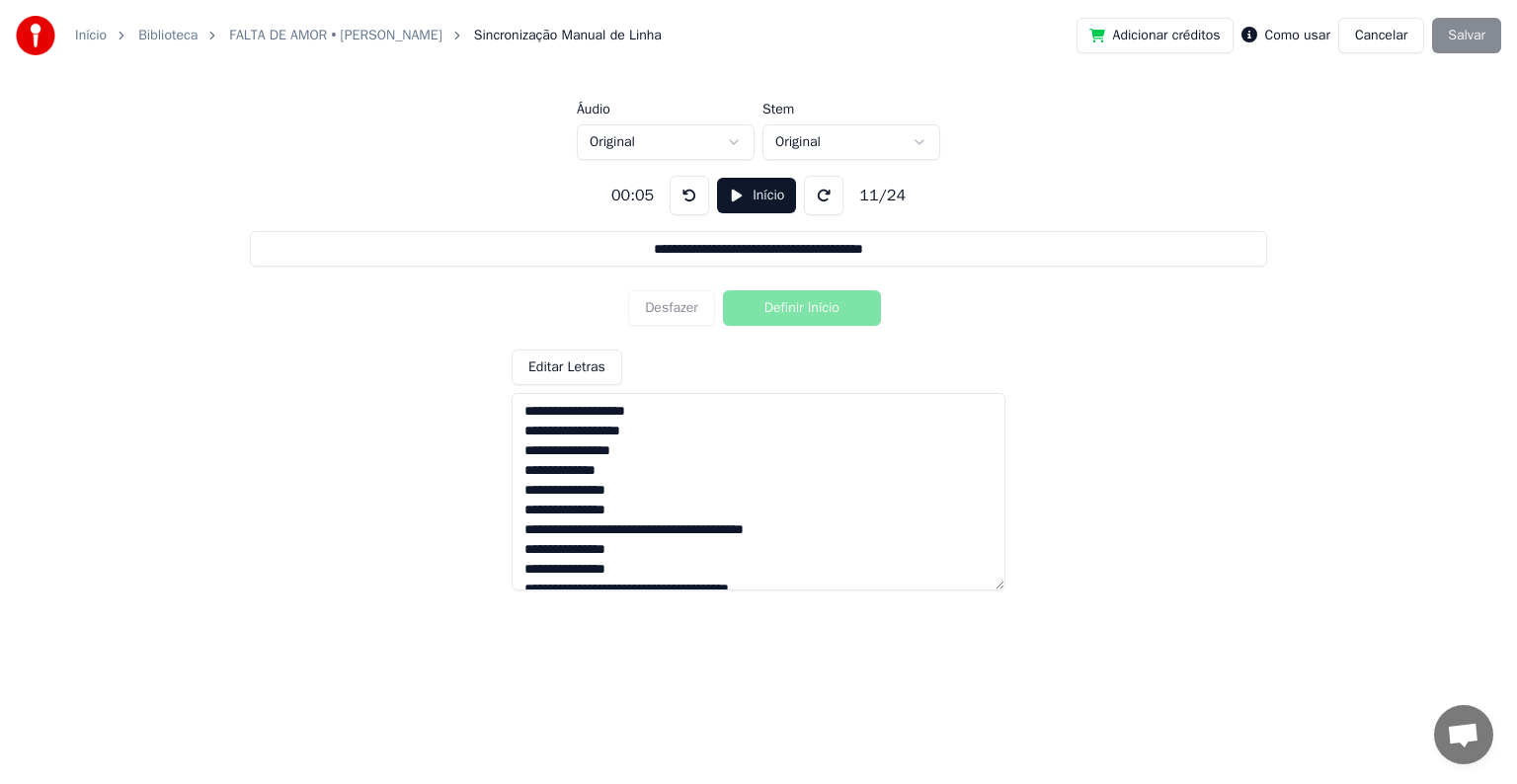 click at bounding box center (689, 196) 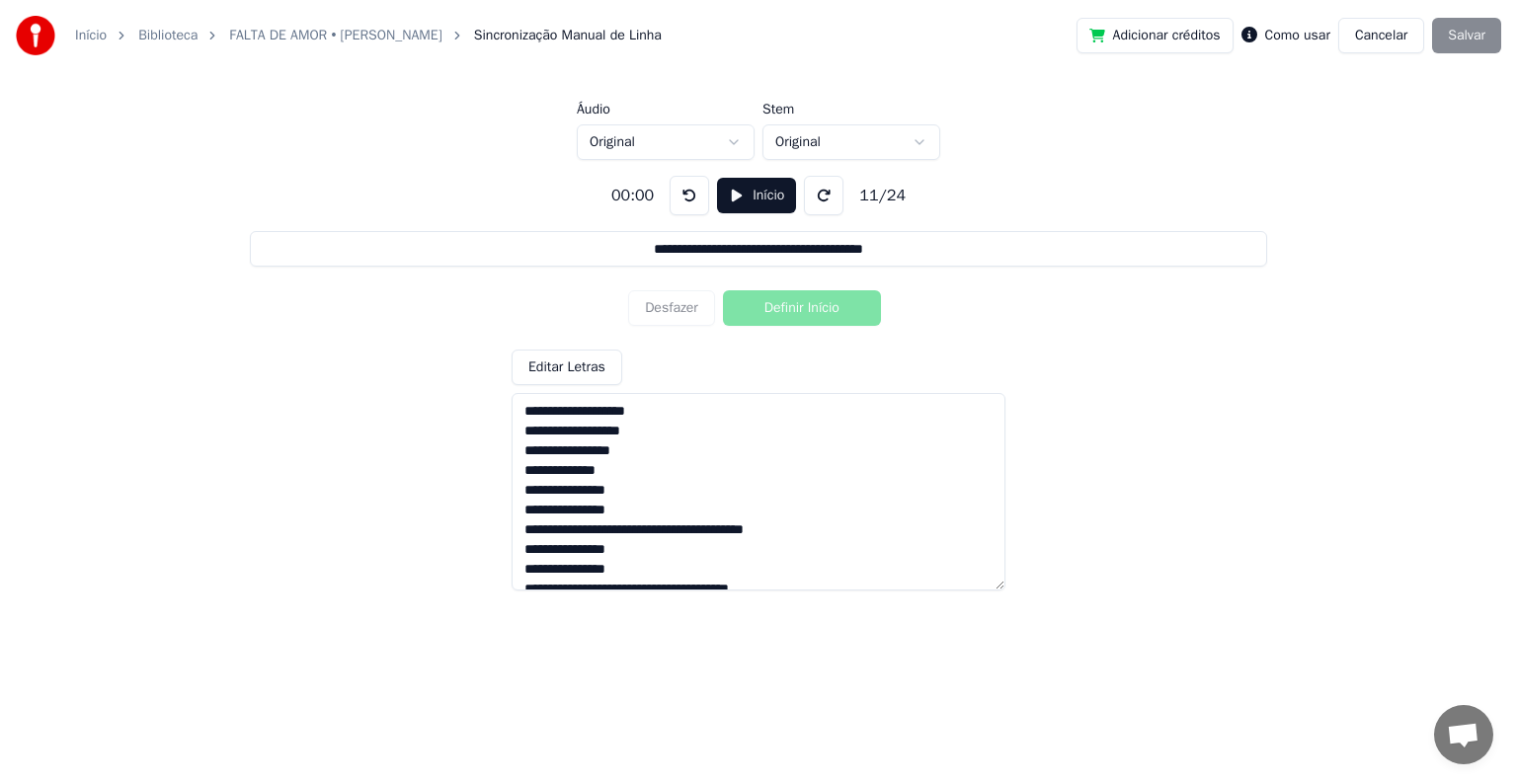 click at bounding box center [689, 196] 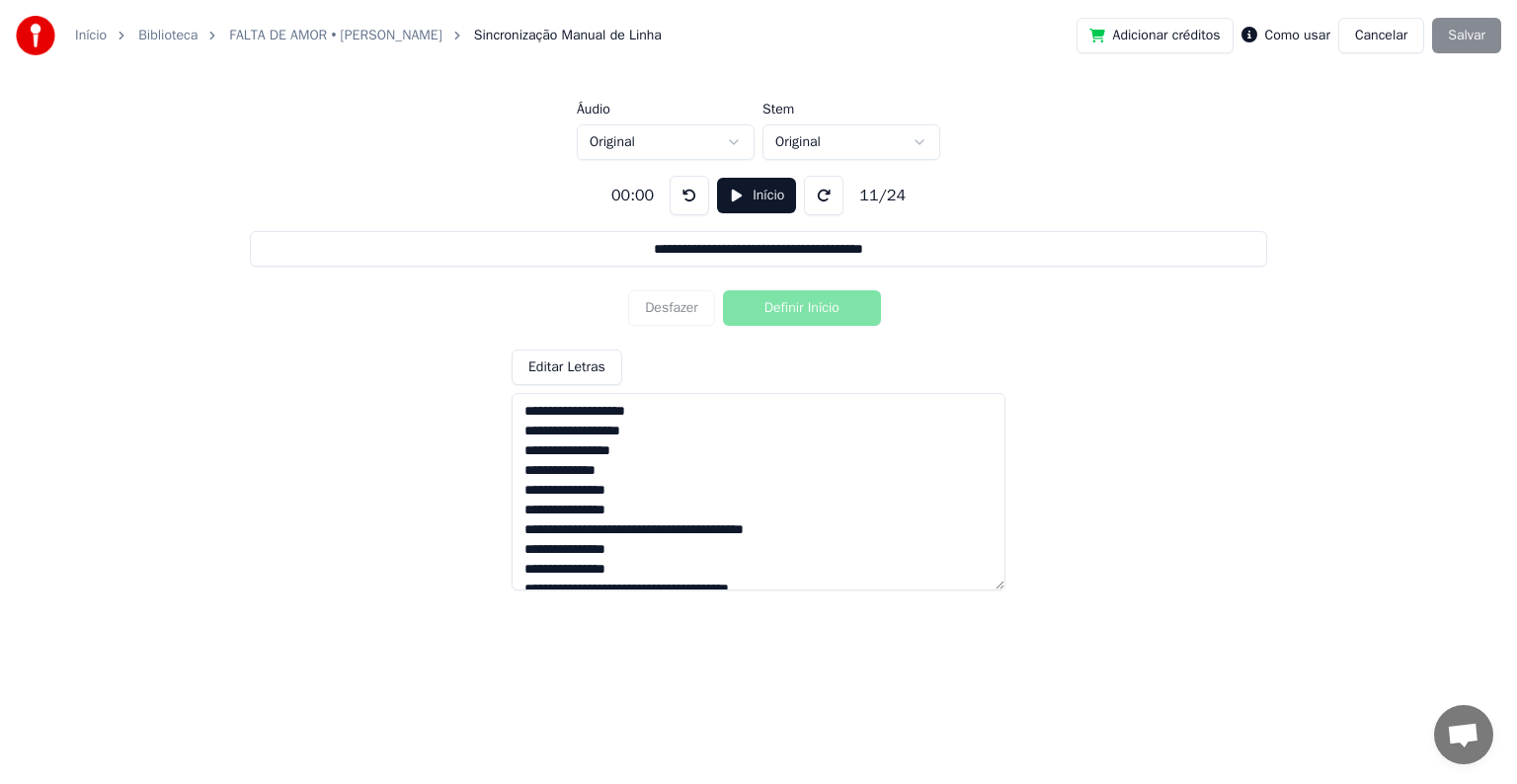 click on "Desfazer Definir Início" at bounding box center (758, 308) 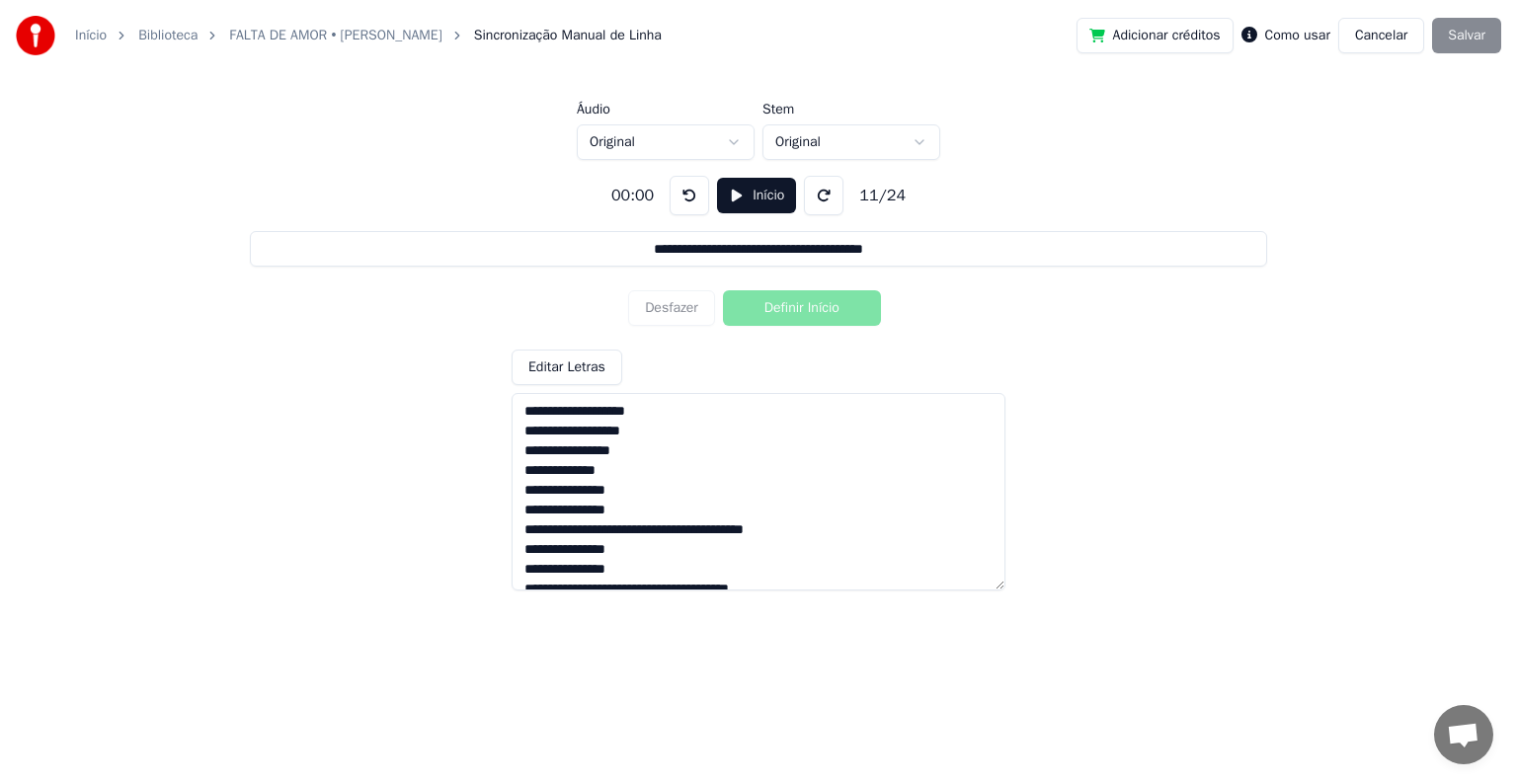 click on "Início" at bounding box center (757, 196) 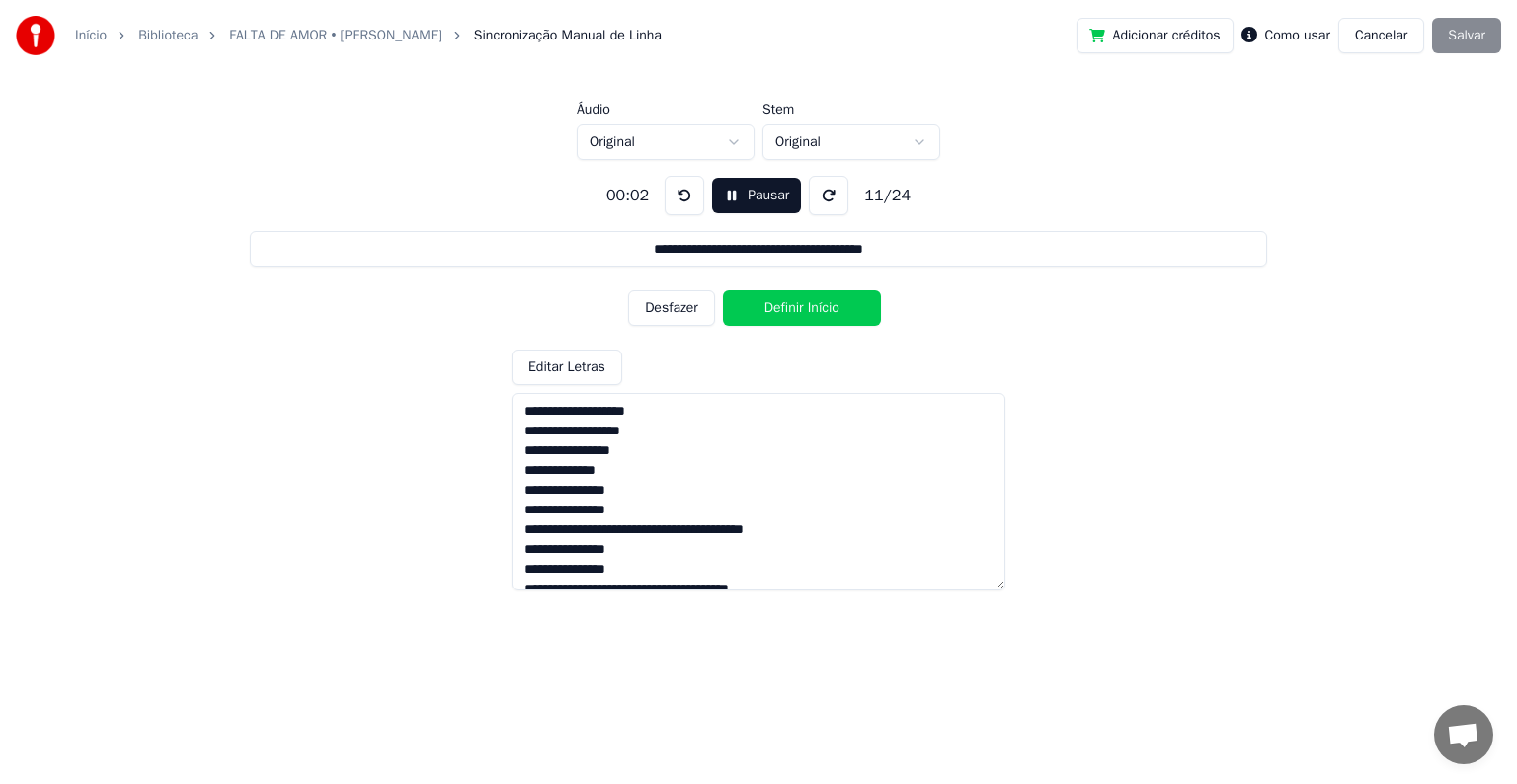 drag, startPoint x: 763, startPoint y: 446, endPoint x: 718, endPoint y: 446, distance: 45 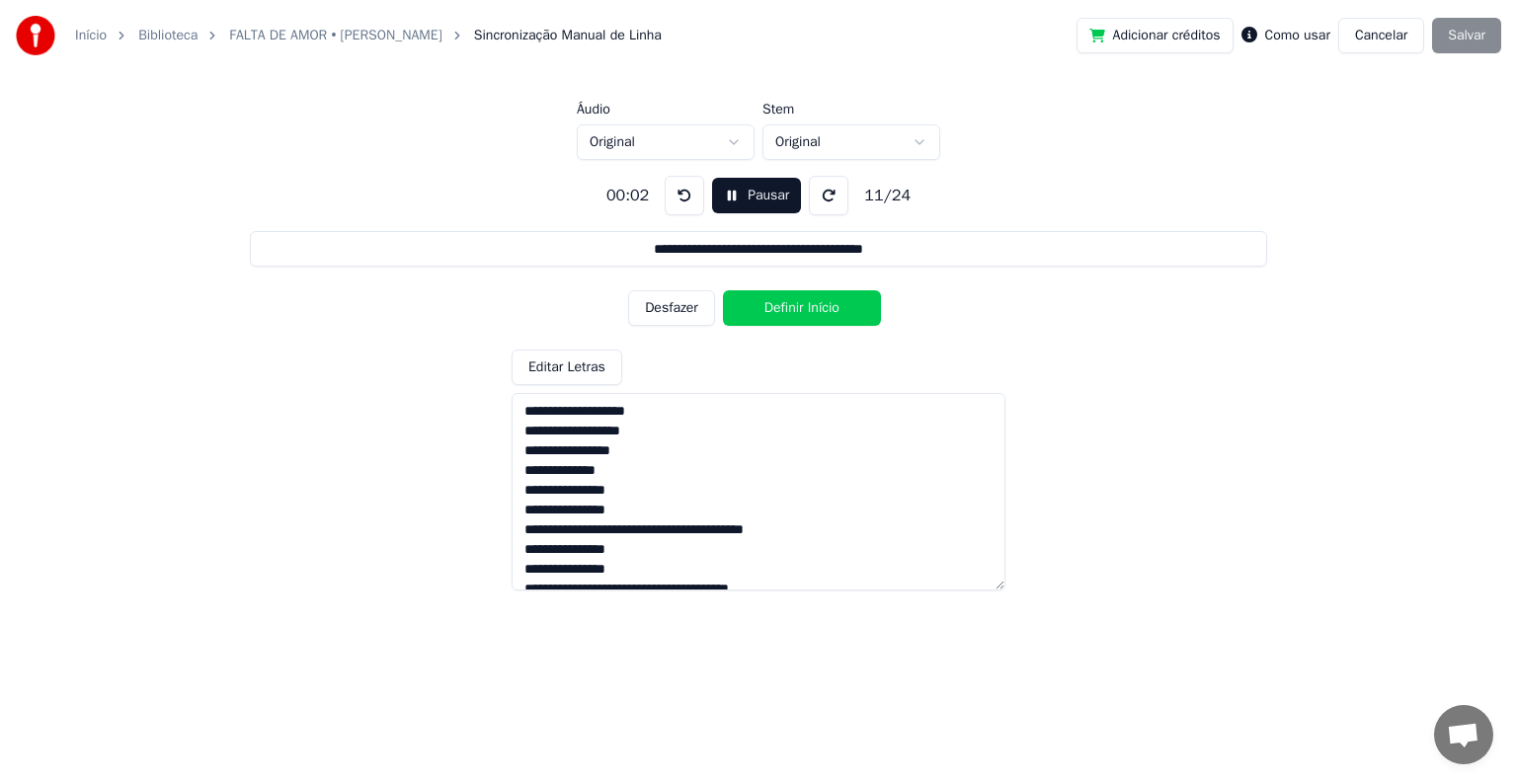 click on "**********" at bounding box center [758, 492] 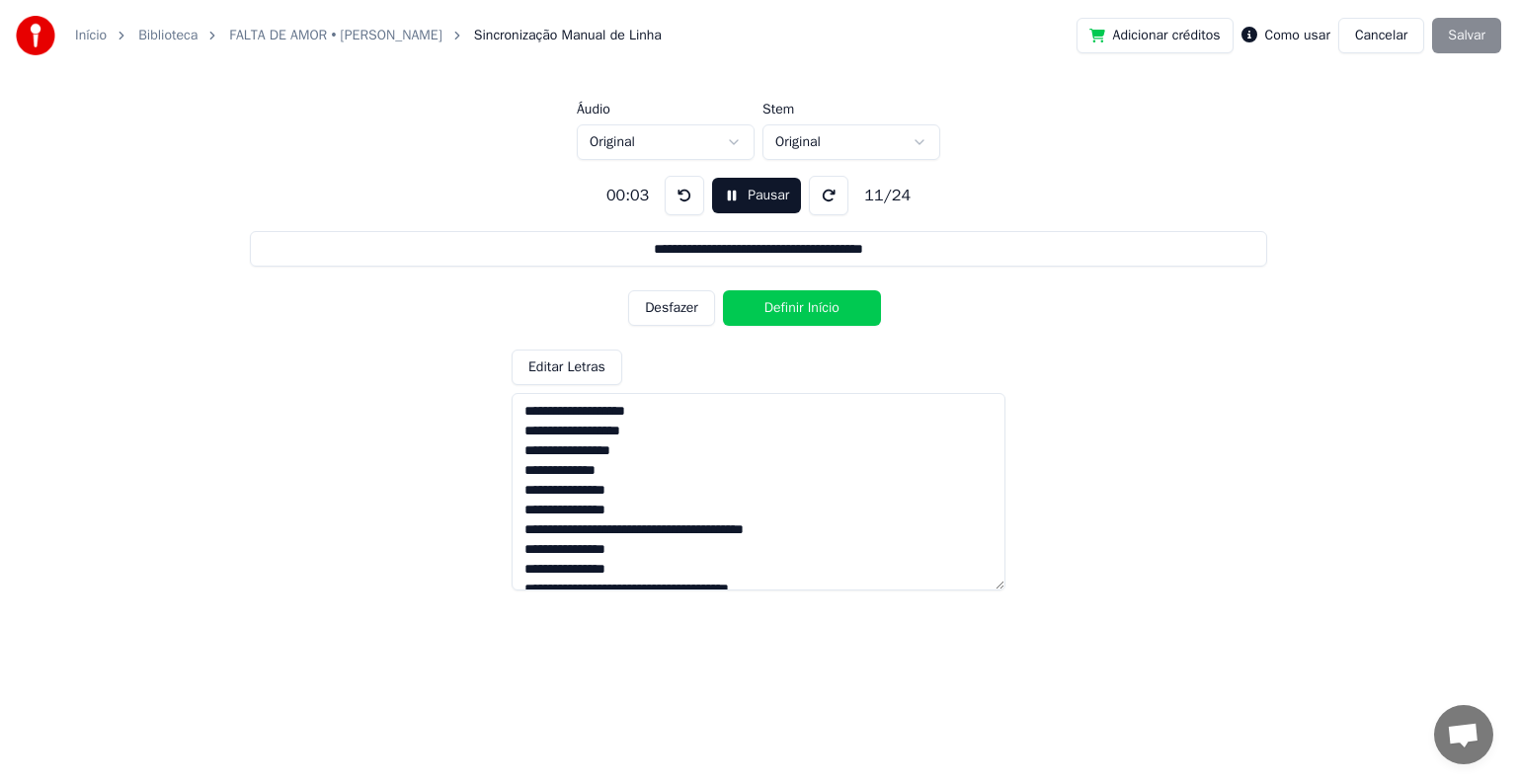 click on "**********" at bounding box center (758, 492) 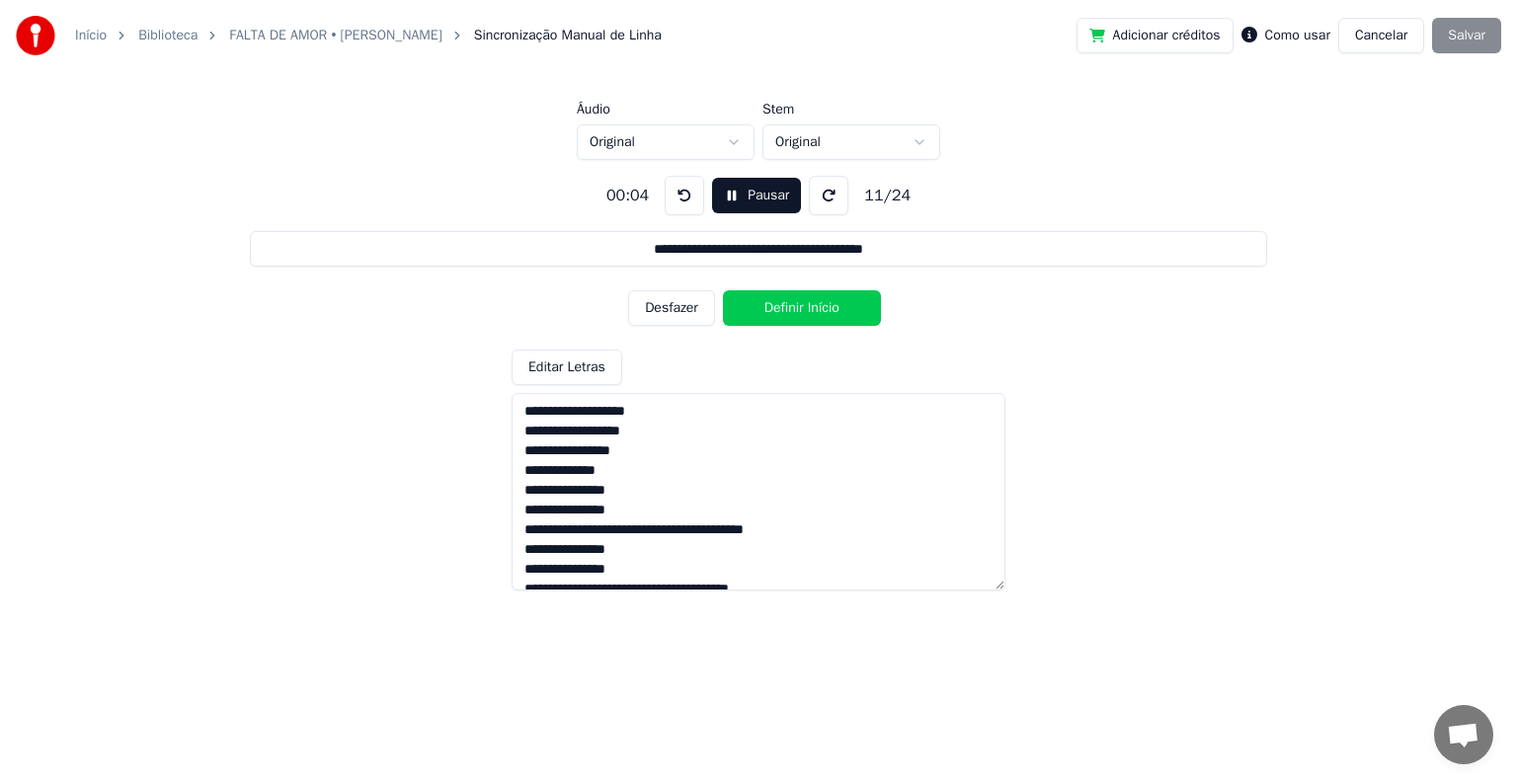 click on "Desfazer" at bounding box center (672, 308) 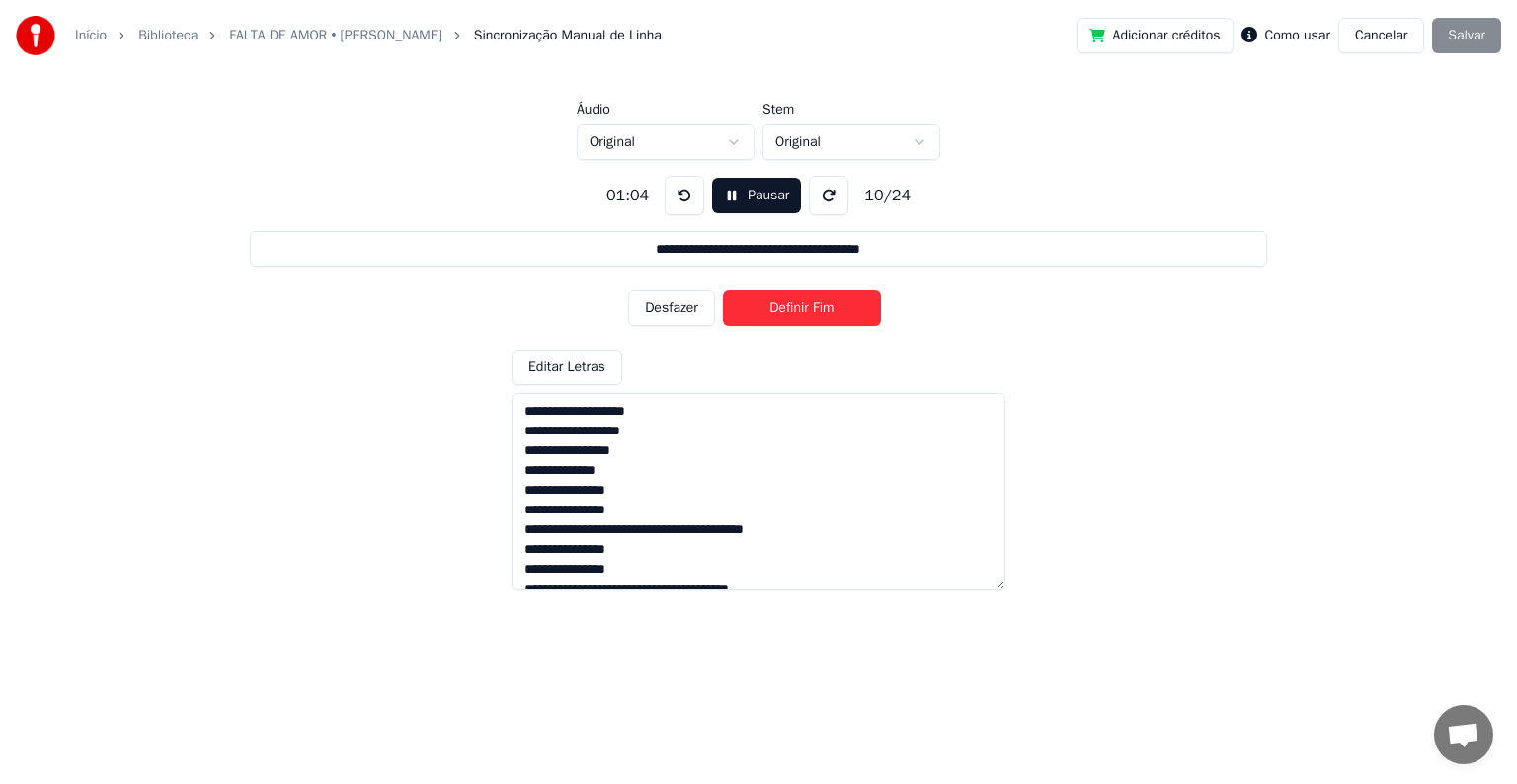 click on "Desfazer" at bounding box center (672, 308) 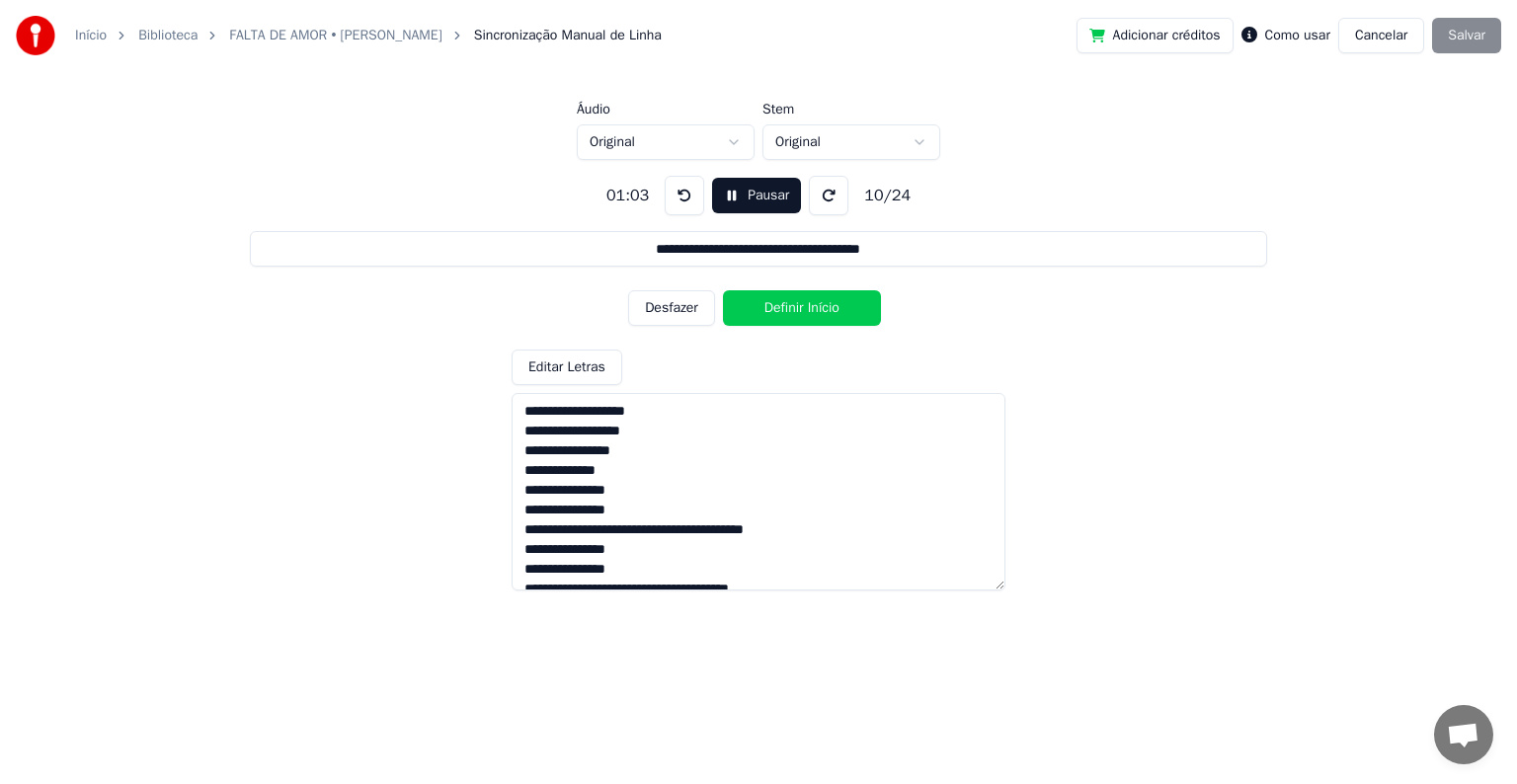 click on "Desfazer" at bounding box center [672, 308] 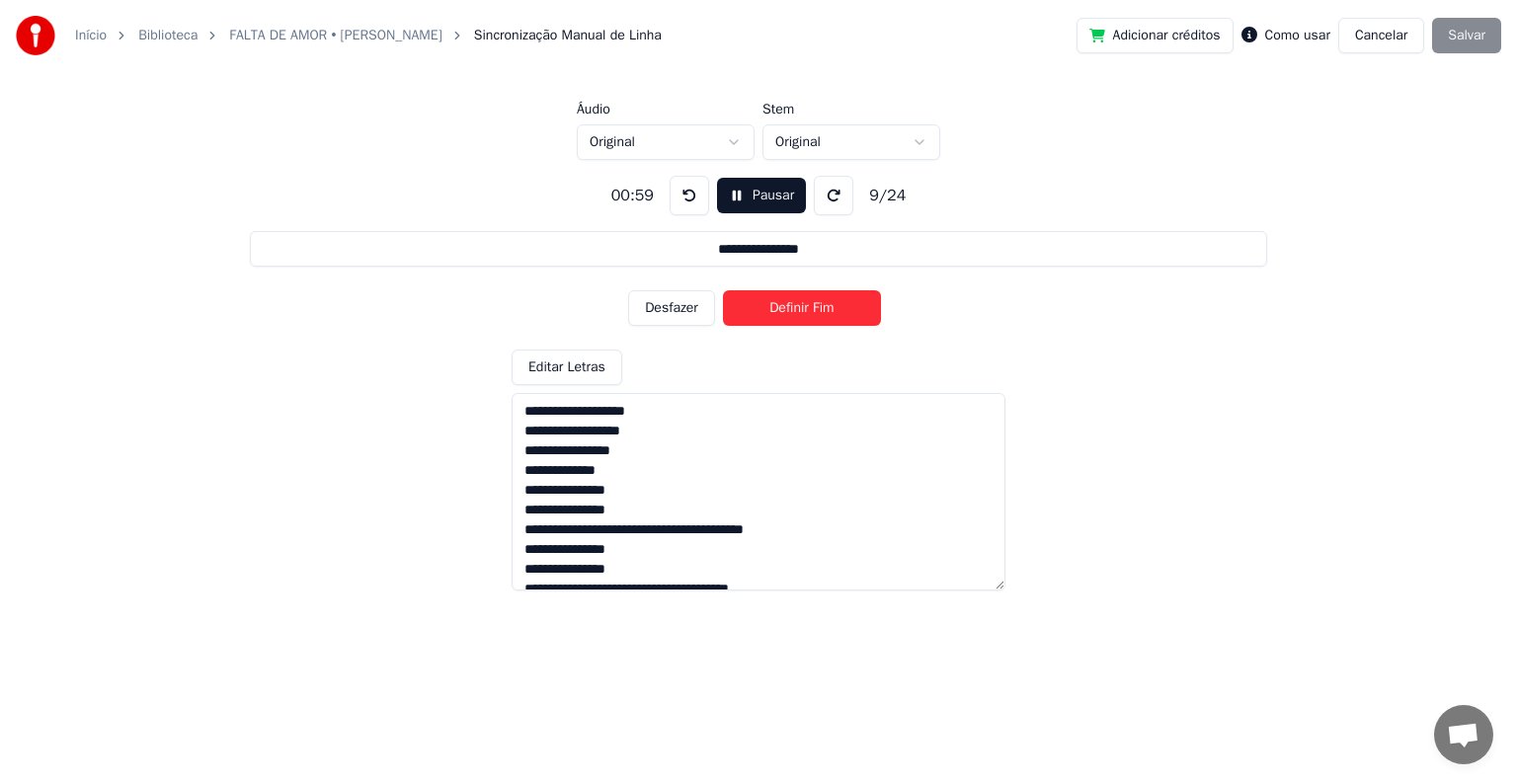 click on "Desfazer" at bounding box center [672, 308] 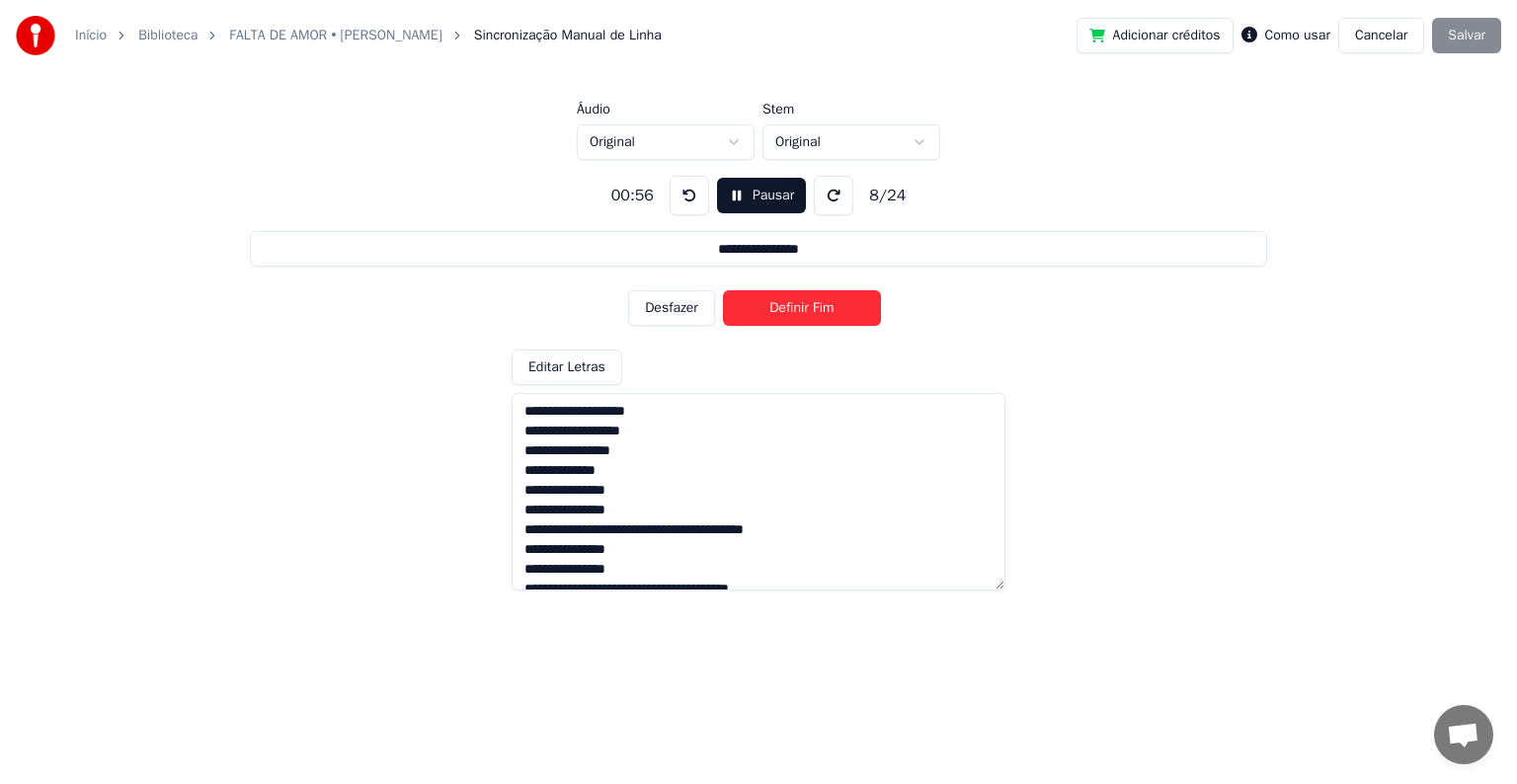 click on "Desfazer" at bounding box center [672, 308] 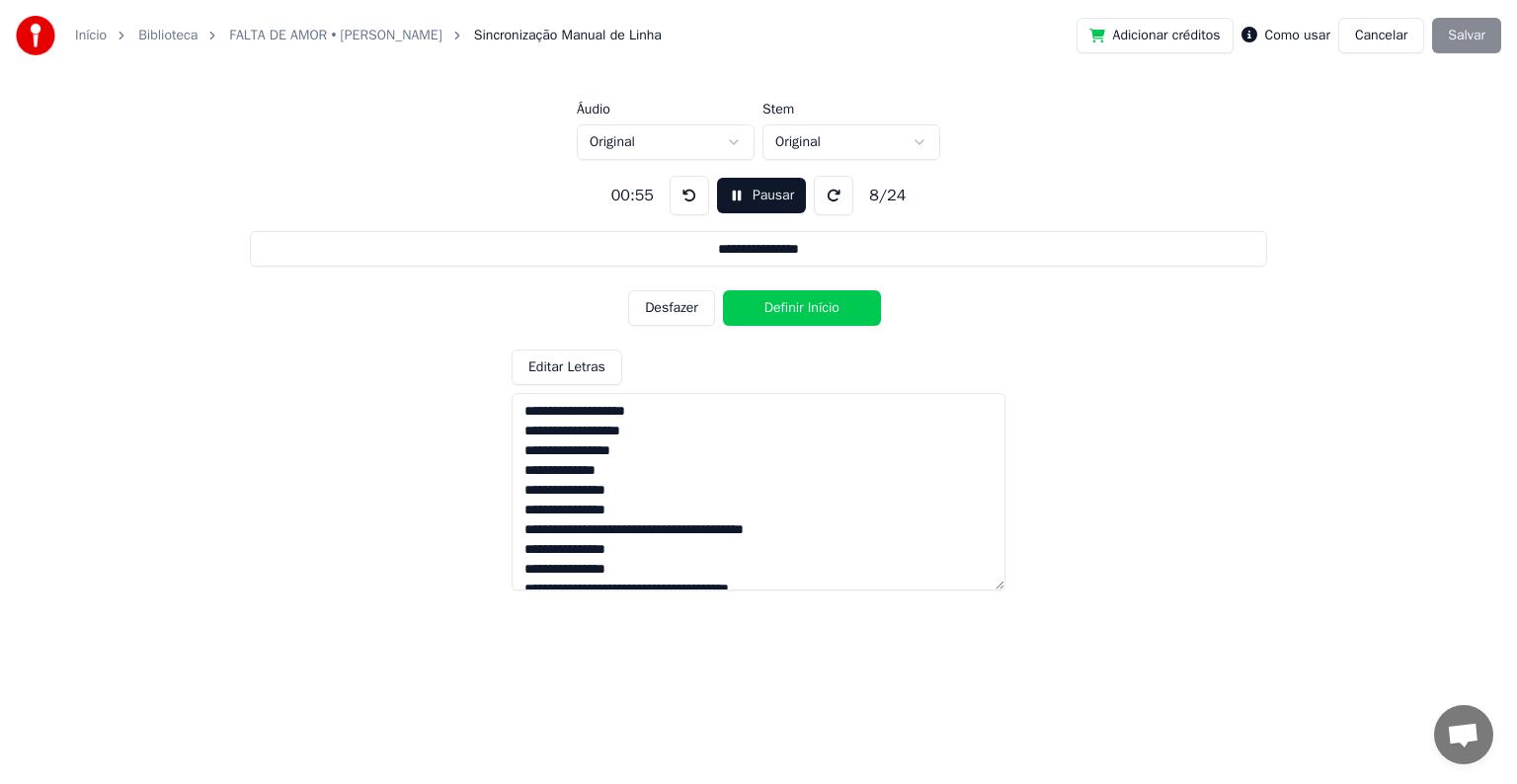 click on "Desfazer" at bounding box center [672, 308] 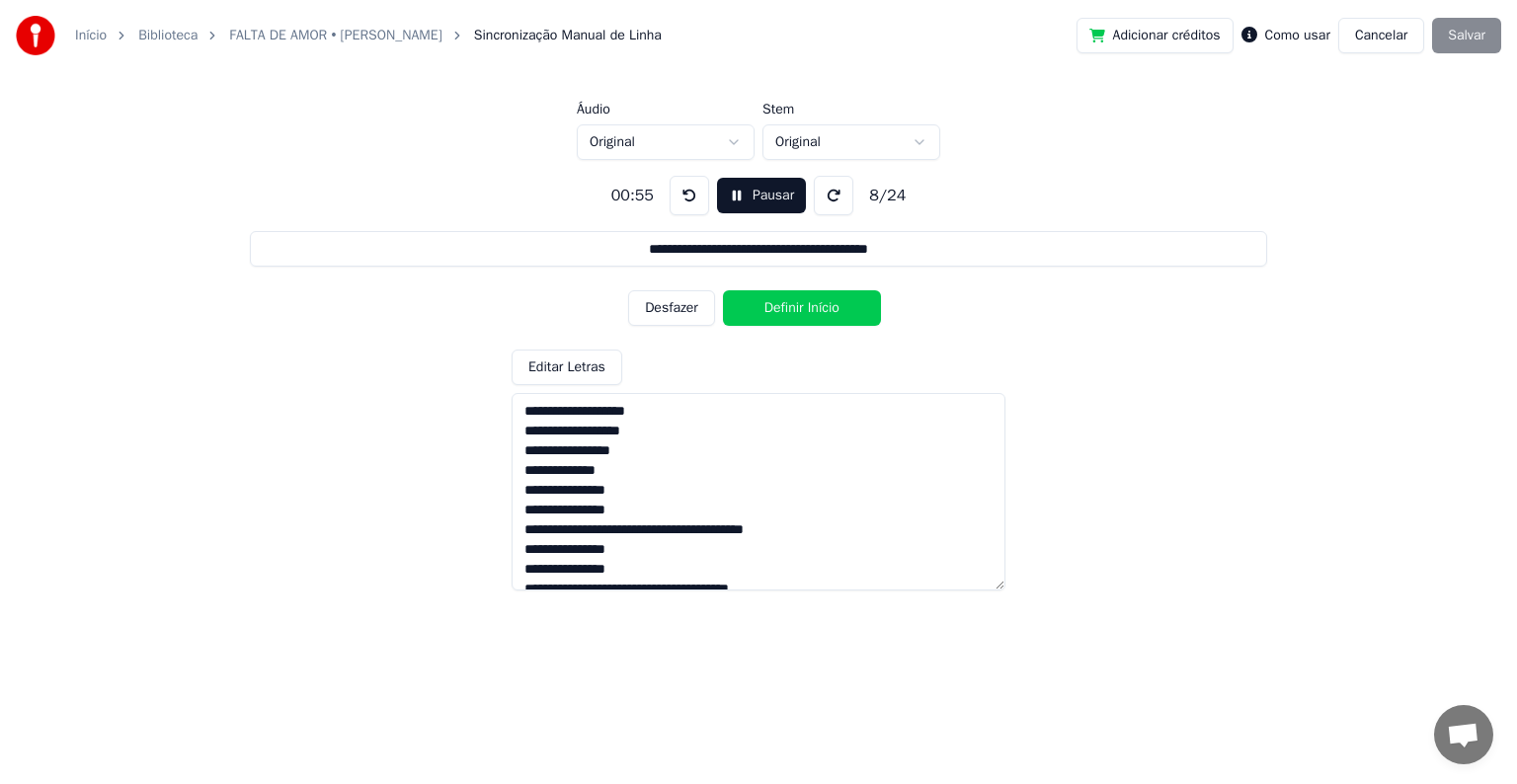 click on "Desfazer" at bounding box center (672, 308) 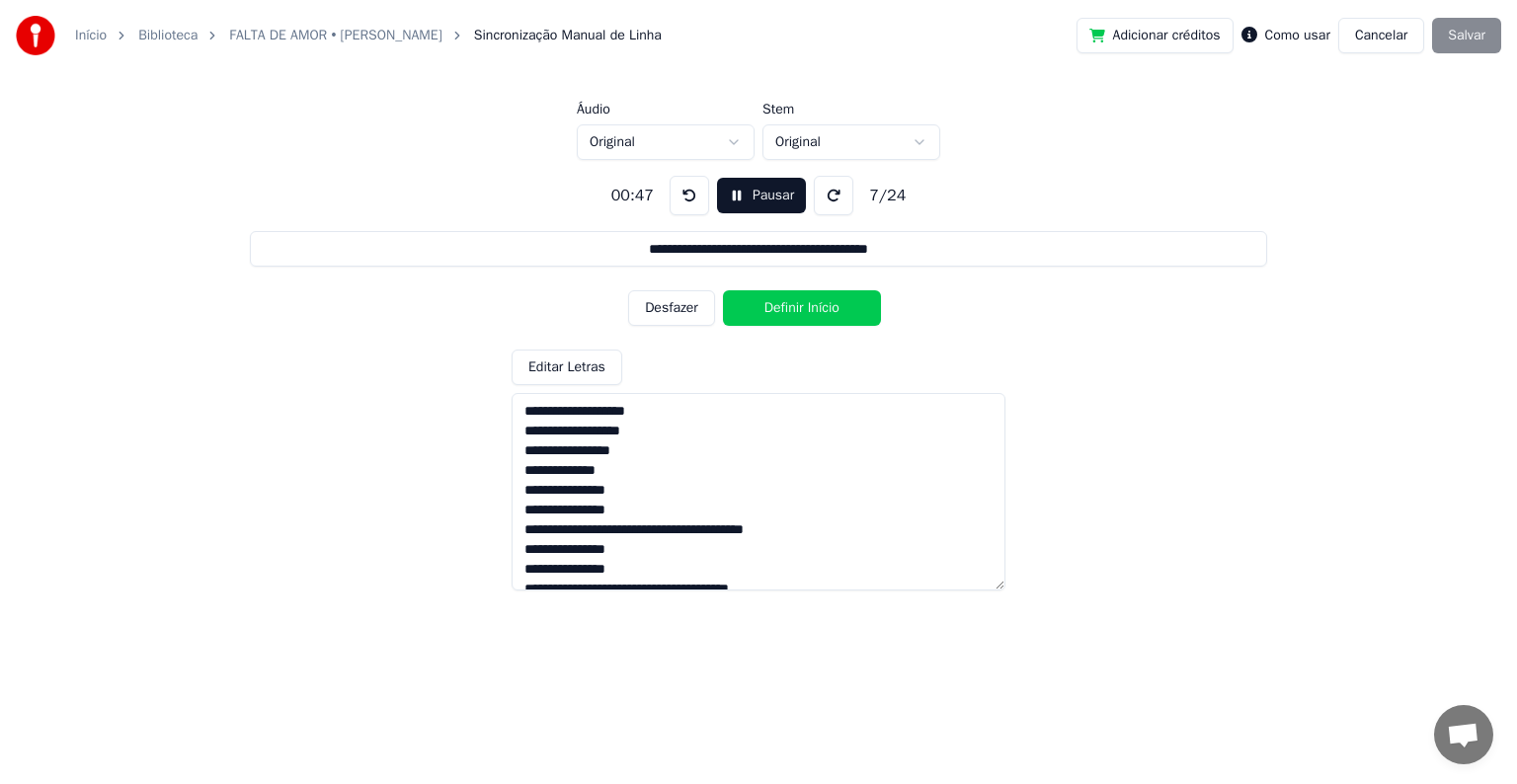 click on "Desfazer" at bounding box center (672, 308) 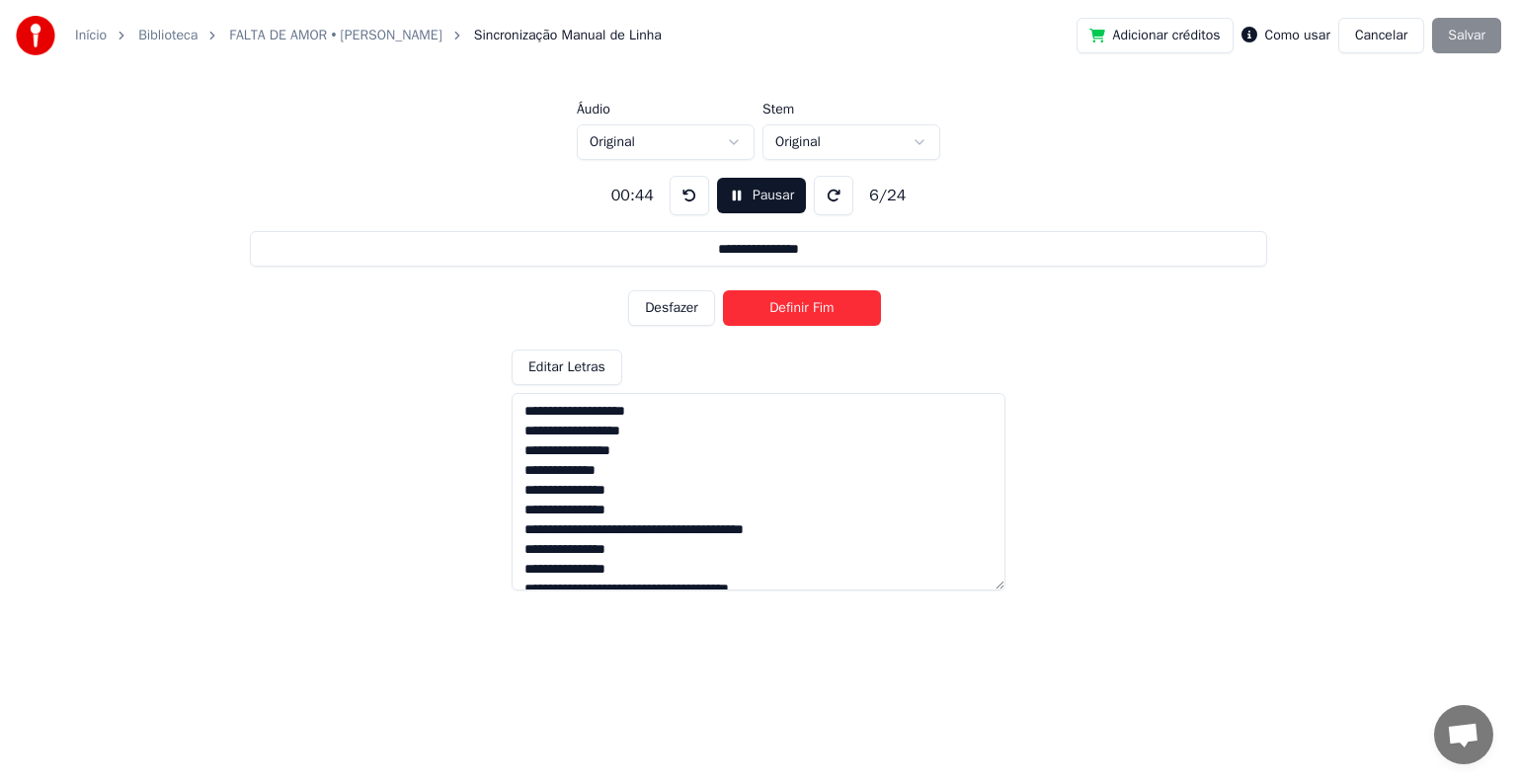 click on "Desfazer" at bounding box center (672, 308) 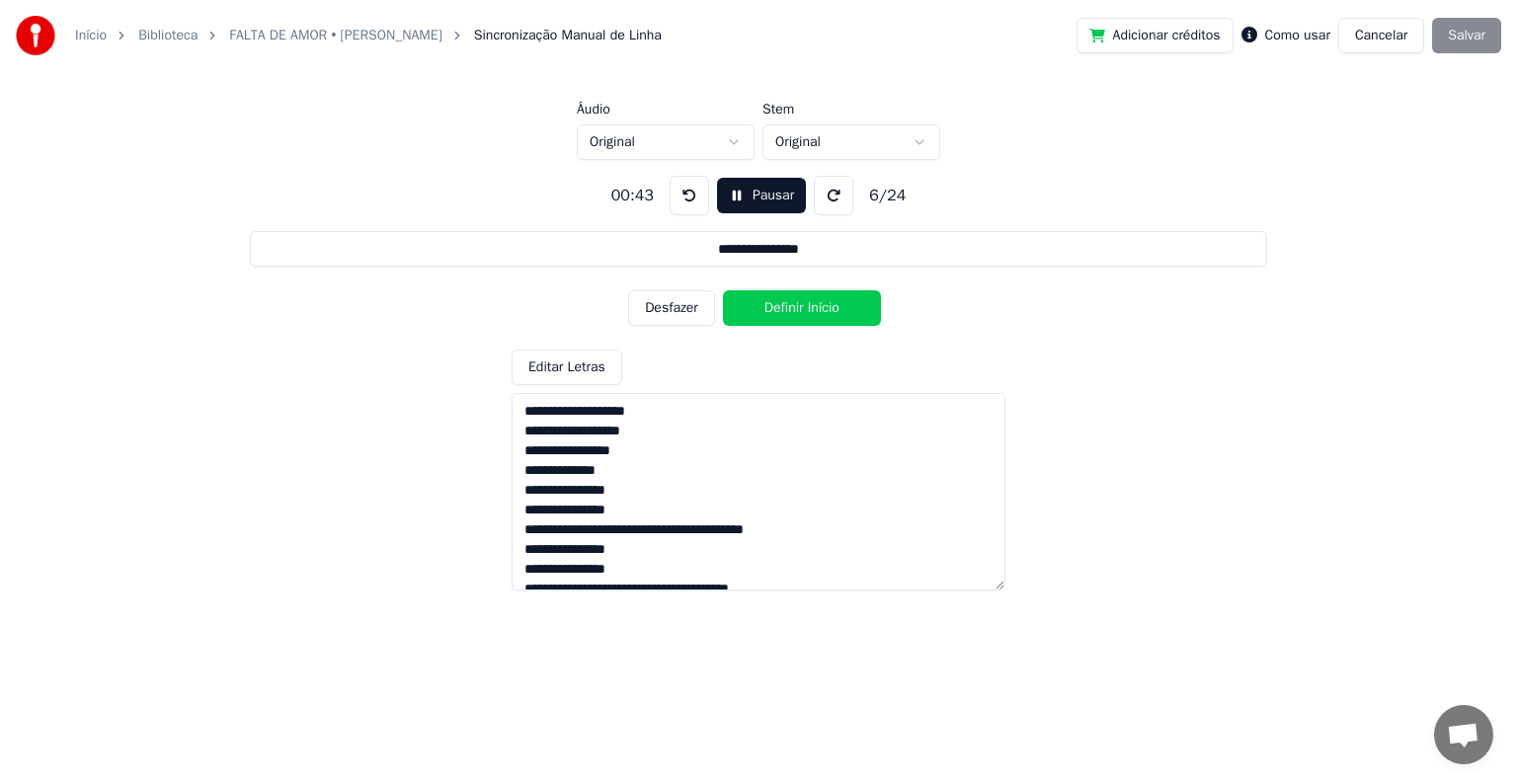 click on "Desfazer" at bounding box center (672, 308) 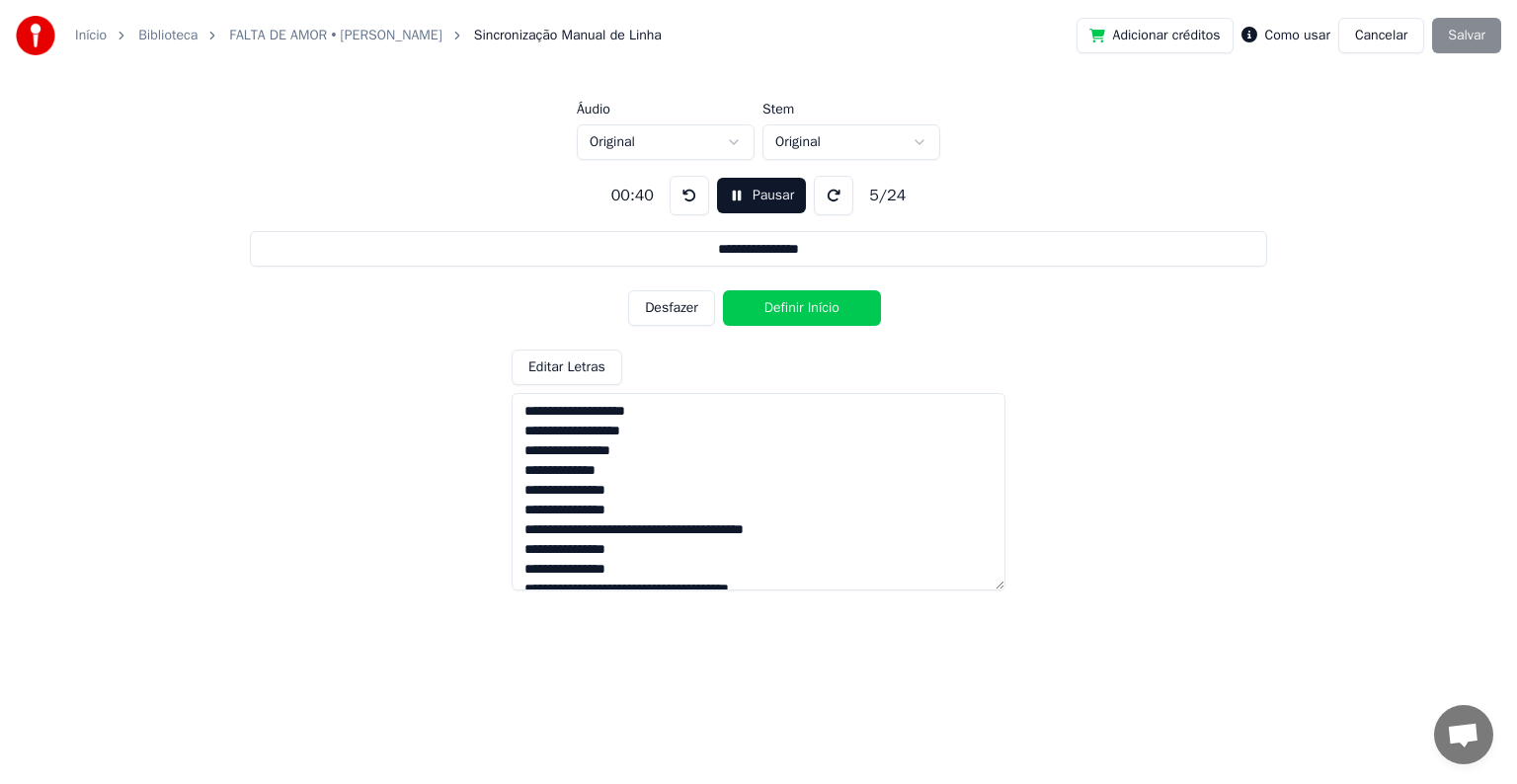 click on "Desfazer" at bounding box center (672, 308) 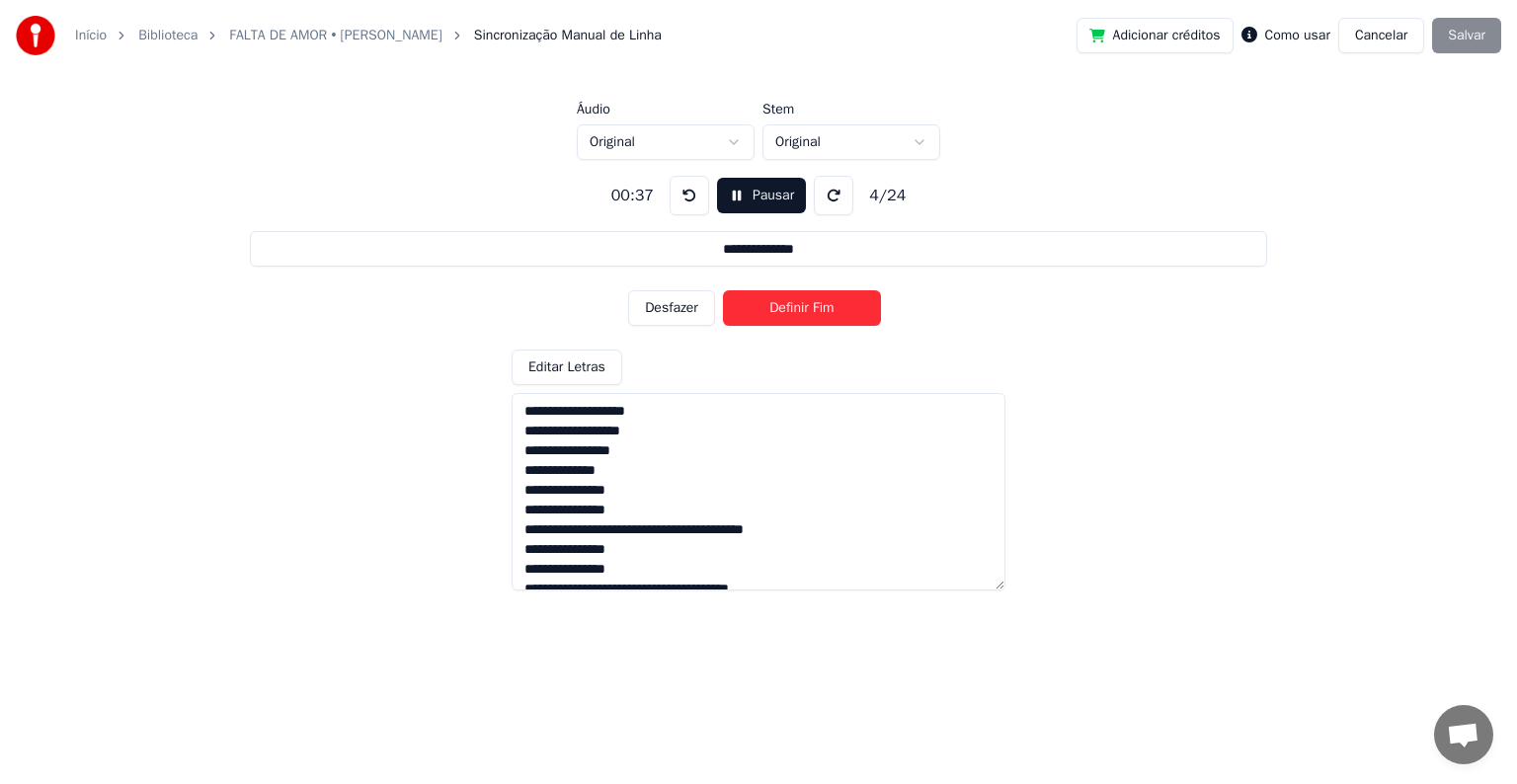 click on "Desfazer" at bounding box center (672, 308) 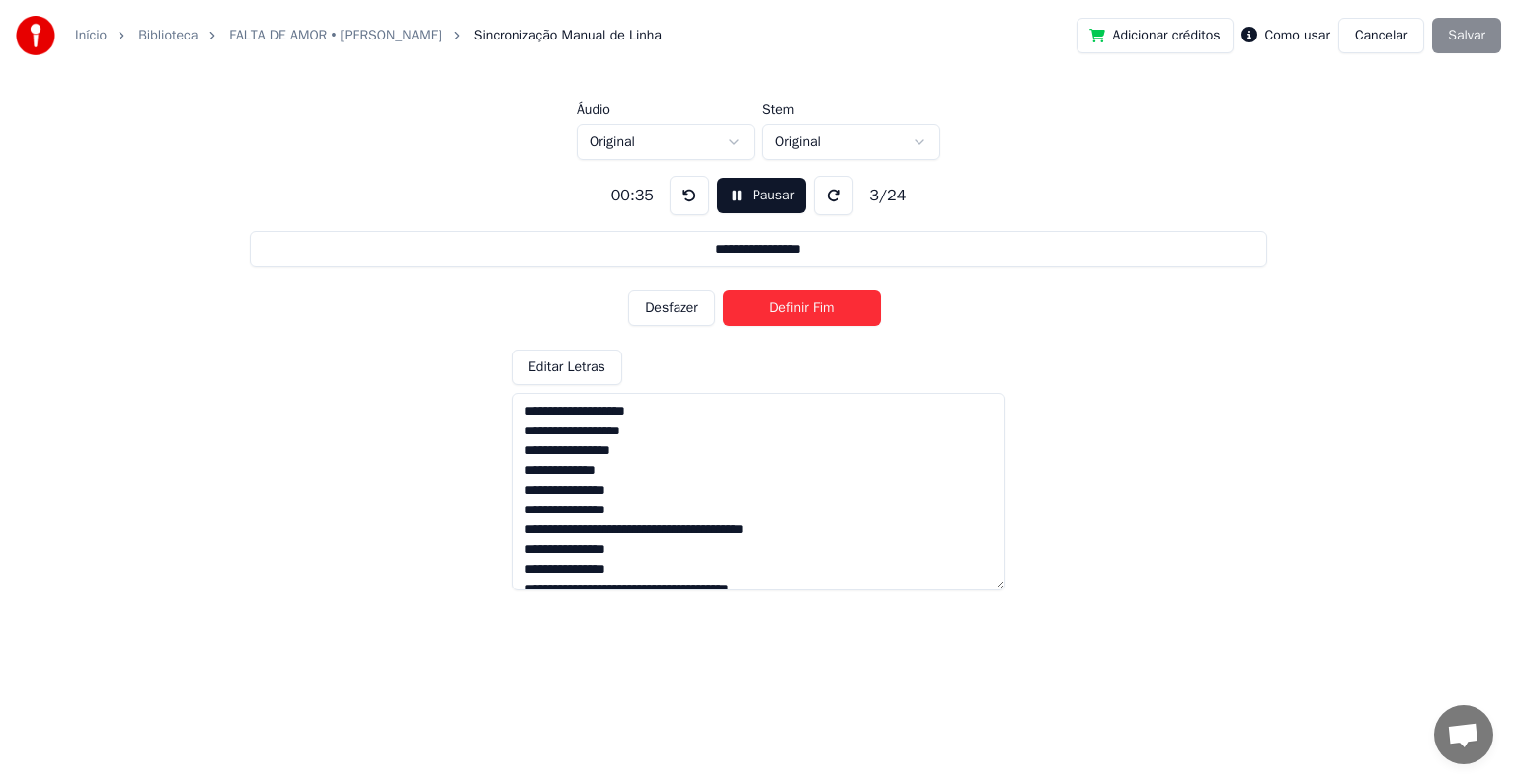 click on "Desfazer" at bounding box center [672, 308] 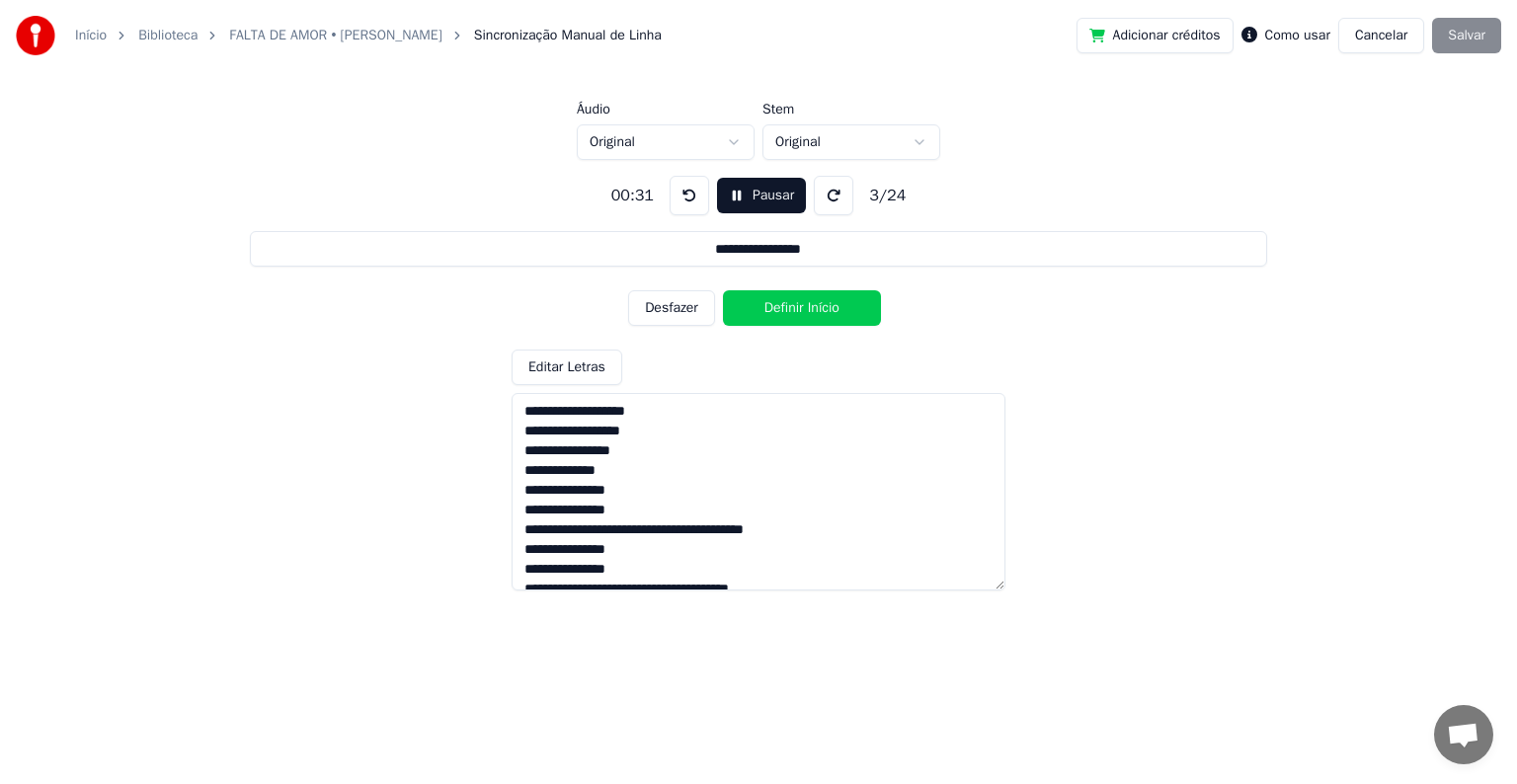 click on "Desfazer" at bounding box center [672, 308] 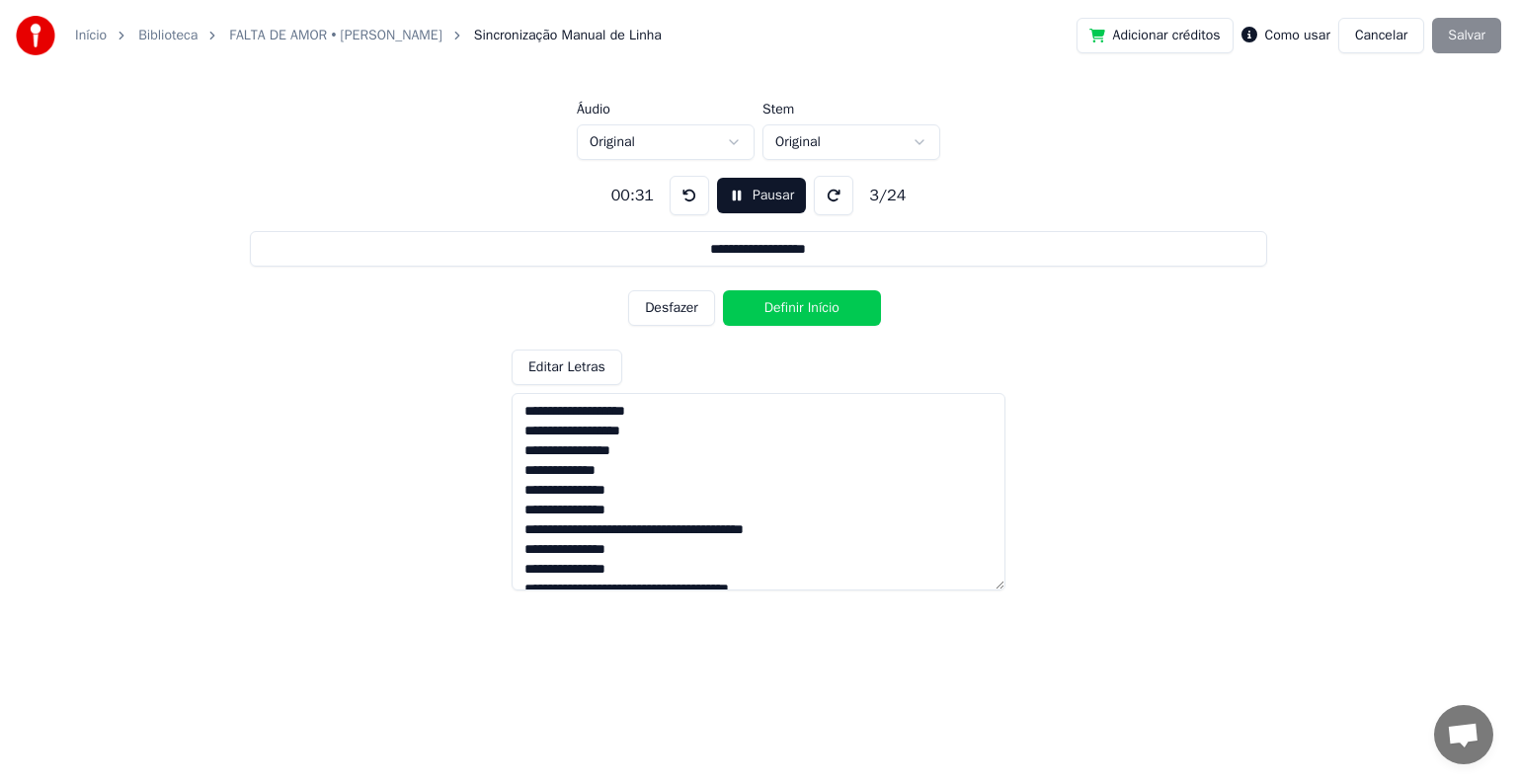 click on "Desfazer" at bounding box center (672, 308) 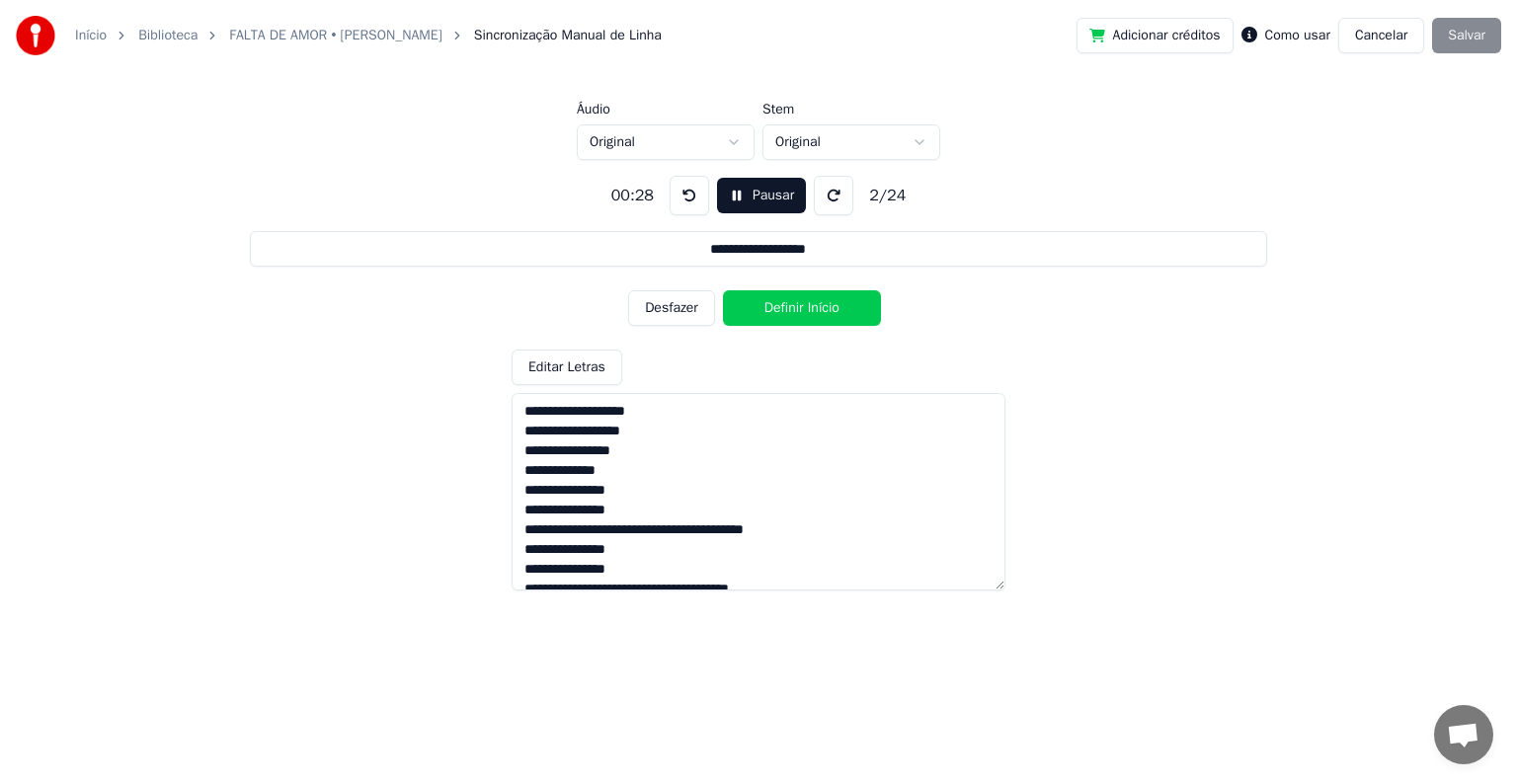 click on "Desfazer" at bounding box center [672, 308] 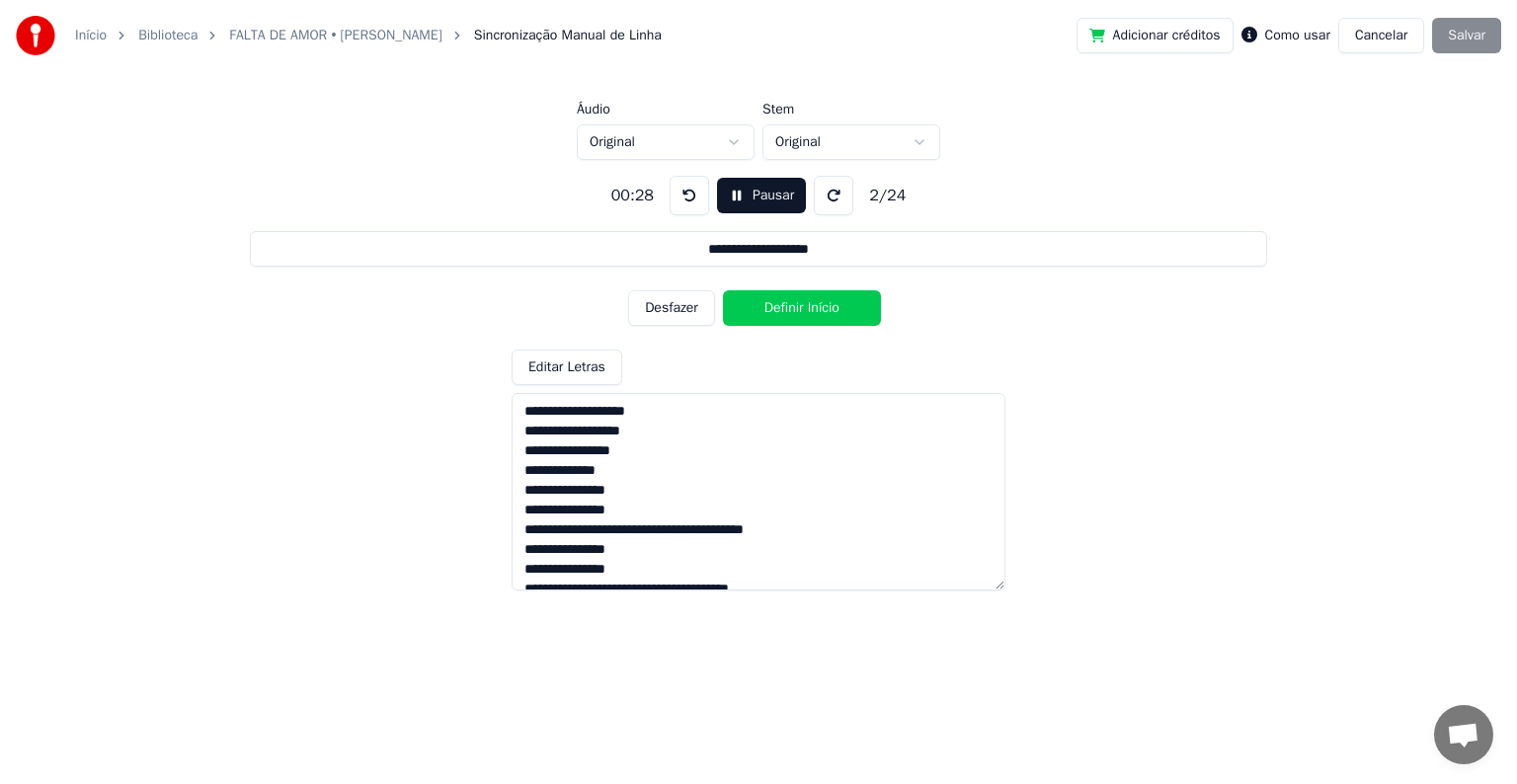 click on "Desfazer" at bounding box center [672, 308] 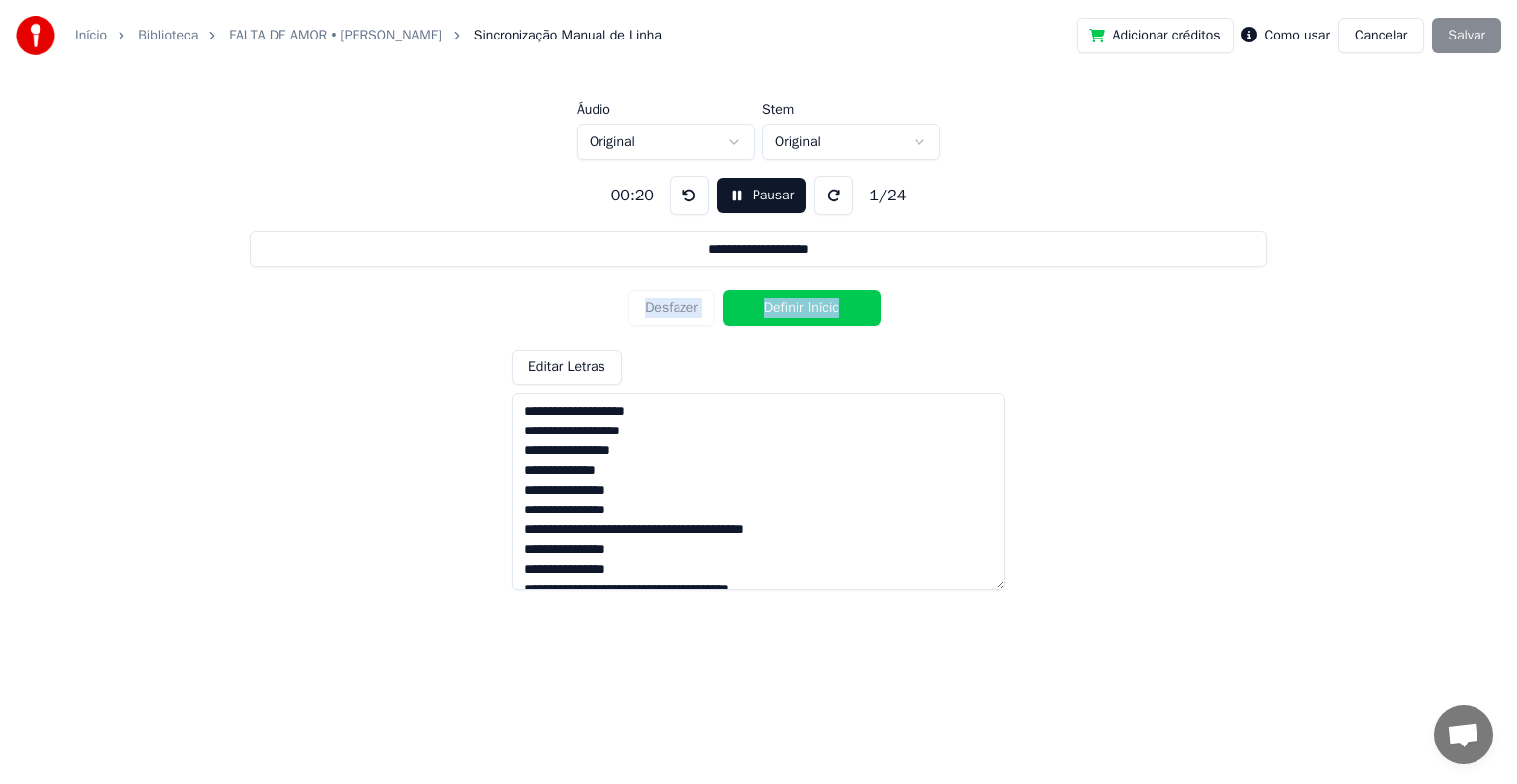 click on "Desfazer Definir Início" at bounding box center (758, 308) 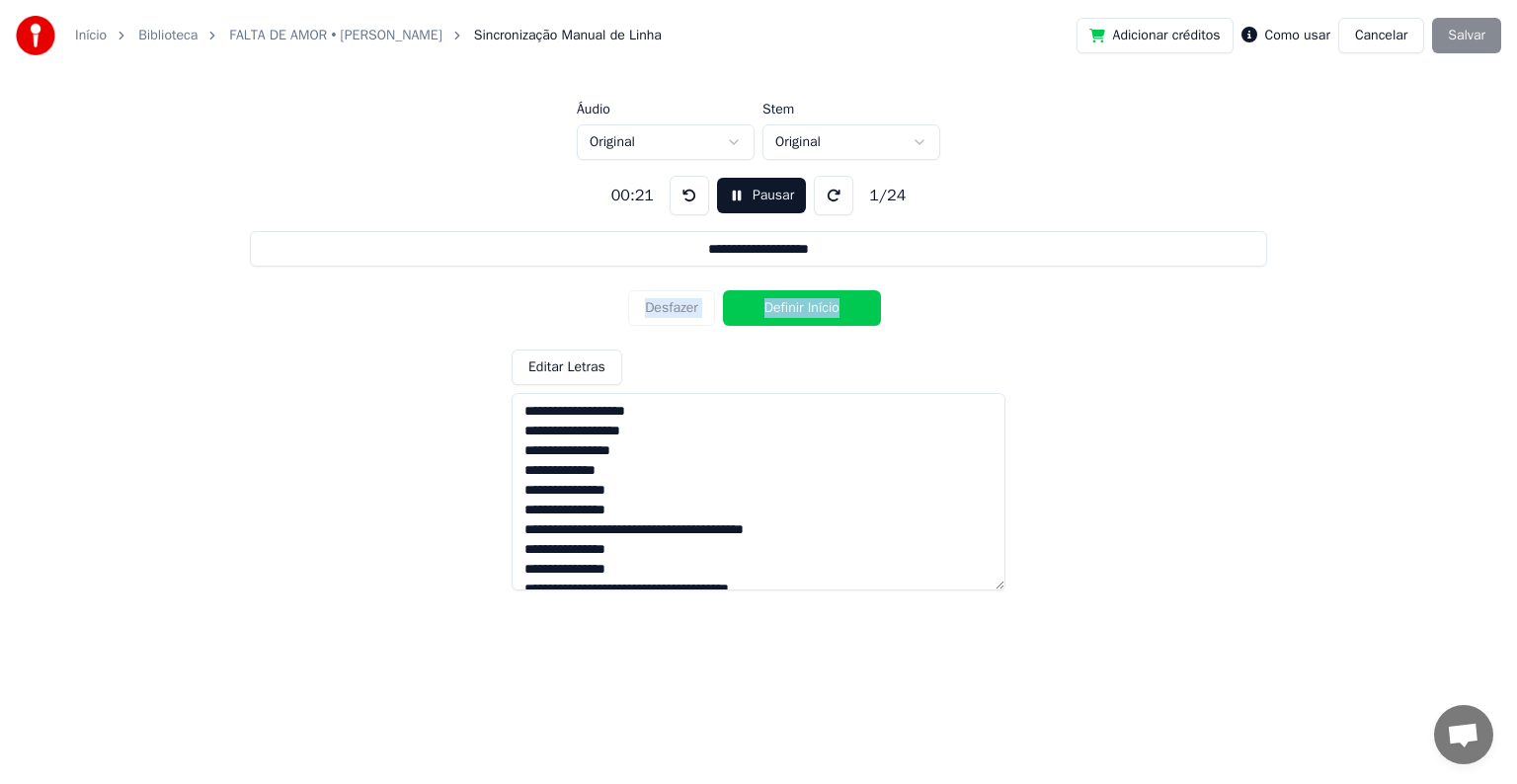 click on "**********" at bounding box center (758, 375) 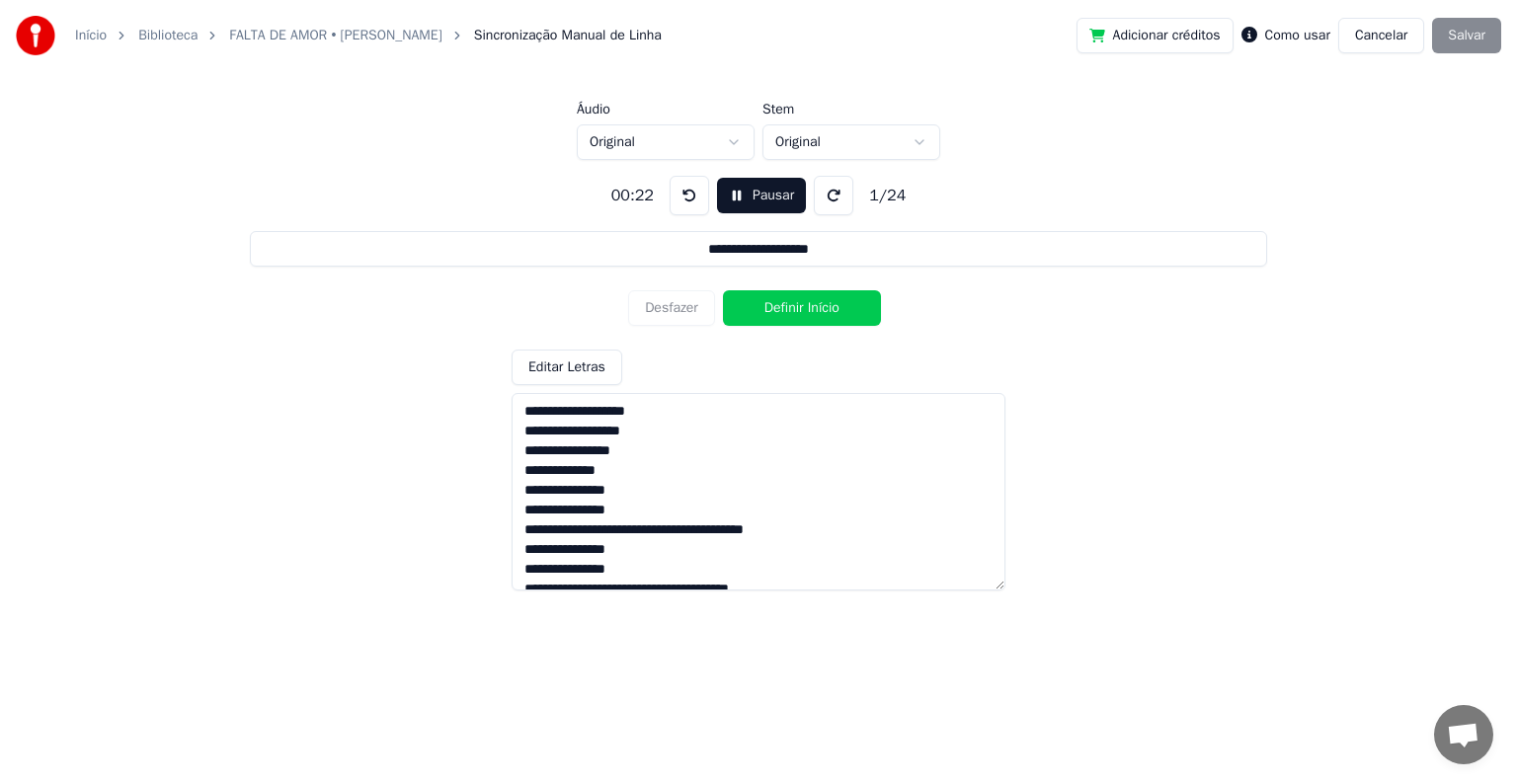 click at bounding box center [689, 196] 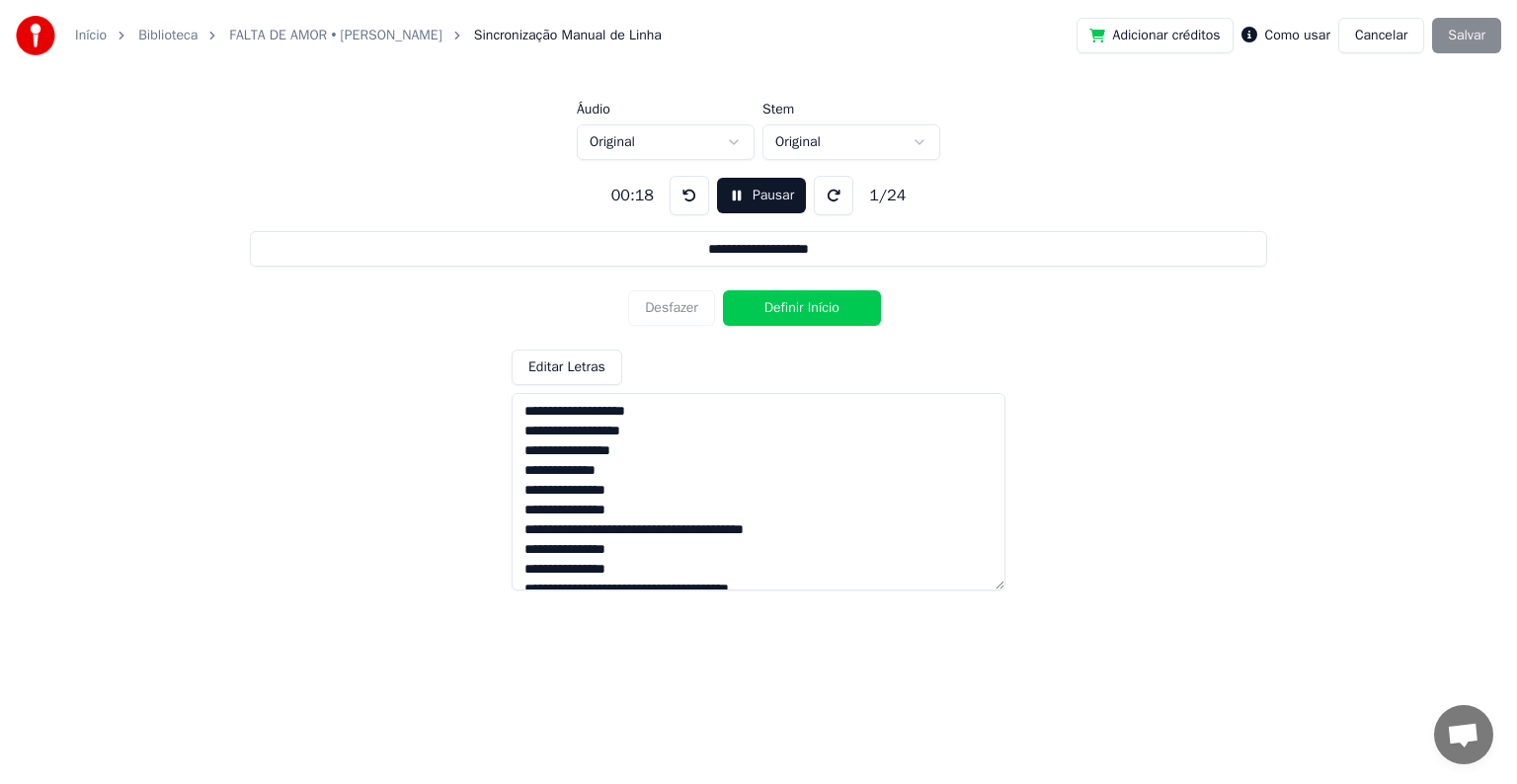 click at bounding box center [689, 196] 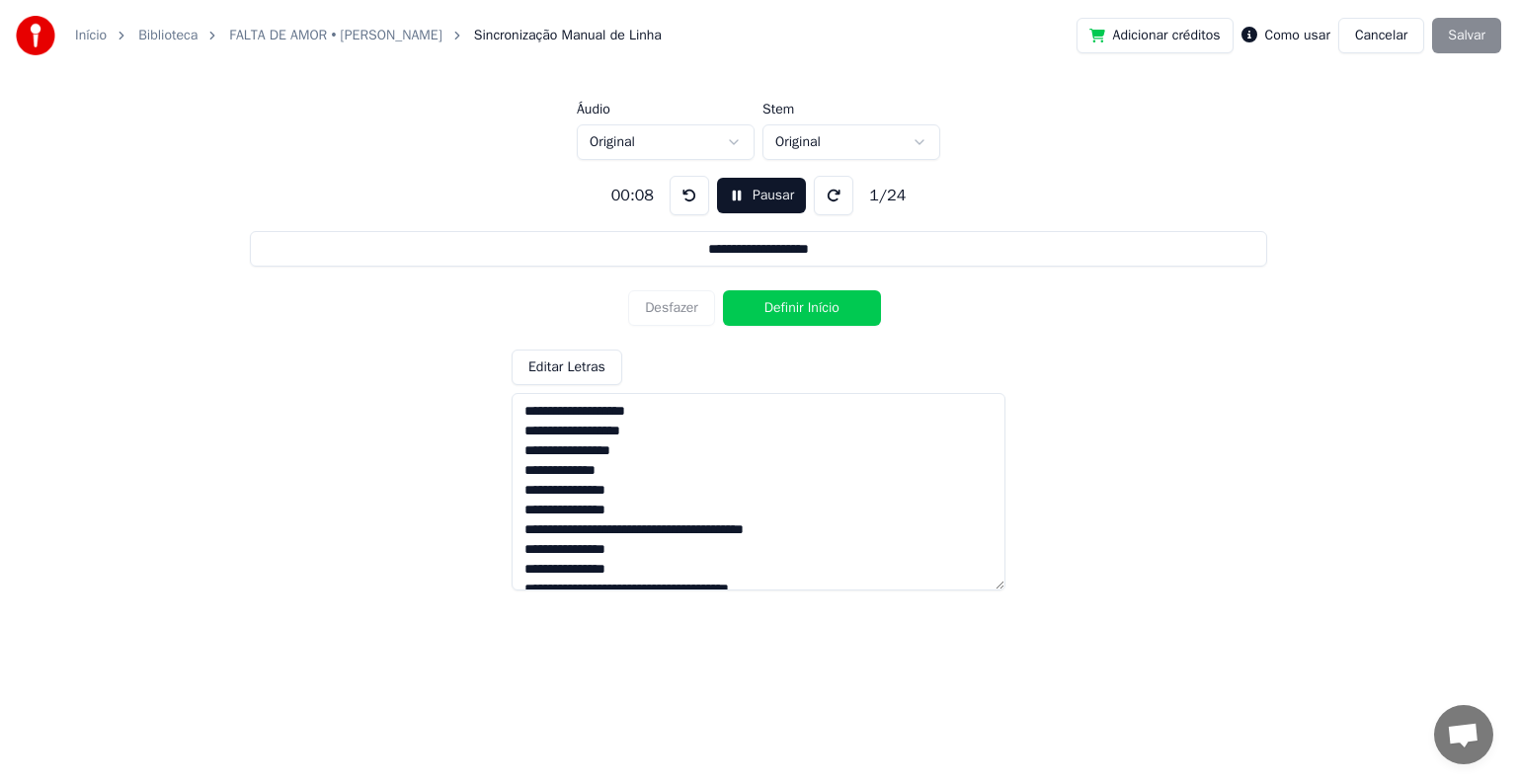 click at bounding box center [689, 196] 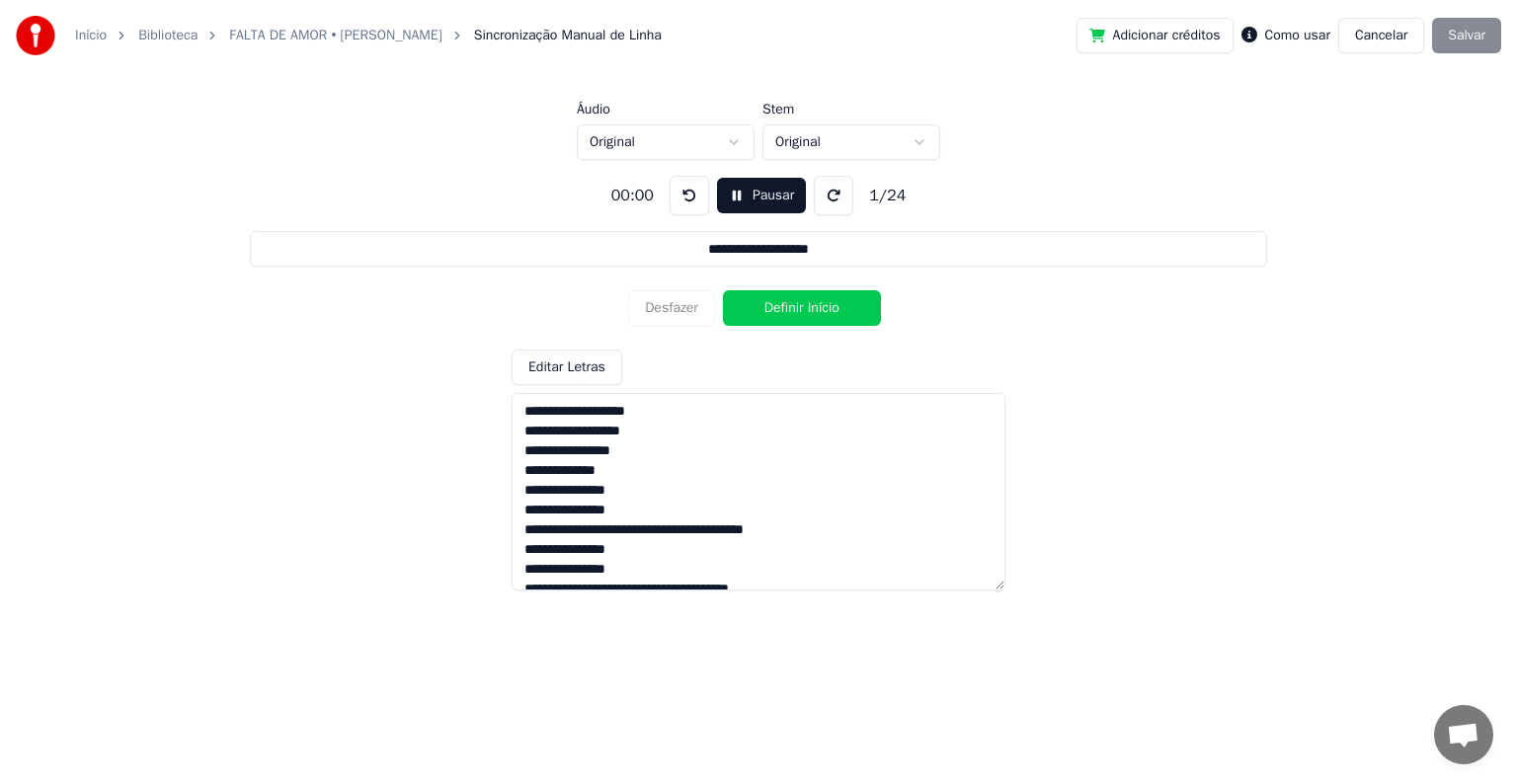 click at bounding box center [689, 196] 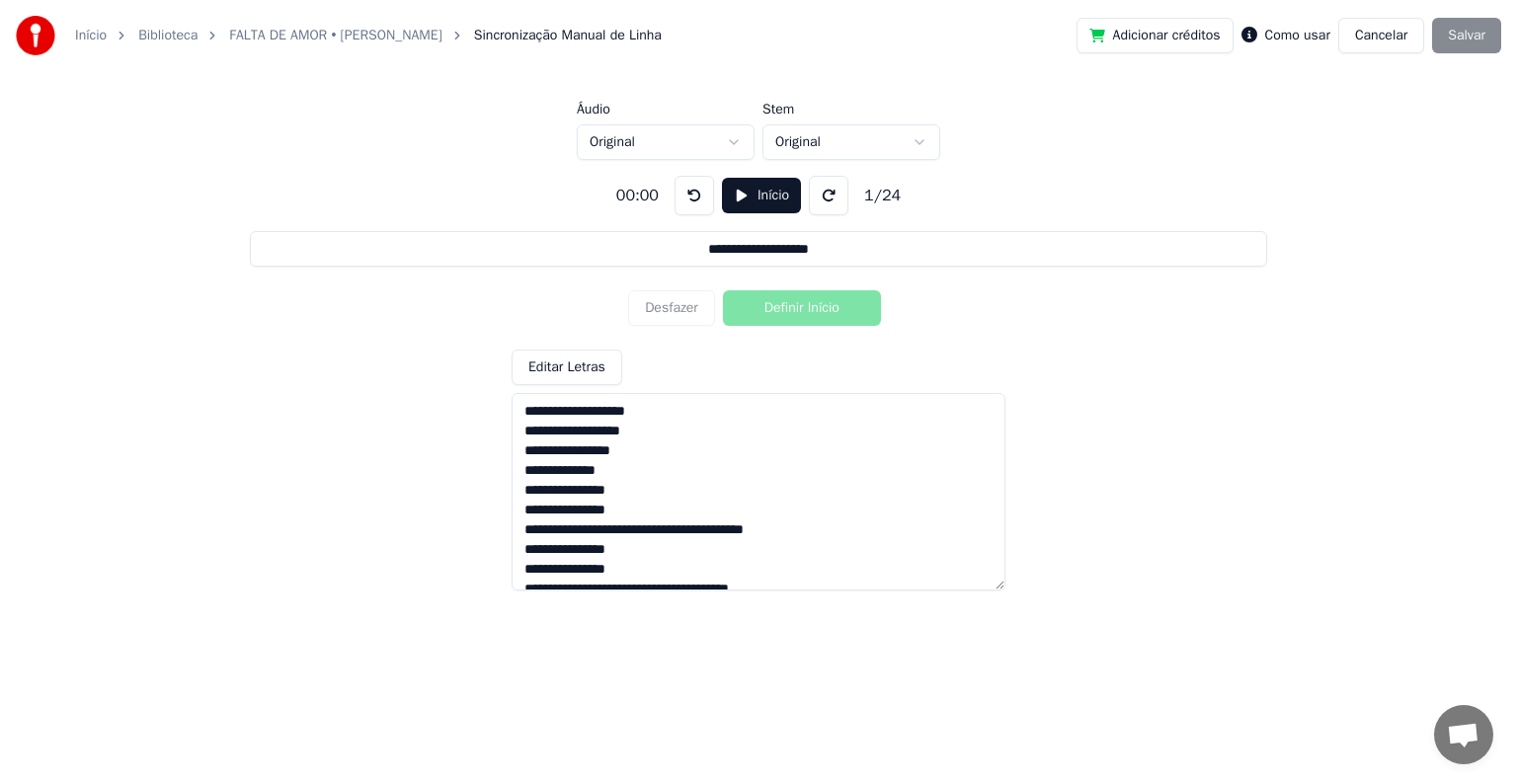 click on "Início" at bounding box center [761, 196] 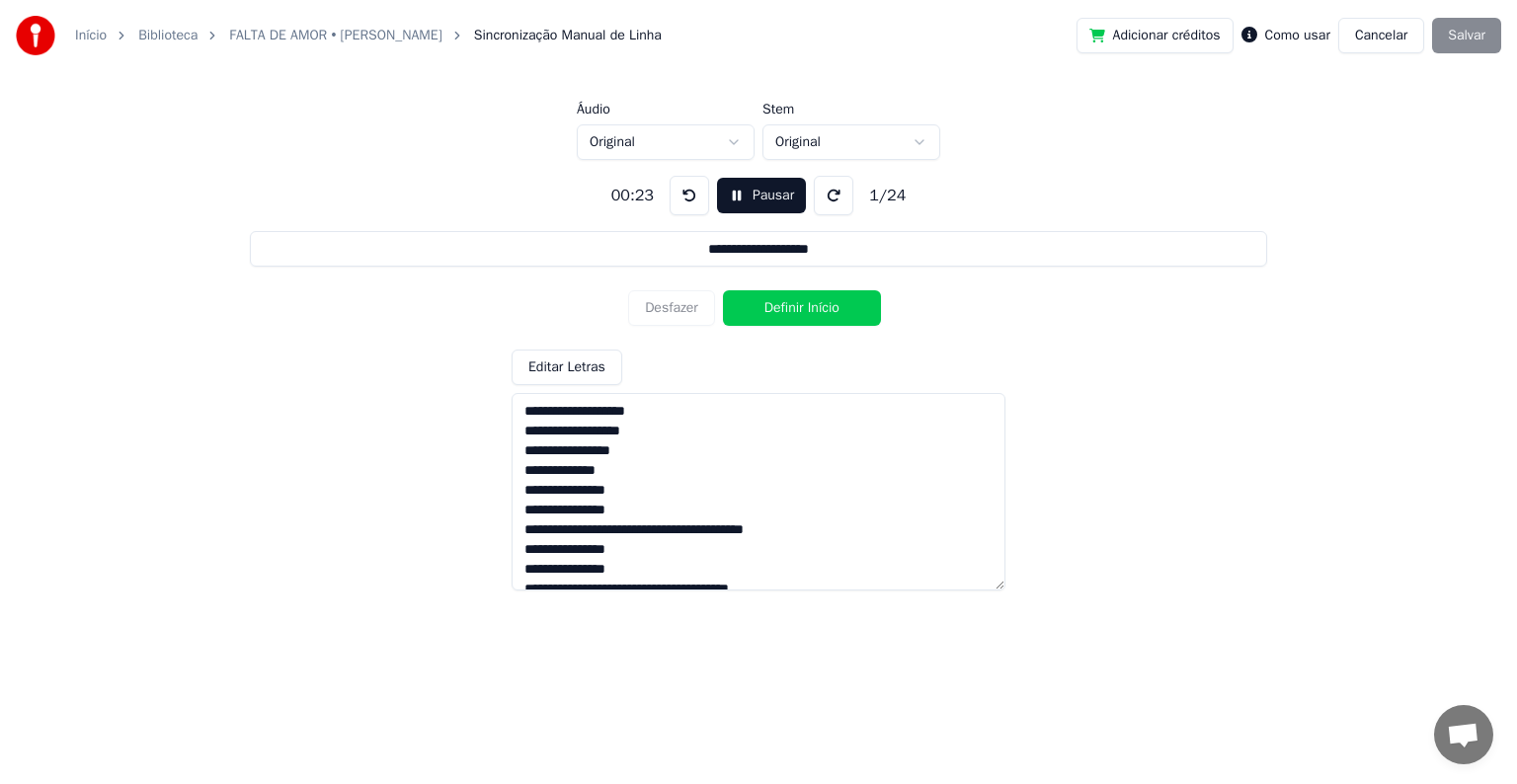 click on "Definir Início" at bounding box center [802, 308] 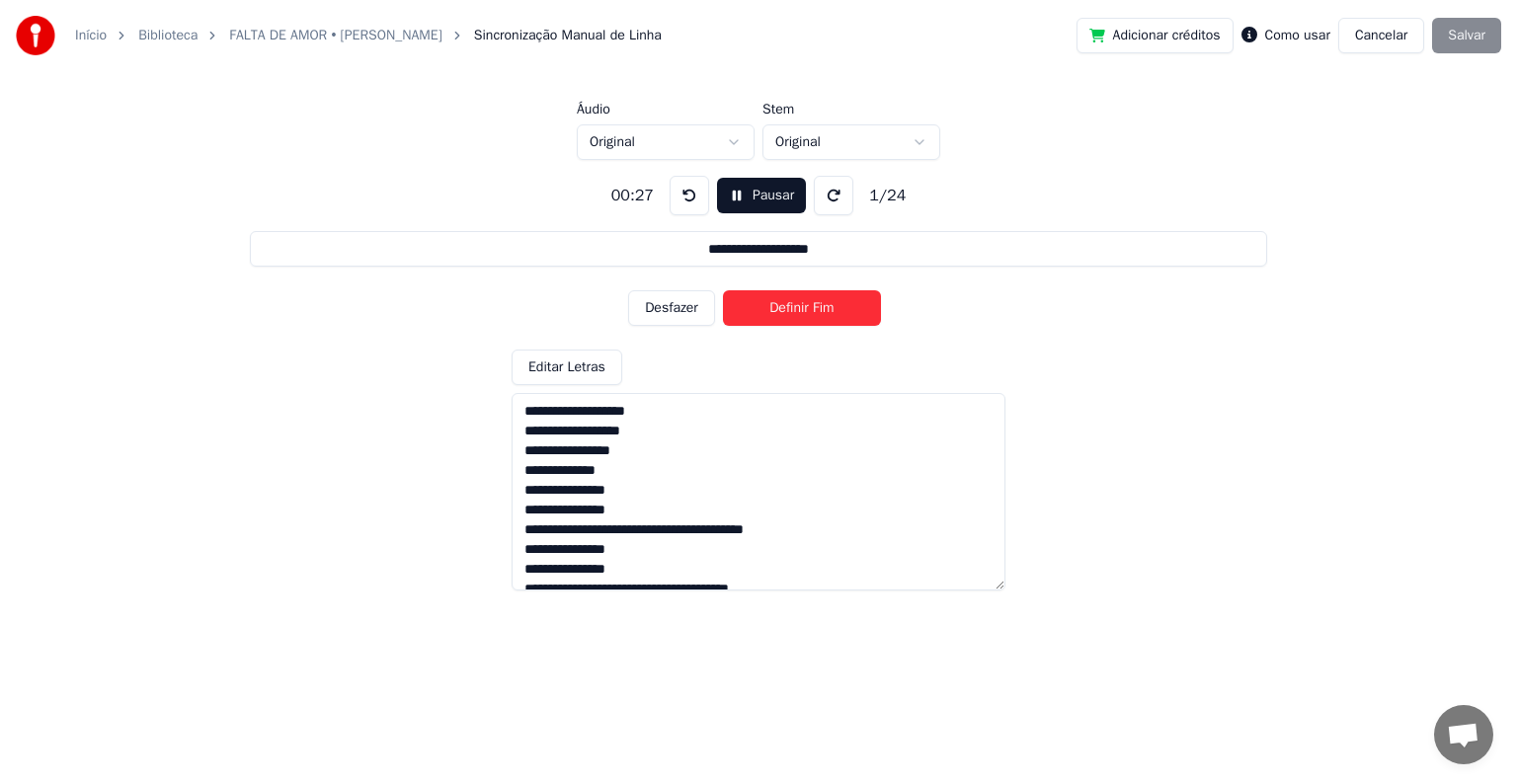 click on "Definir Fim" at bounding box center [802, 308] 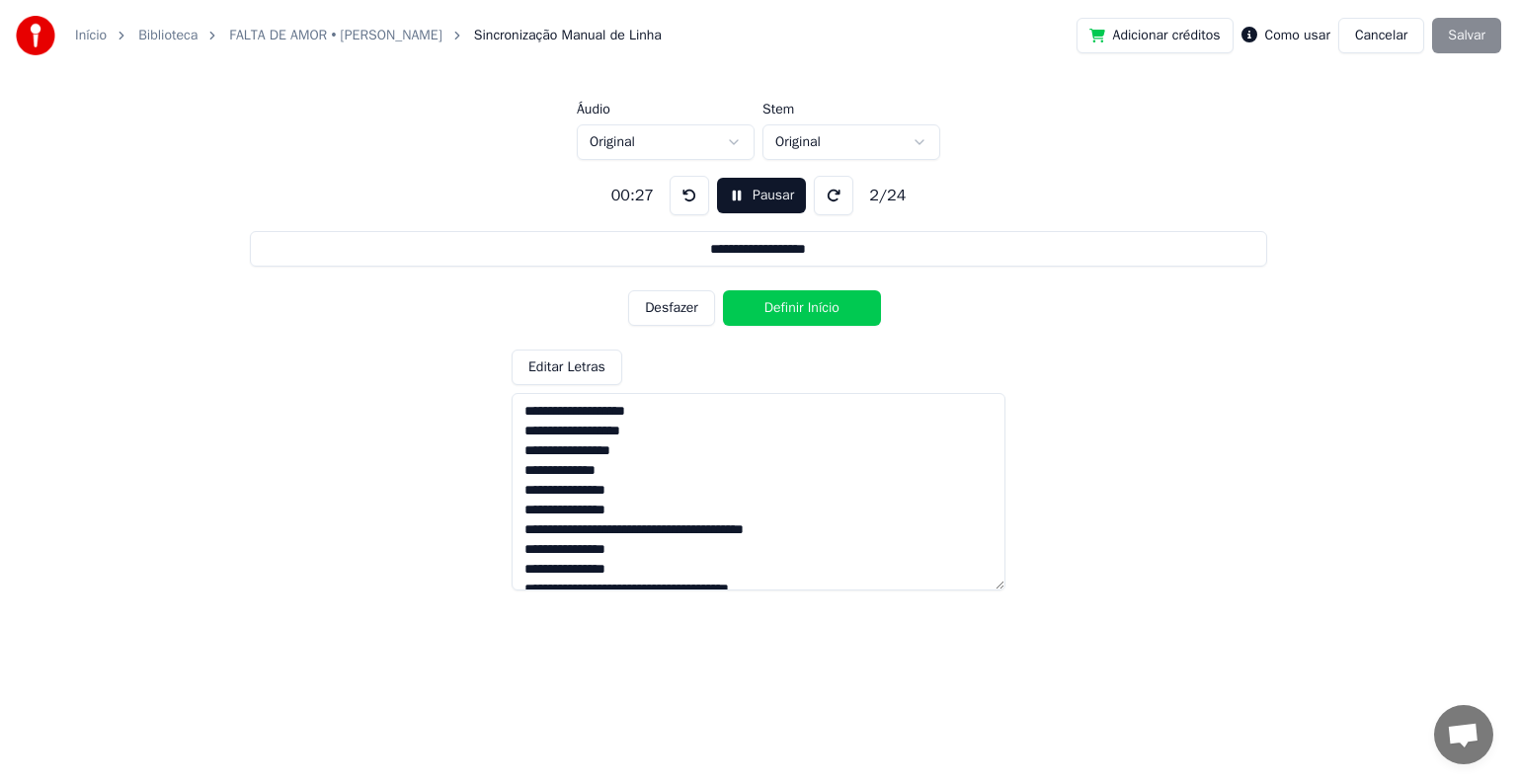 click on "Definir Início" at bounding box center (802, 308) 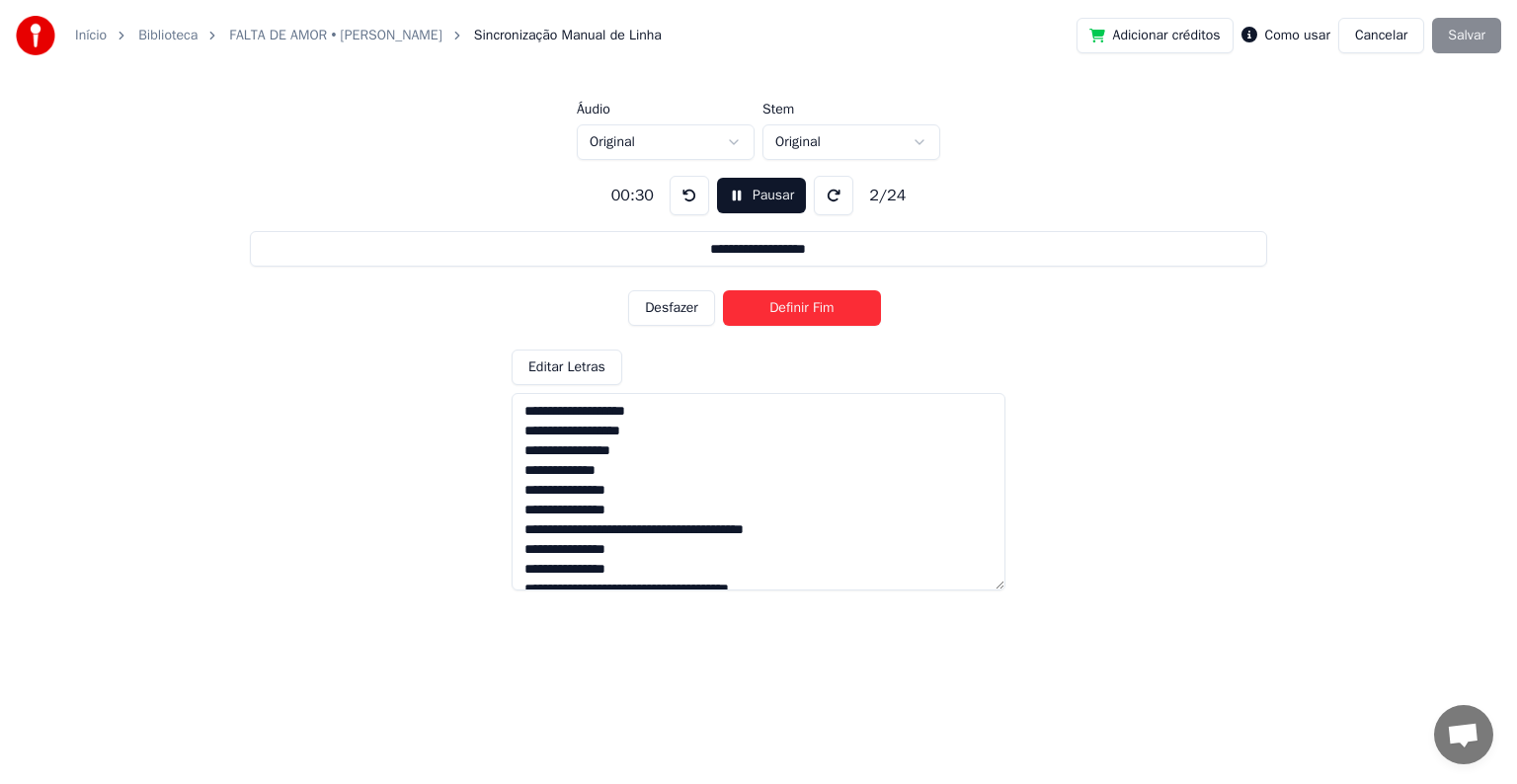 click on "Definir Fim" at bounding box center (802, 308) 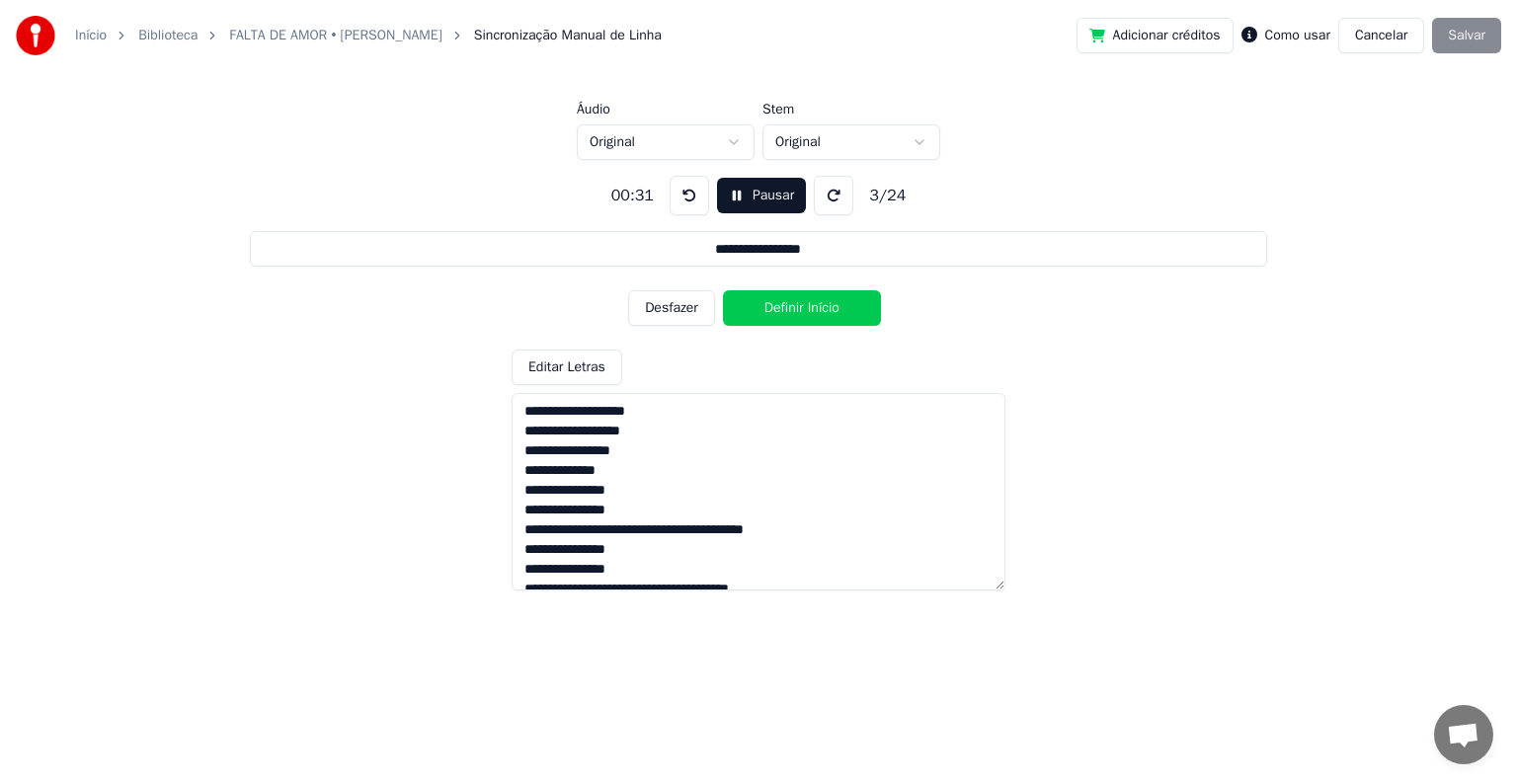 click on "Definir Início" at bounding box center (802, 308) 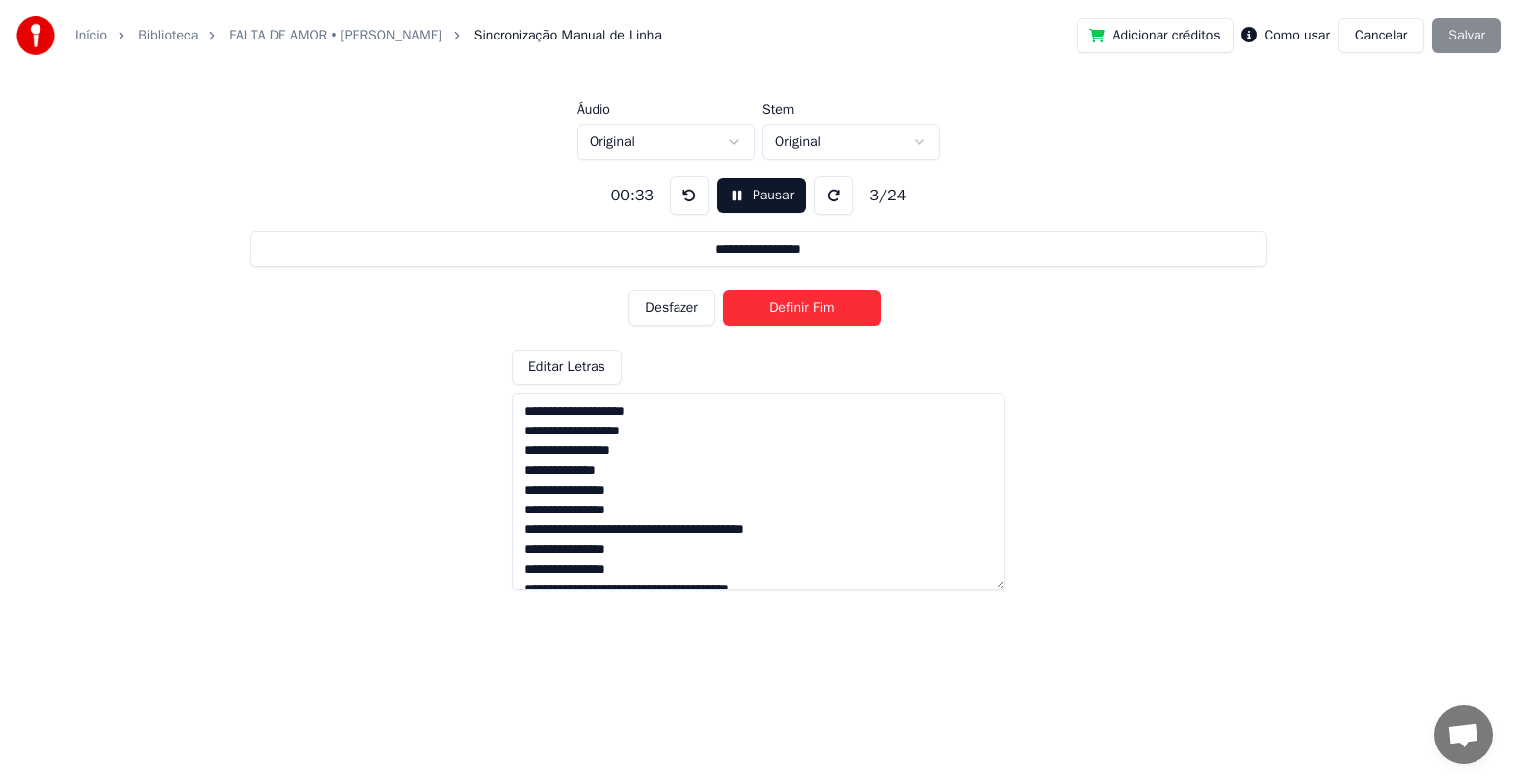 click on "Definir Fim" at bounding box center (802, 308) 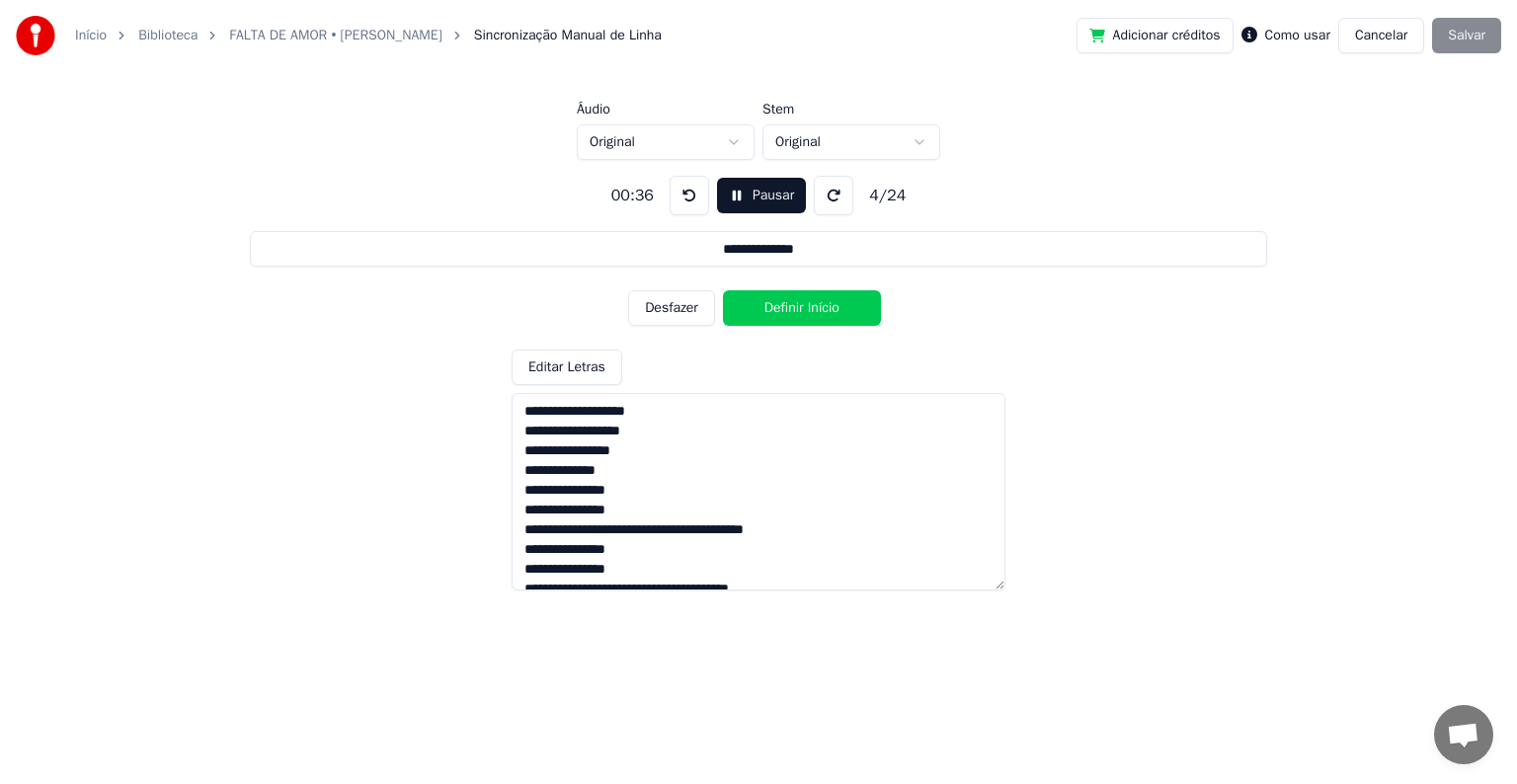 click on "Definir Início" at bounding box center (802, 308) 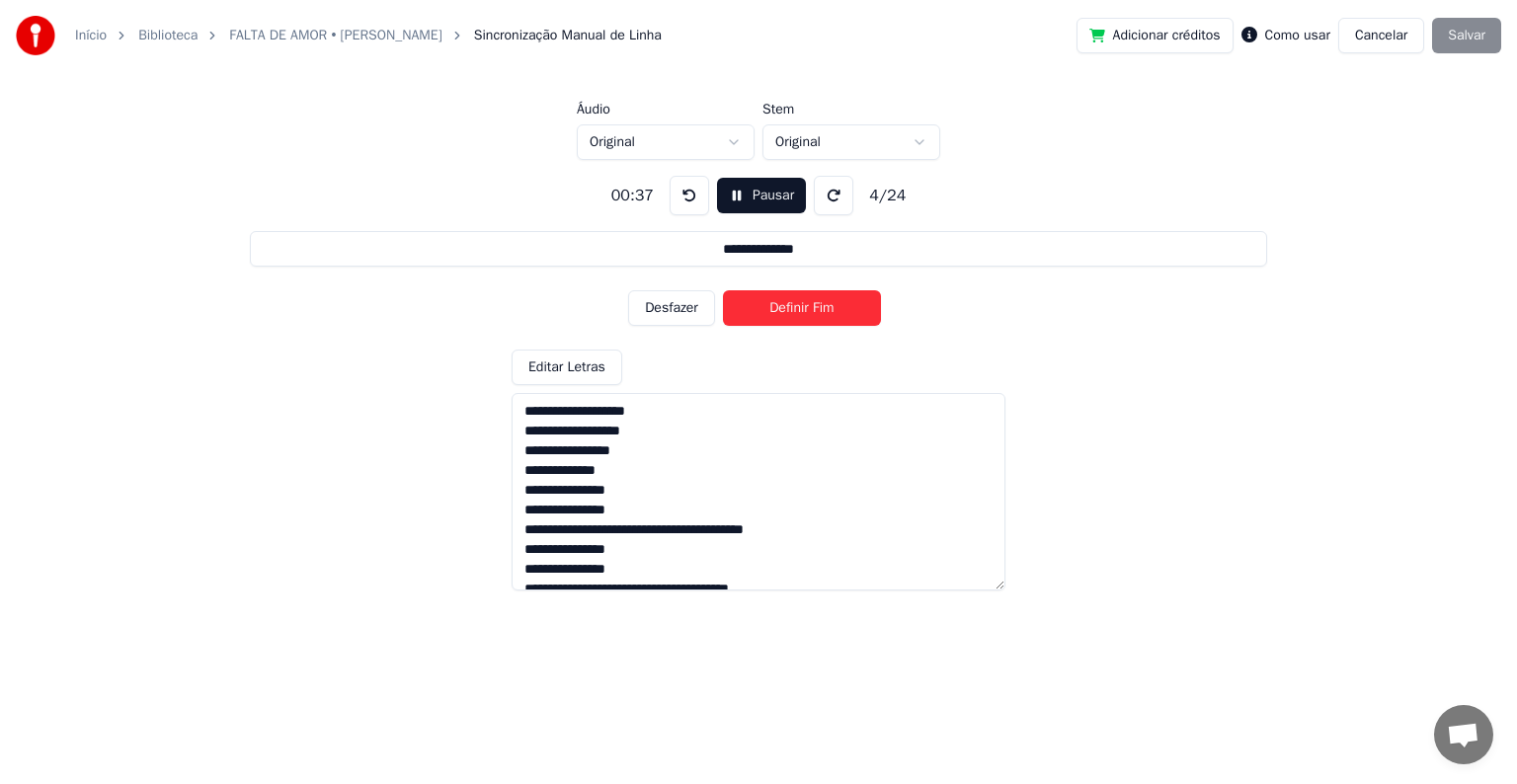 click on "Definir Fim" at bounding box center [802, 308] 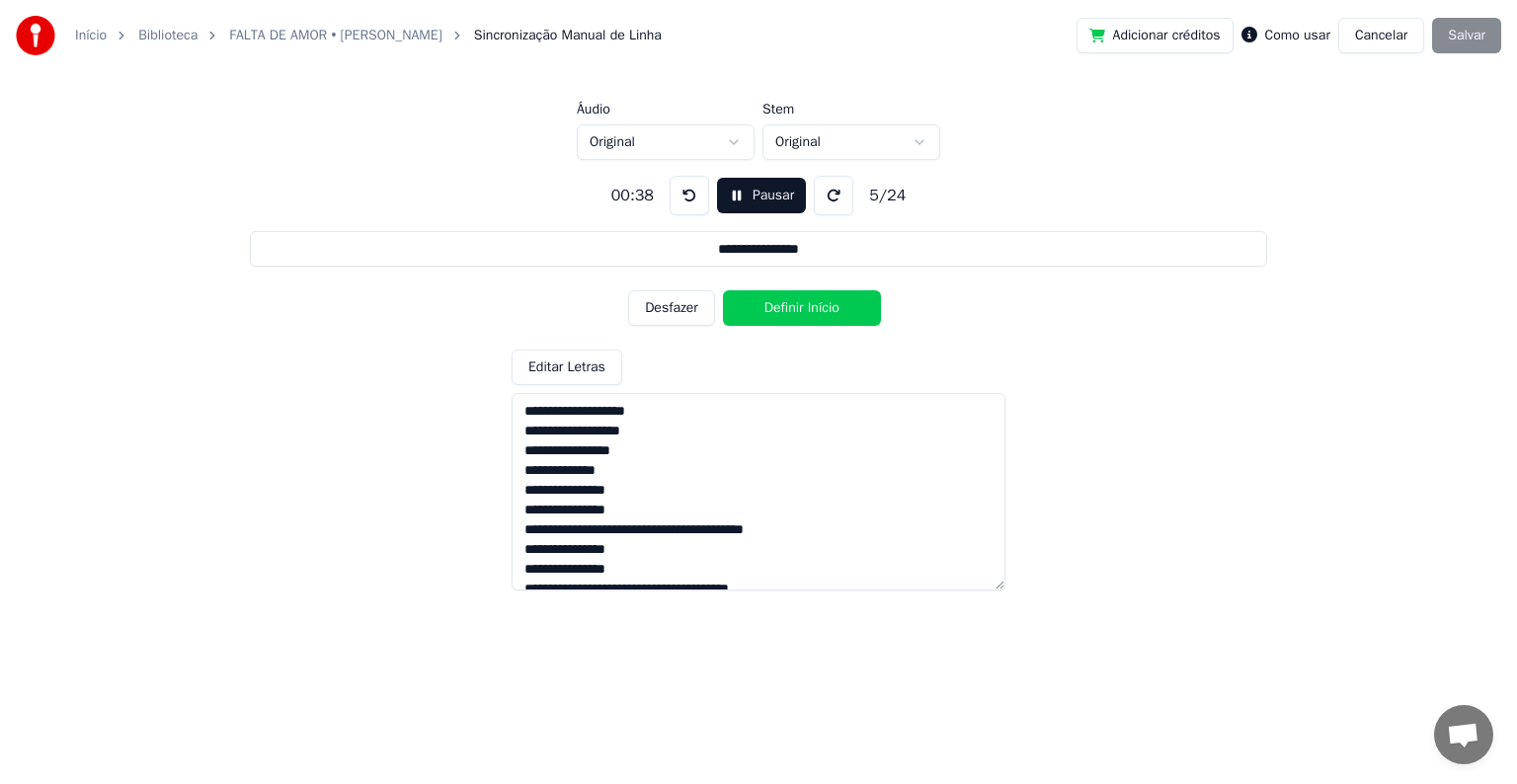 click on "Definir Início" at bounding box center [802, 308] 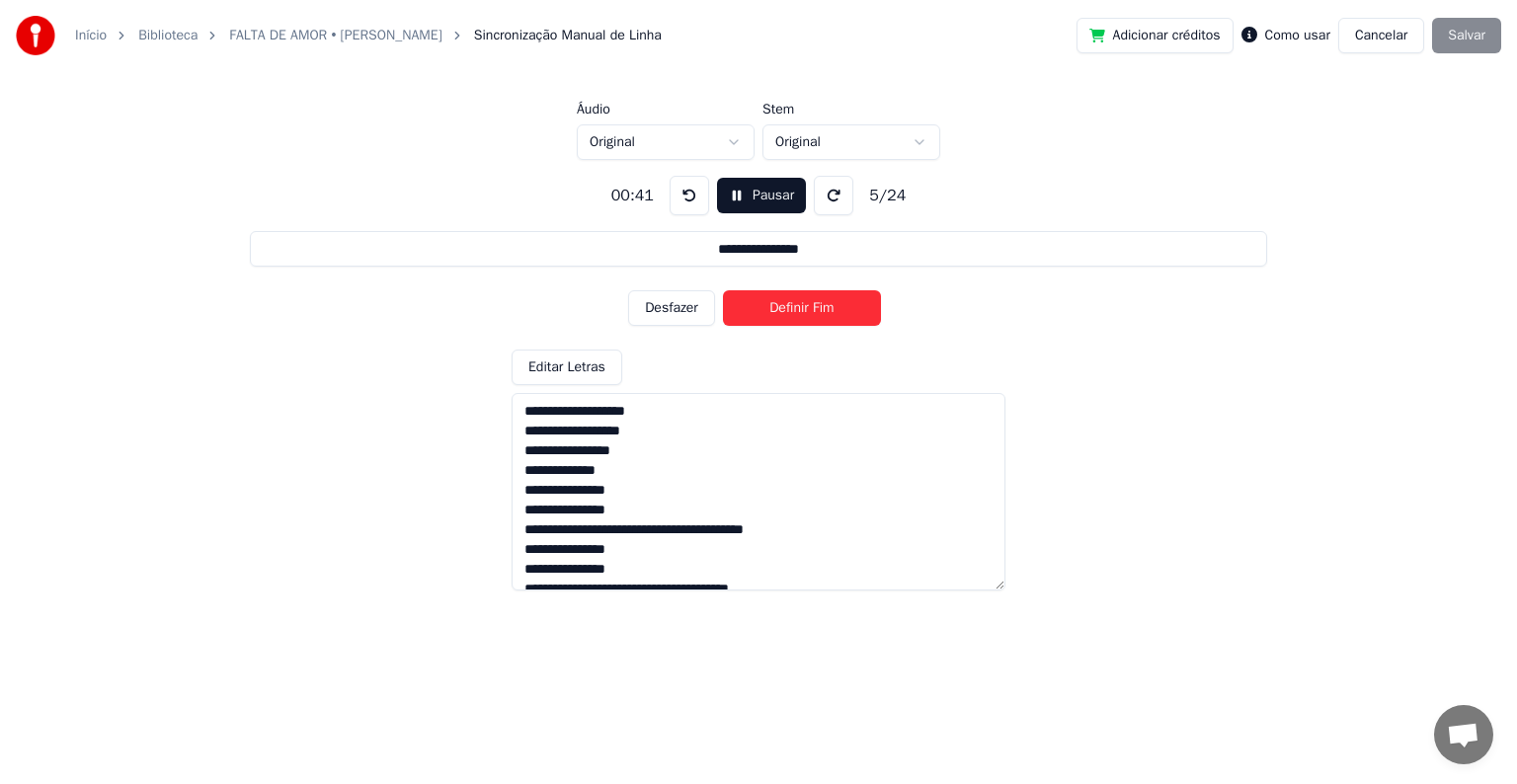 click on "Definir Fim" at bounding box center [802, 308] 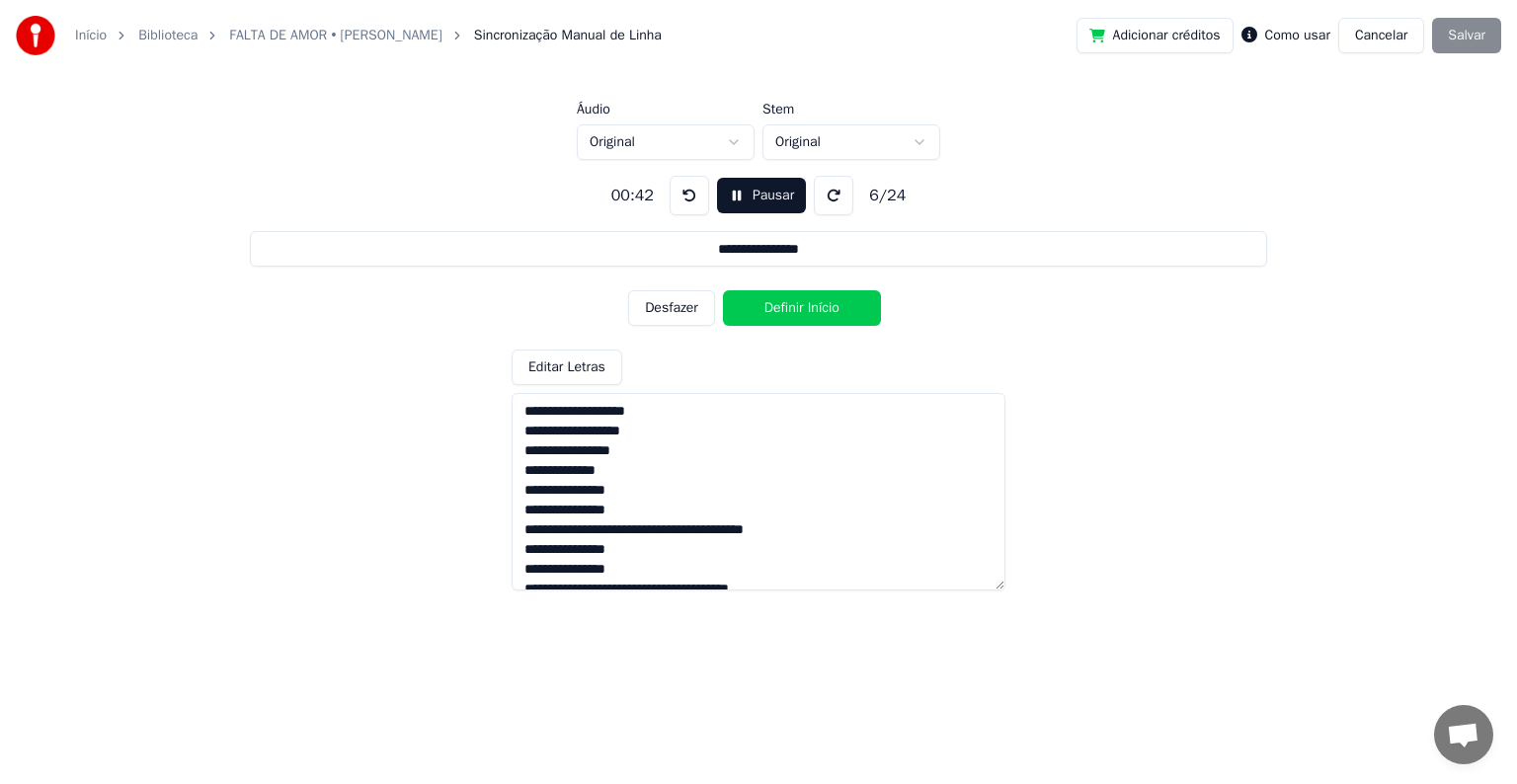 click on "Definir Início" at bounding box center [802, 308] 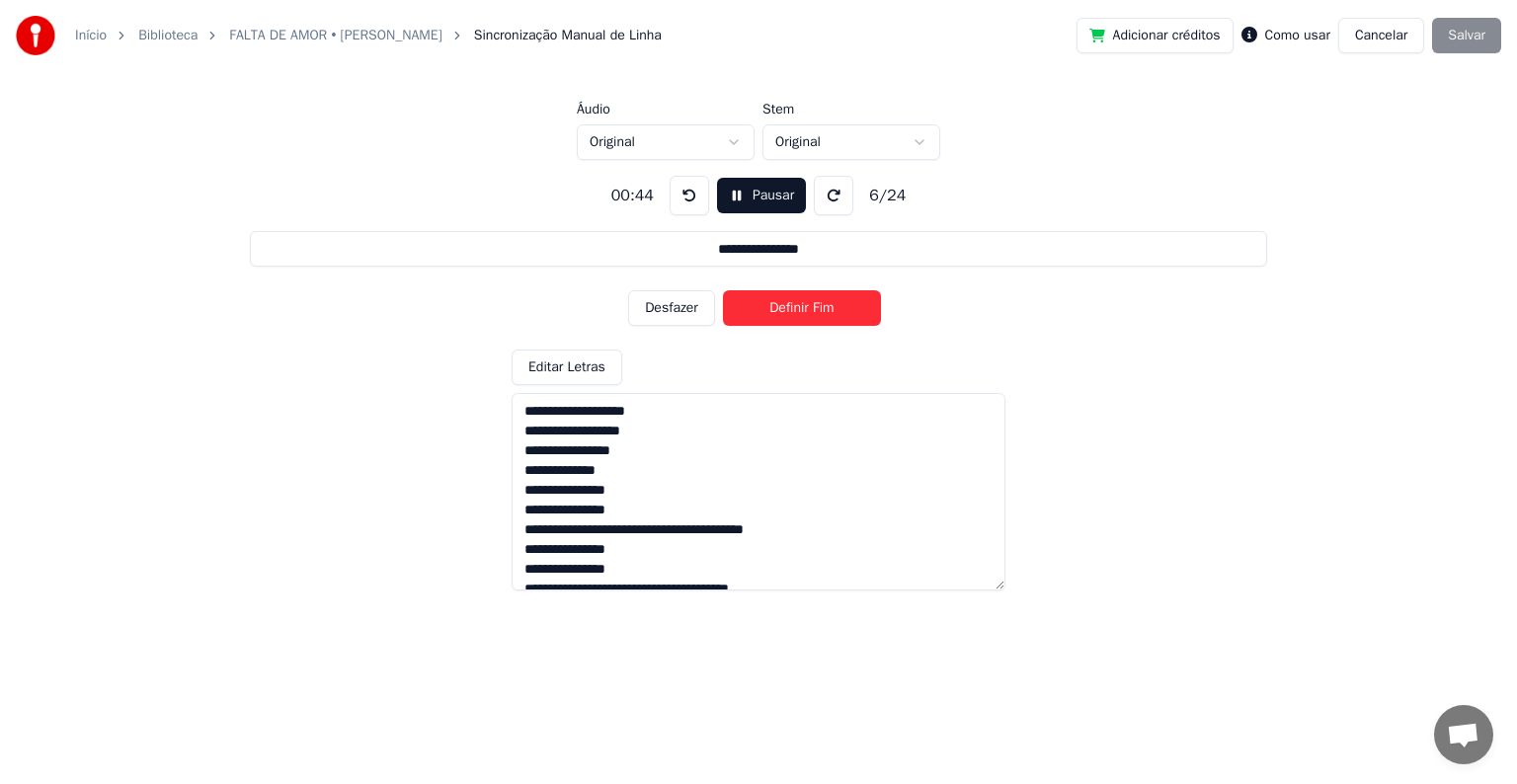 click on "Definir Fim" at bounding box center [802, 308] 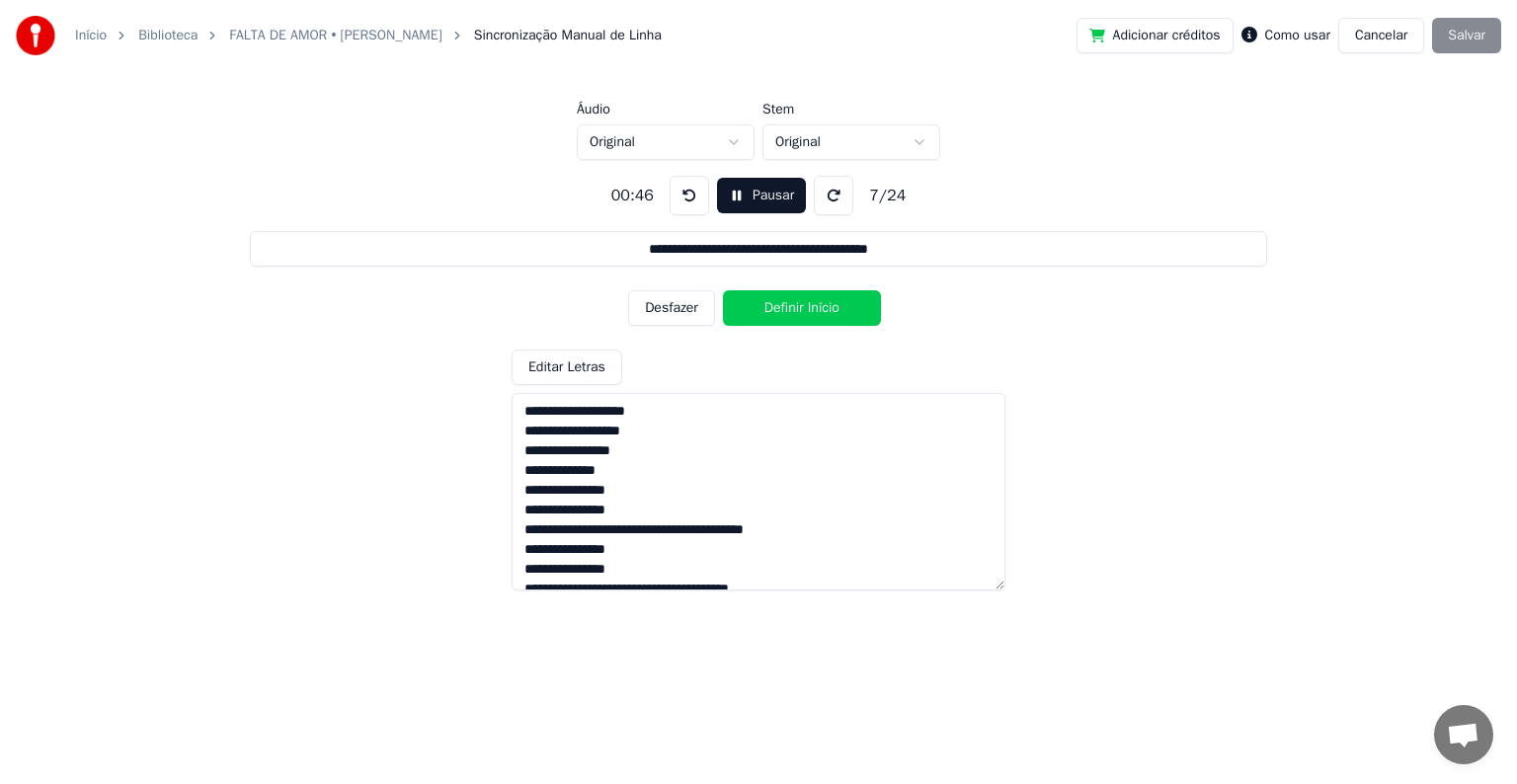 click on "Definir Início" at bounding box center [802, 308] 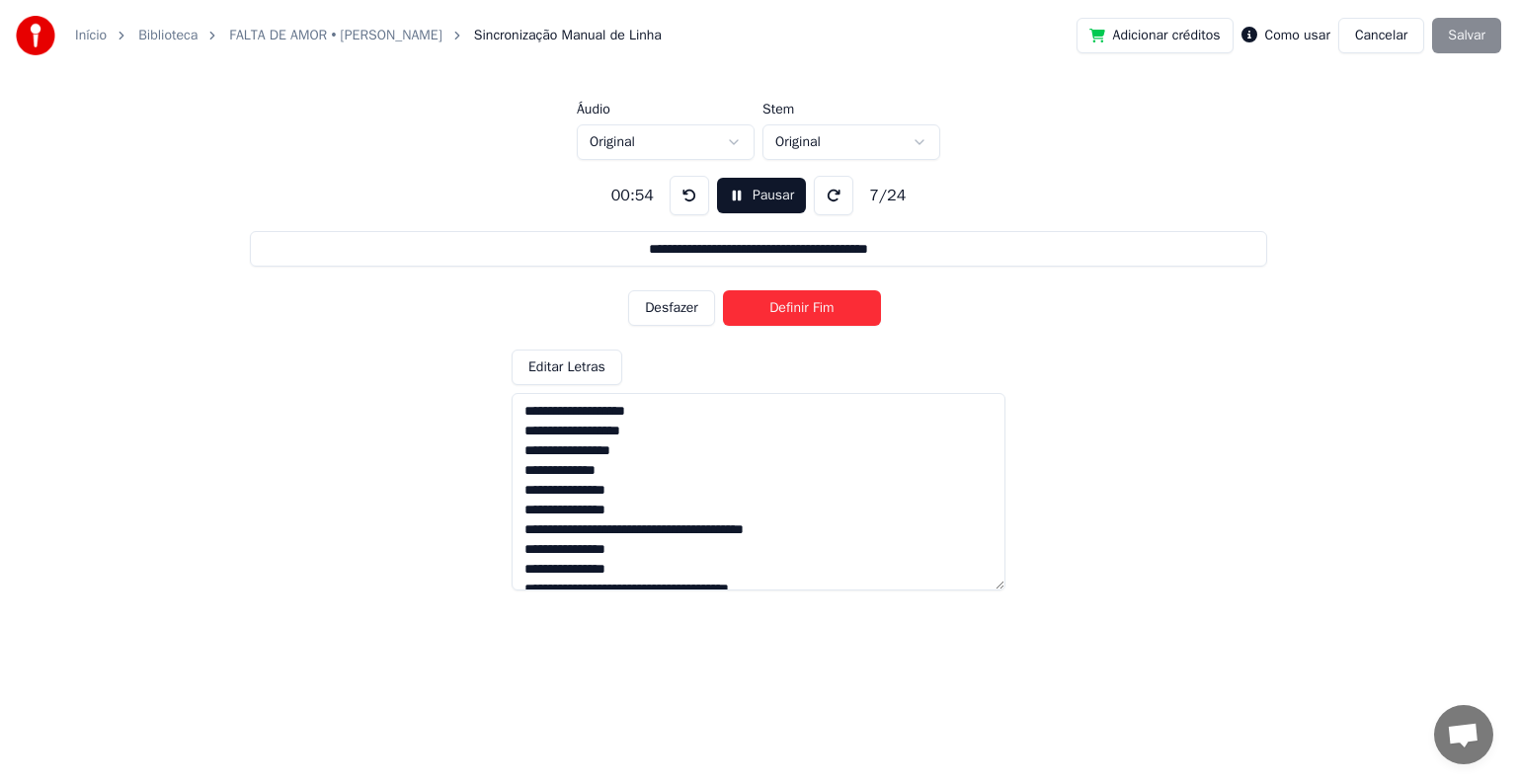 click on "Definir Fim" at bounding box center [802, 308] 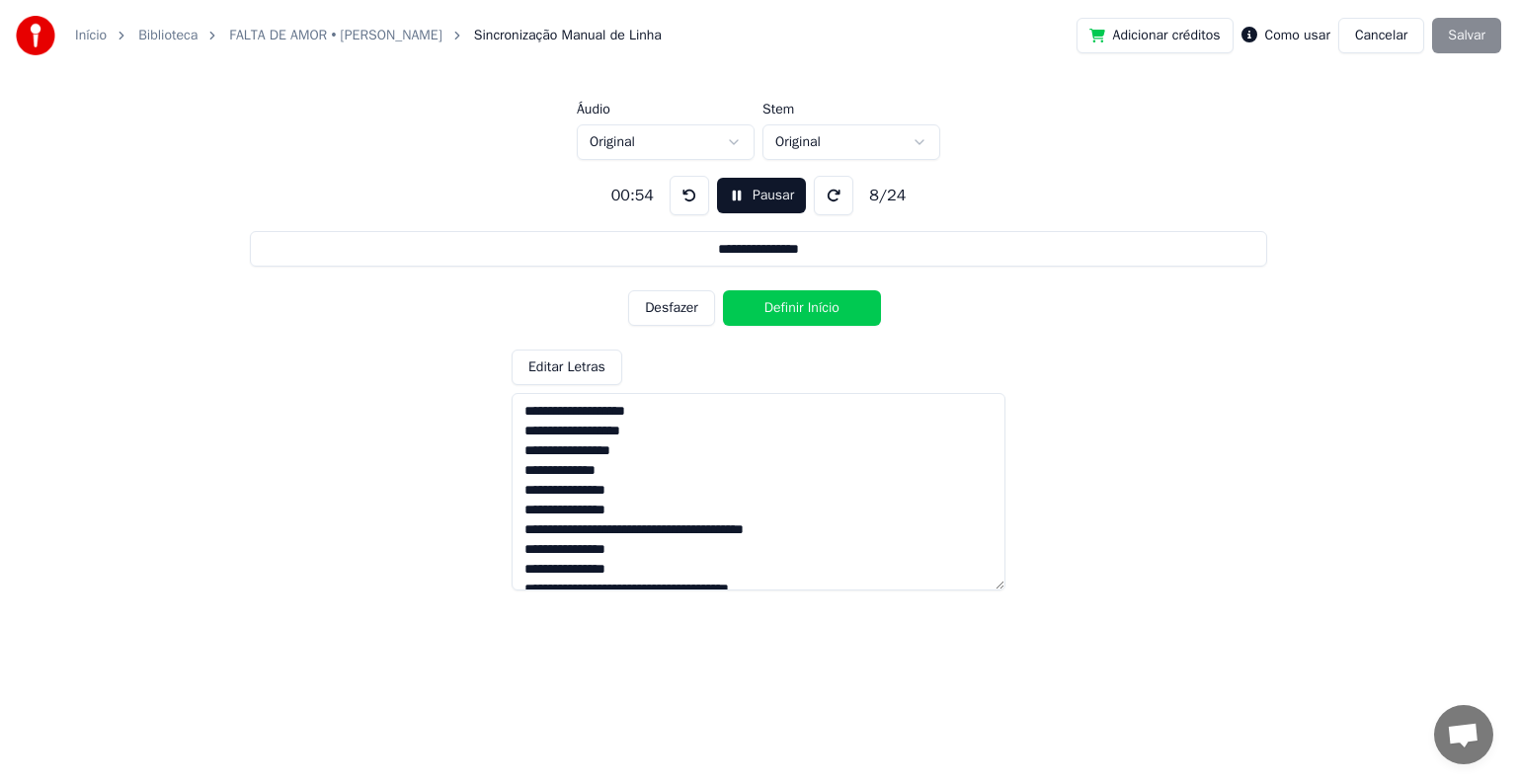 click on "Definir Início" at bounding box center (802, 308) 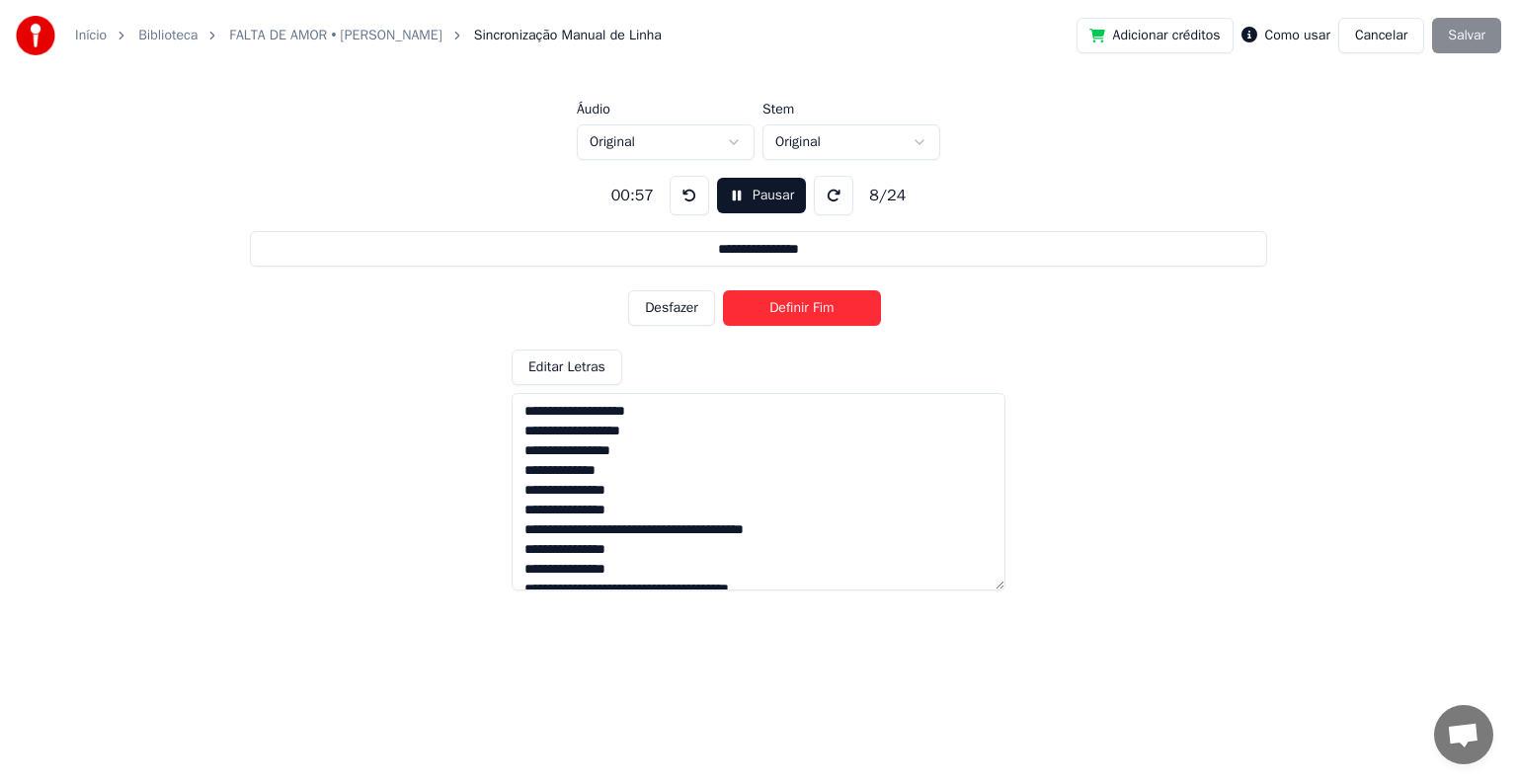 click on "Definir Fim" at bounding box center [802, 308] 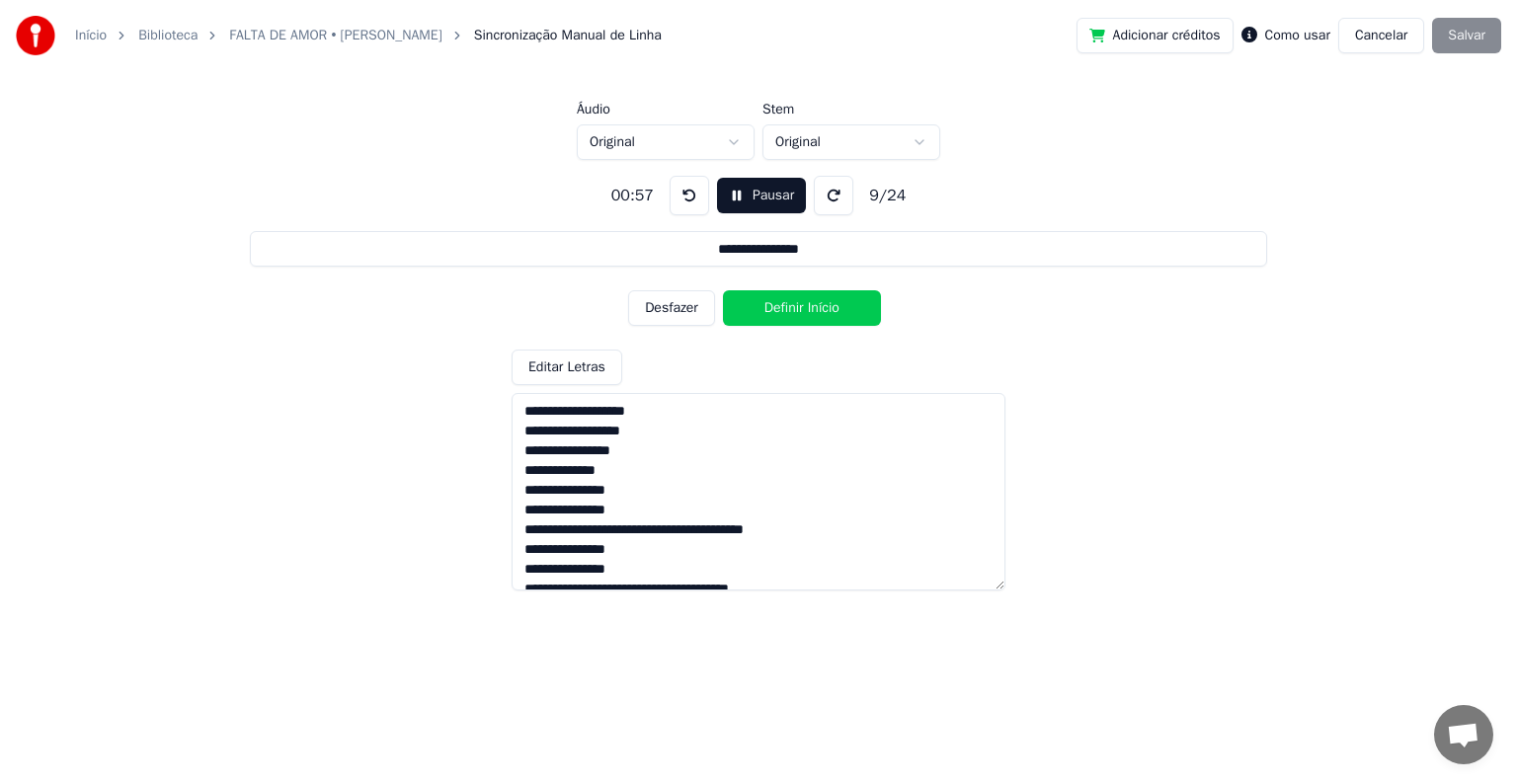 click on "Definir Início" at bounding box center [802, 308] 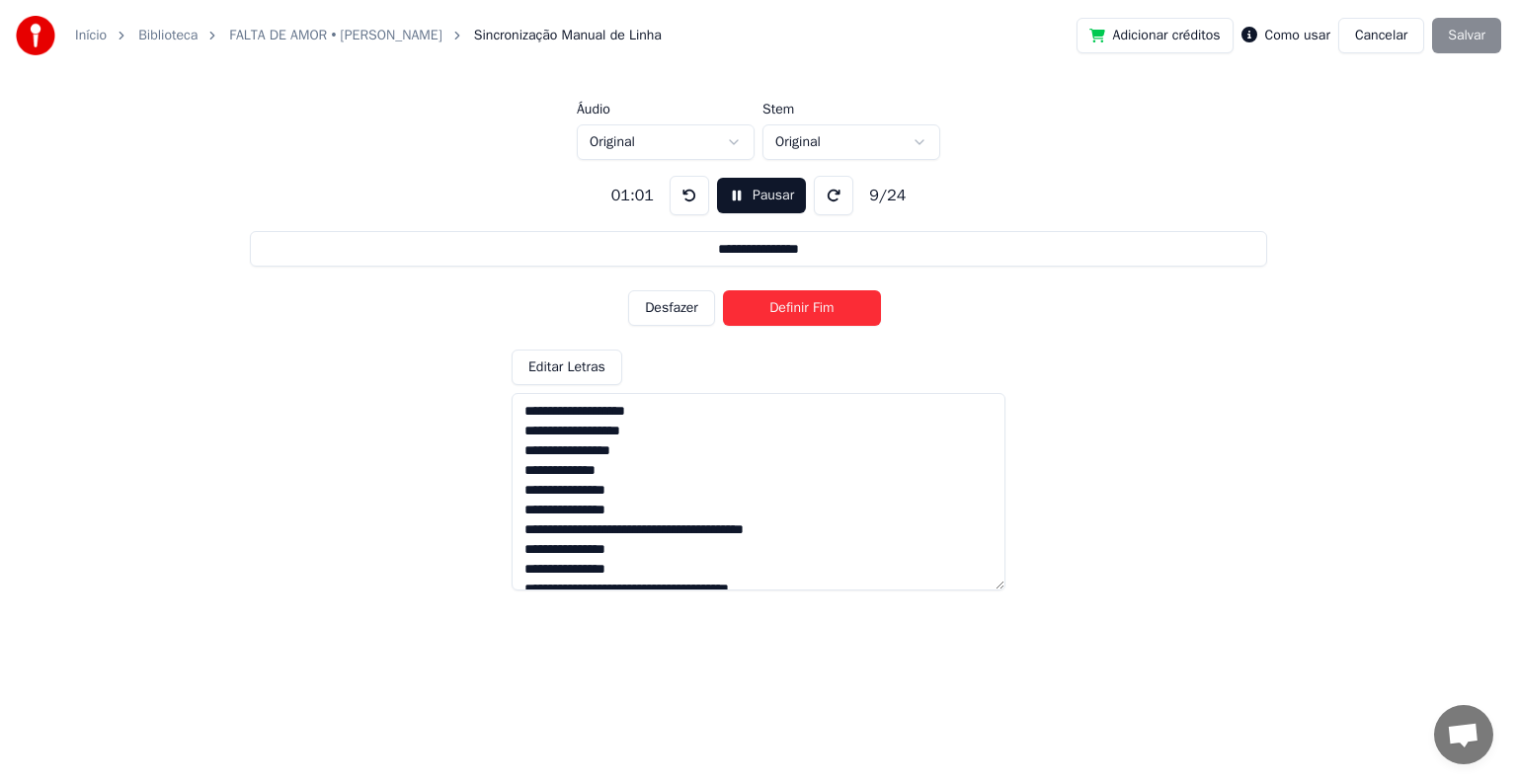 click on "Definir Fim" at bounding box center [802, 308] 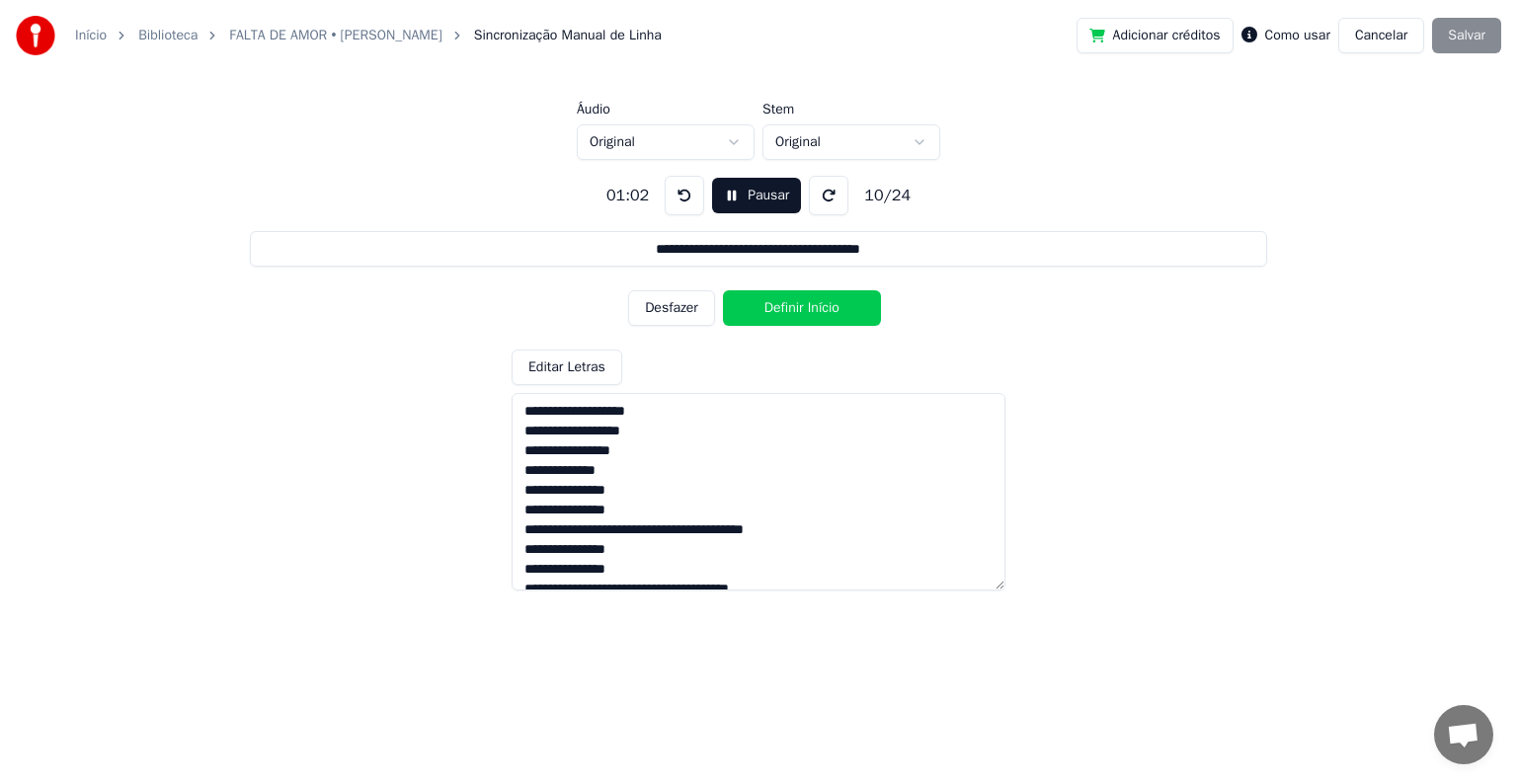 click on "Definir Início" at bounding box center (802, 308) 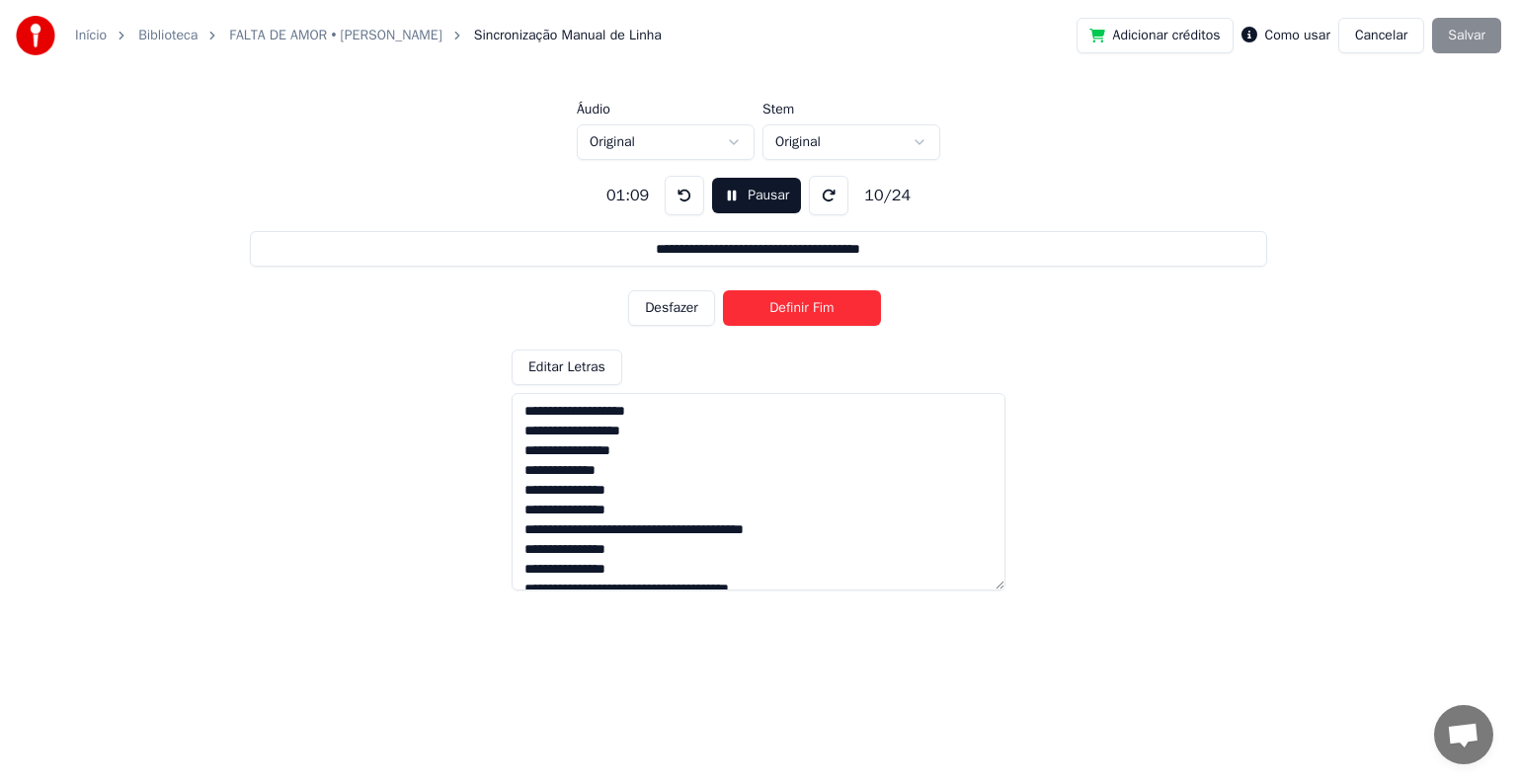 click on "Definir Fim" at bounding box center [802, 308] 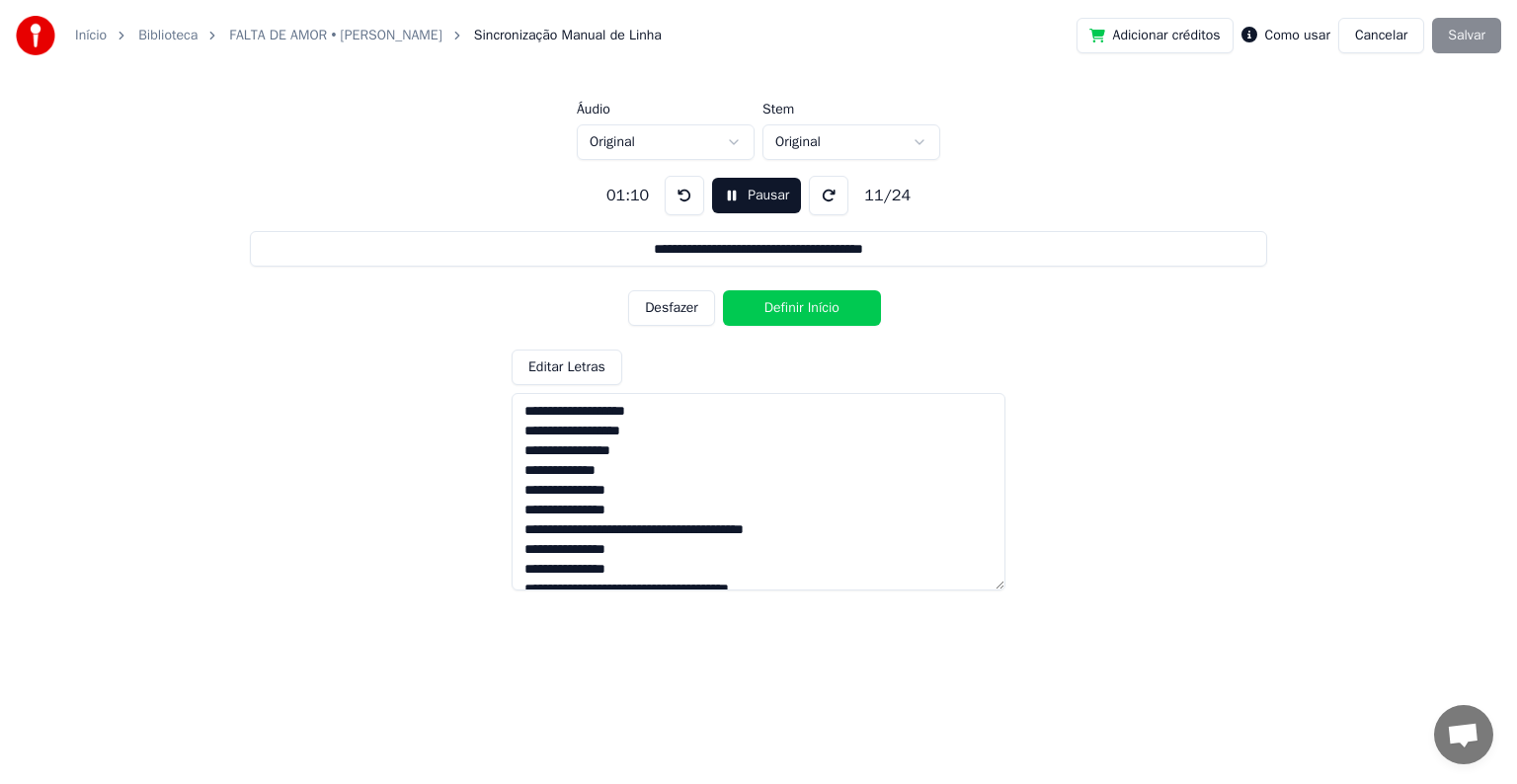 click on "Definir Início" at bounding box center [802, 308] 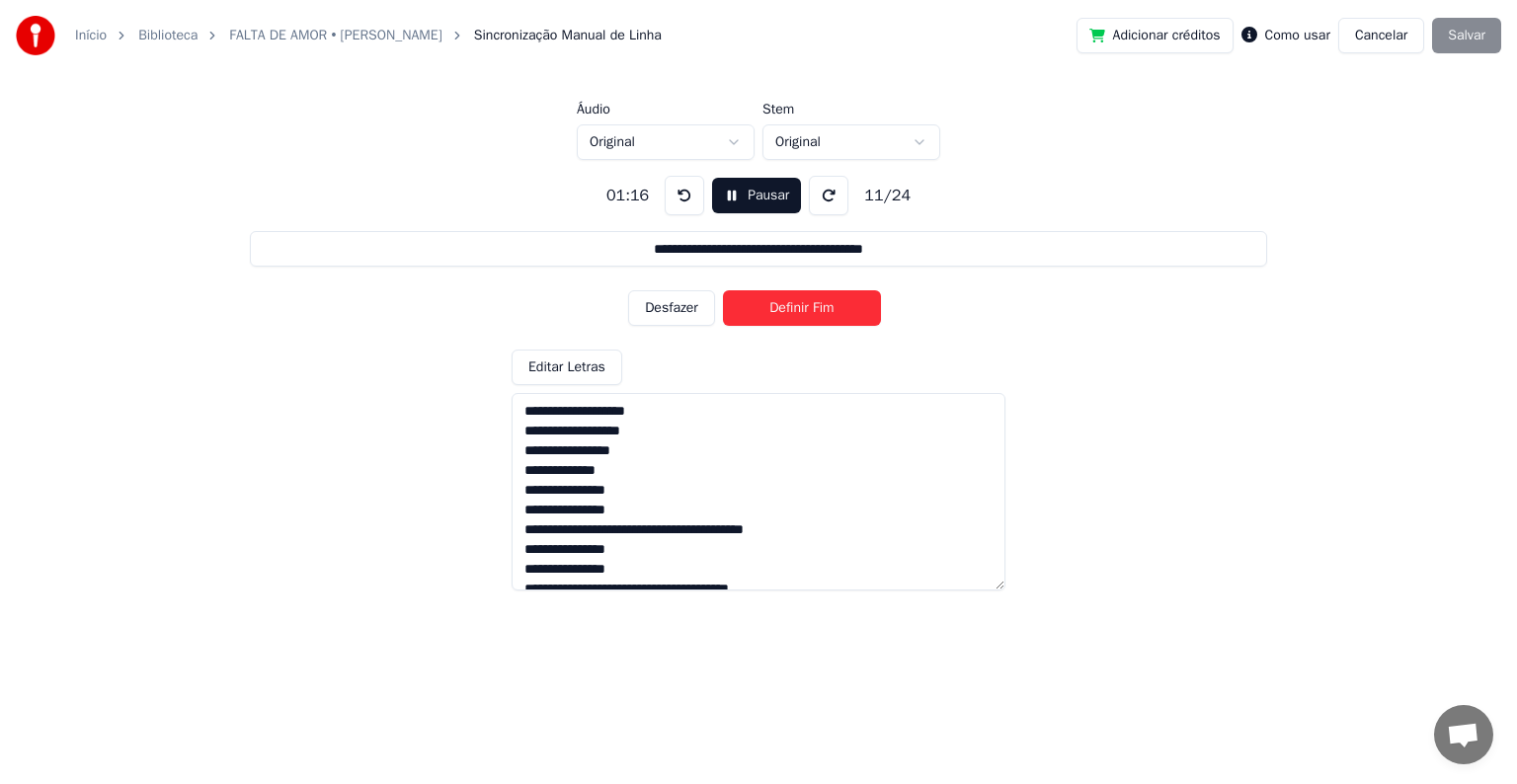 click on "Definir Fim" at bounding box center (802, 308) 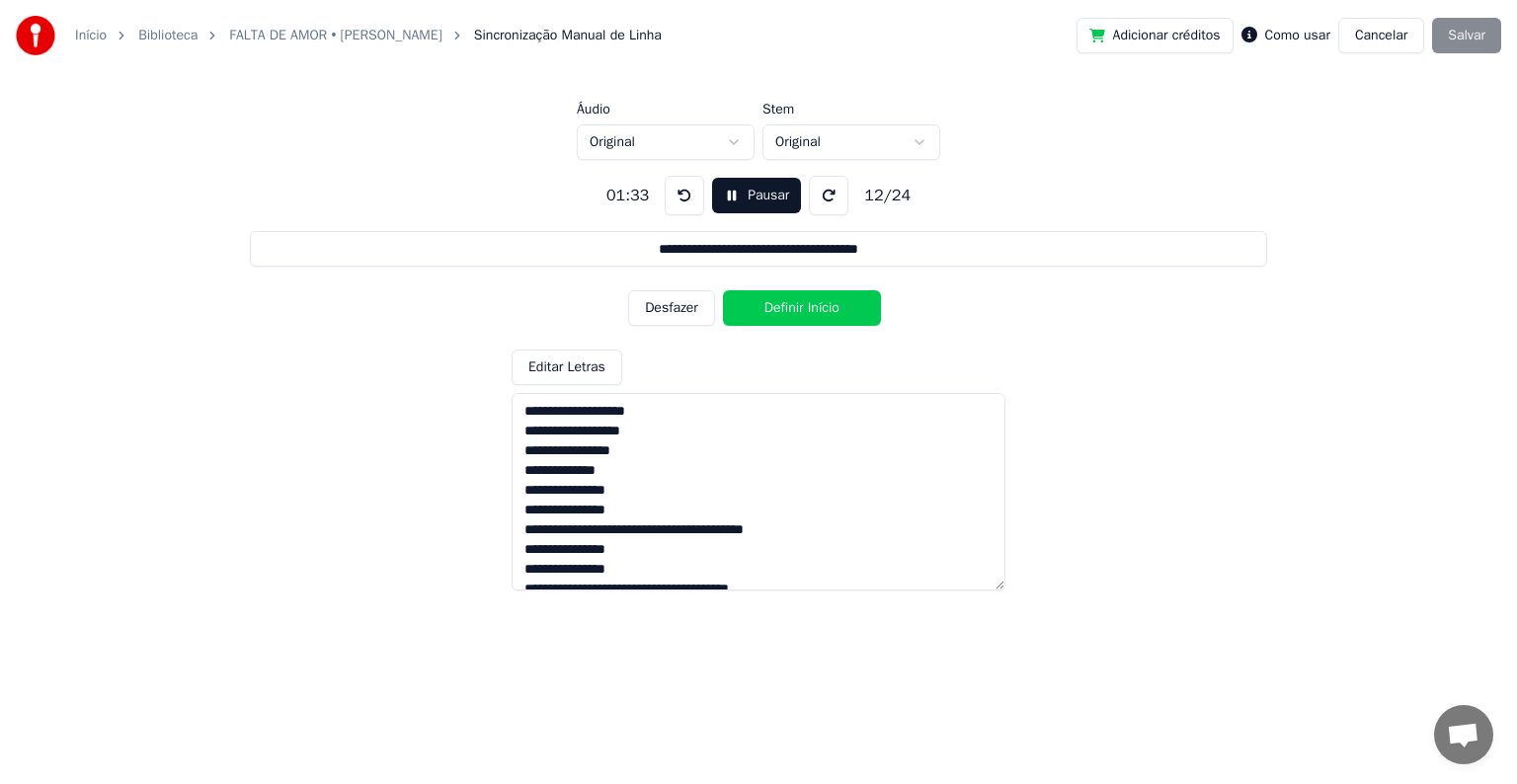 click on "Definir Início" at bounding box center [802, 308] 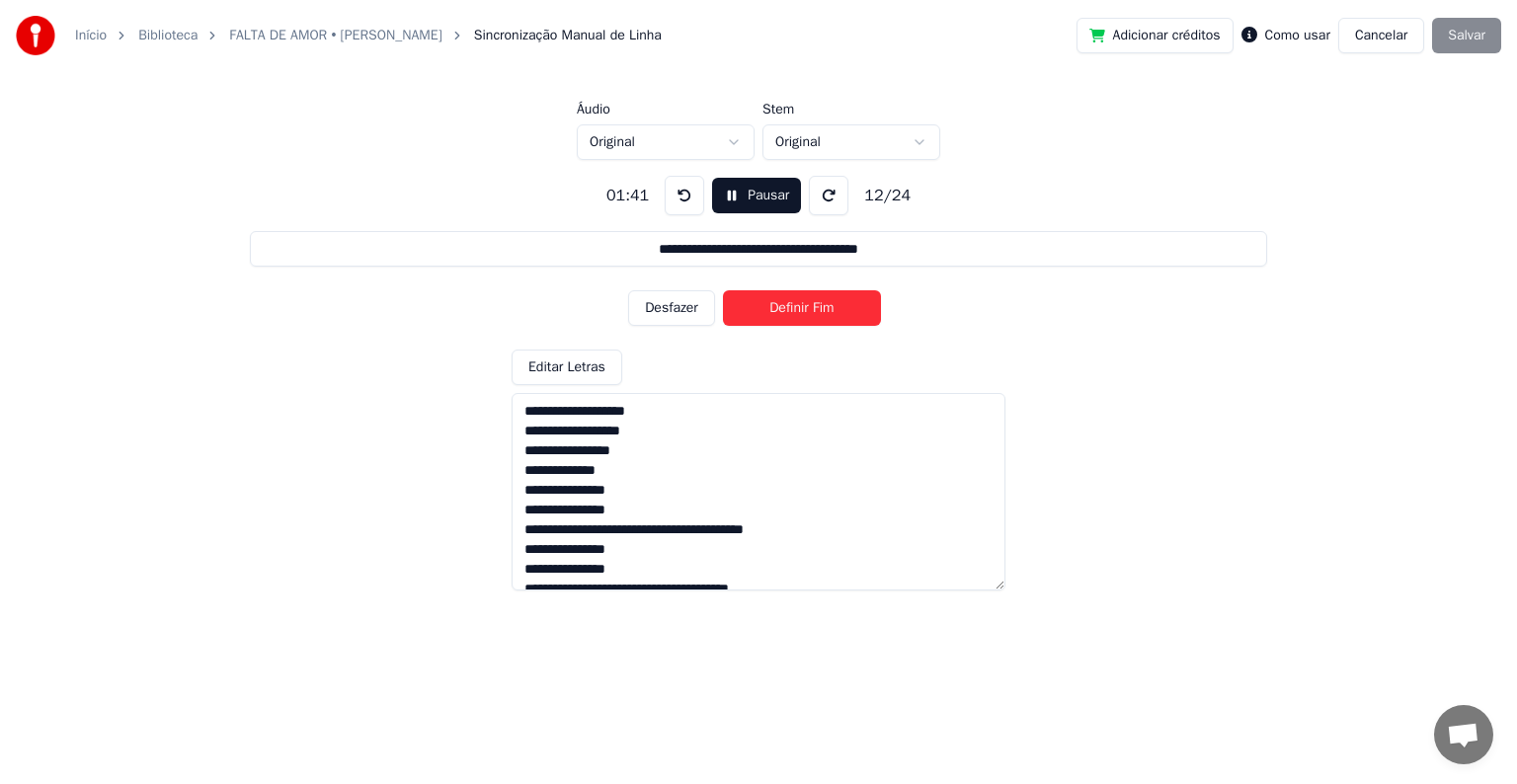 click on "Definir Fim" at bounding box center [802, 308] 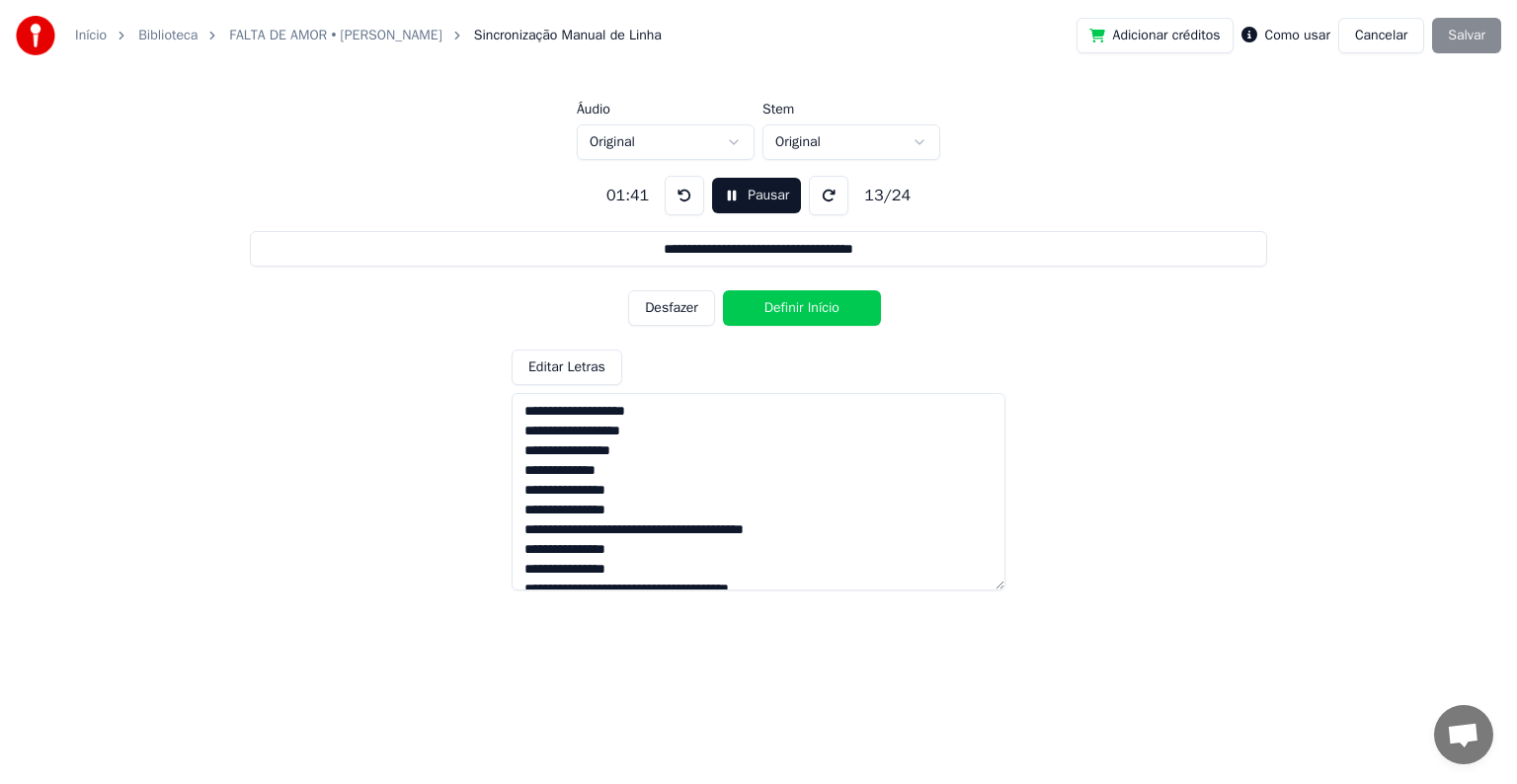 click on "Definir Início" at bounding box center (802, 308) 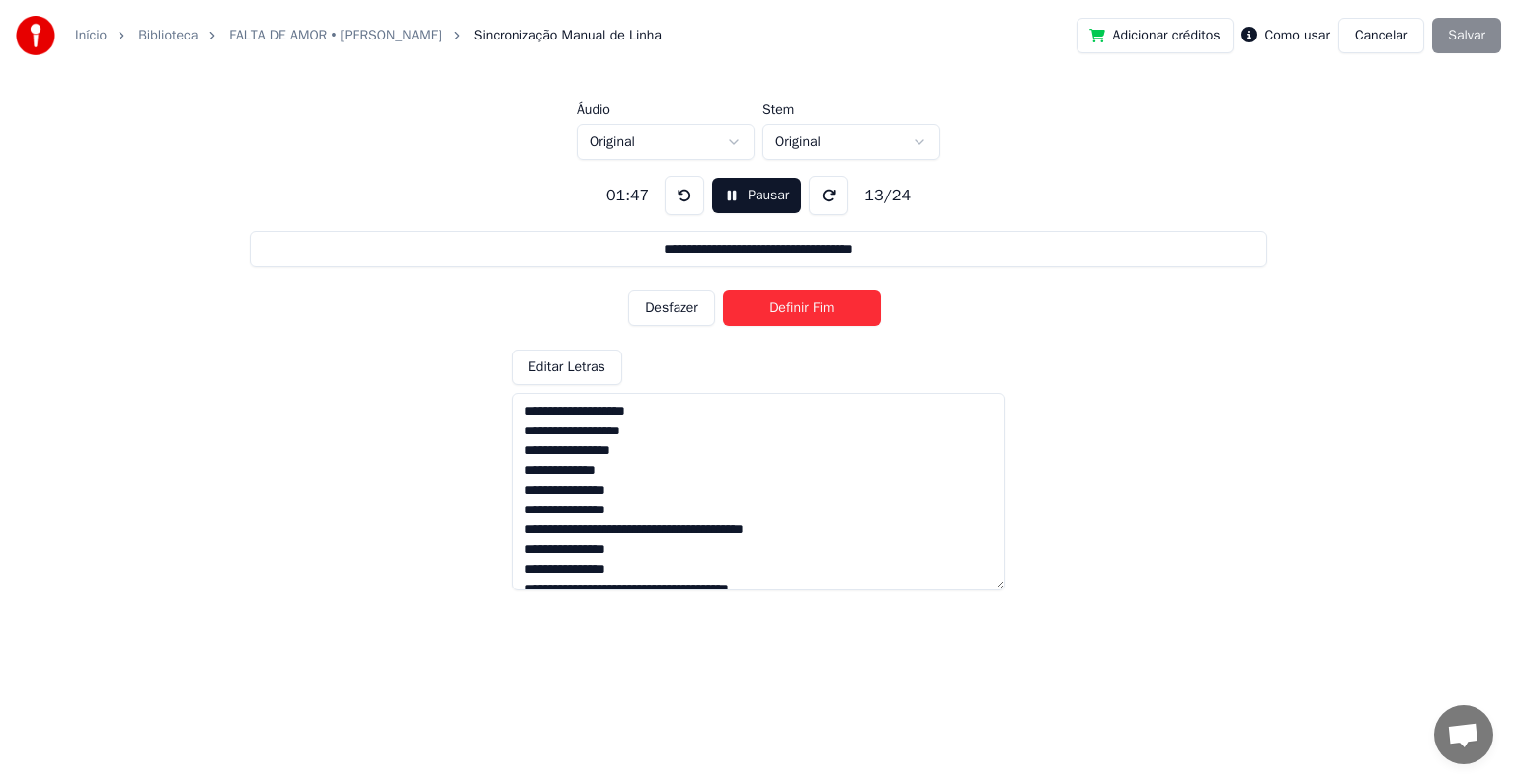 click on "Definir Fim" at bounding box center (802, 308) 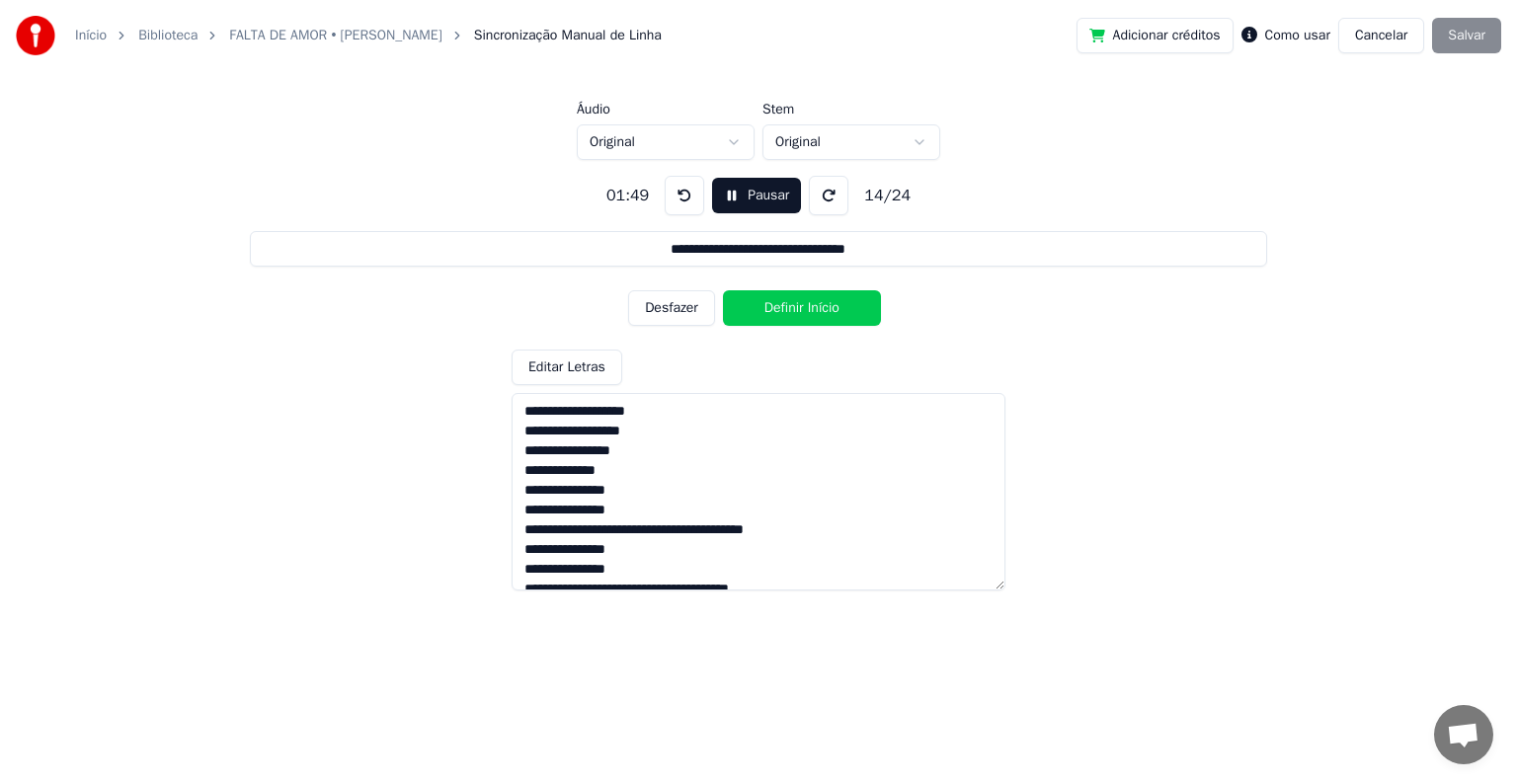 click on "Definir Início" at bounding box center (802, 308) 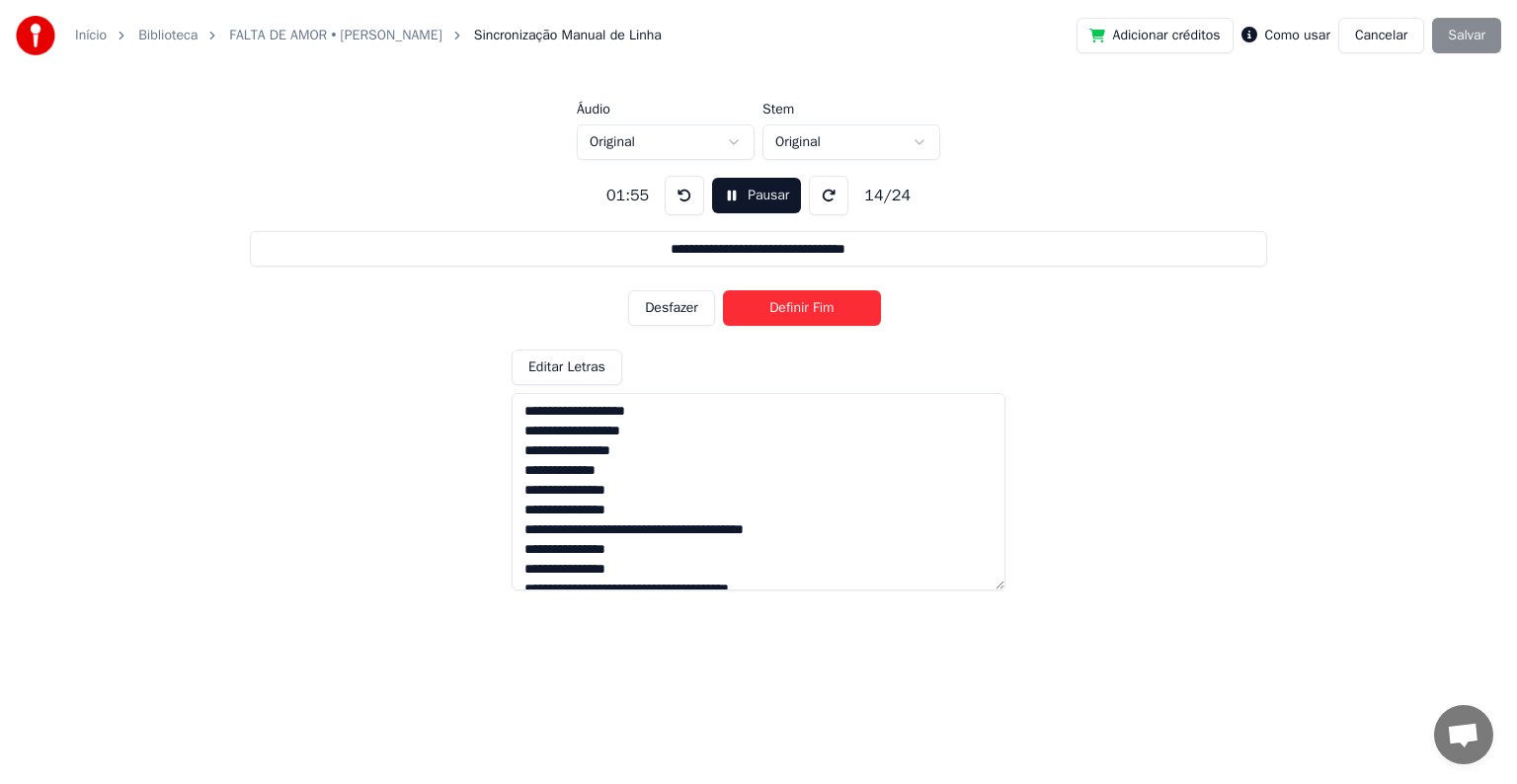 click on "Definir Fim" at bounding box center [802, 308] 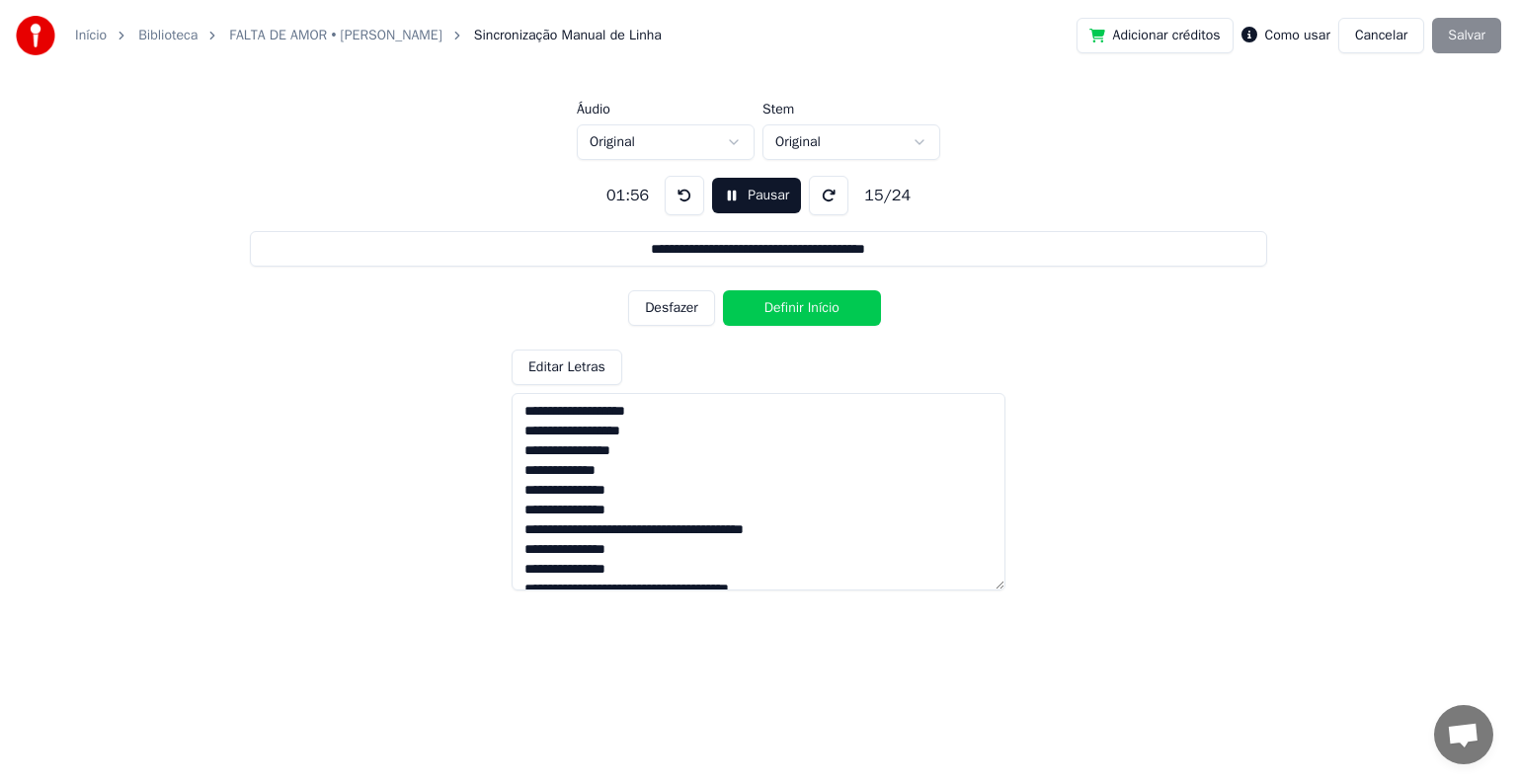 click on "Definir Início" at bounding box center [802, 308] 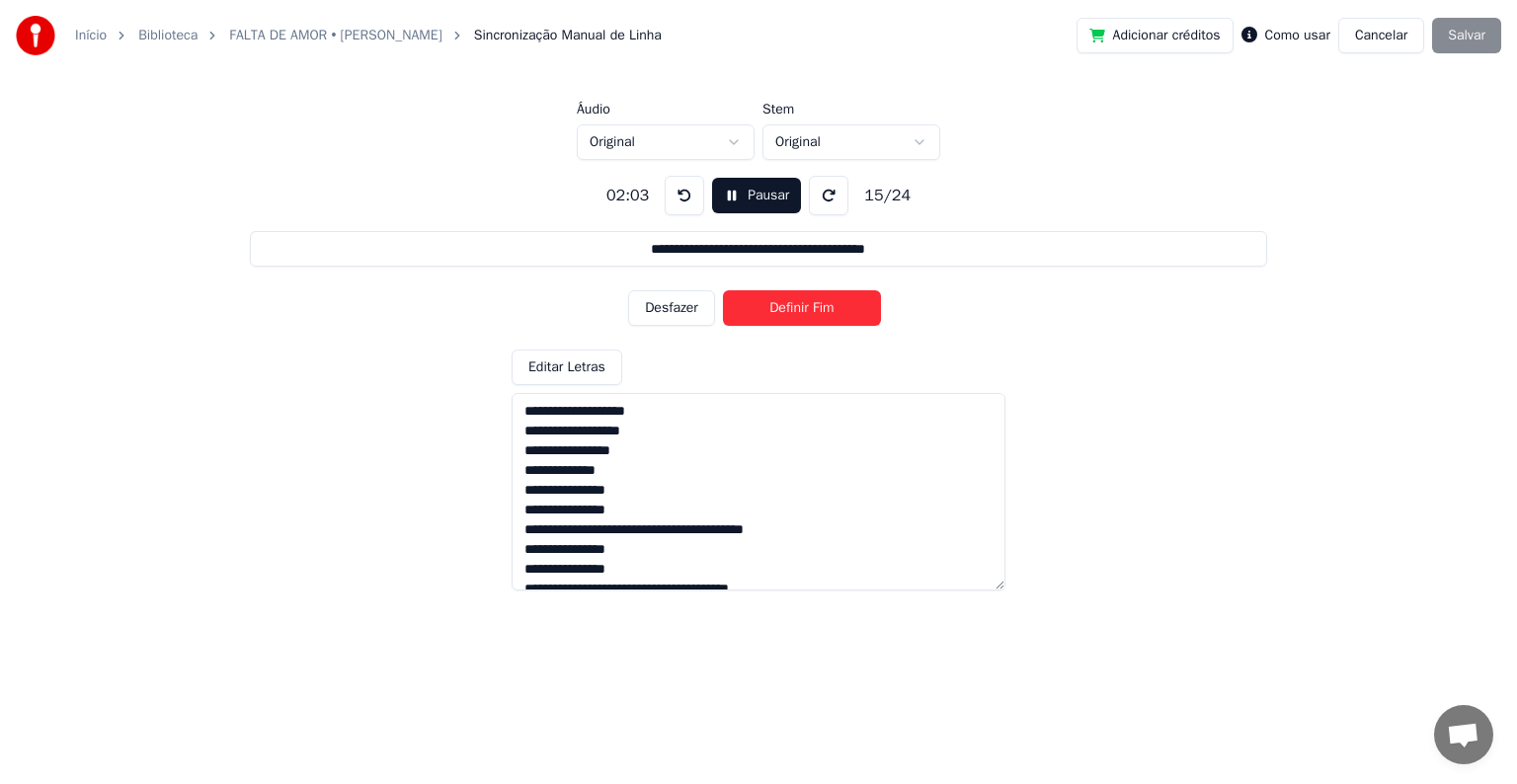 click on "Definir Fim" at bounding box center [802, 308] 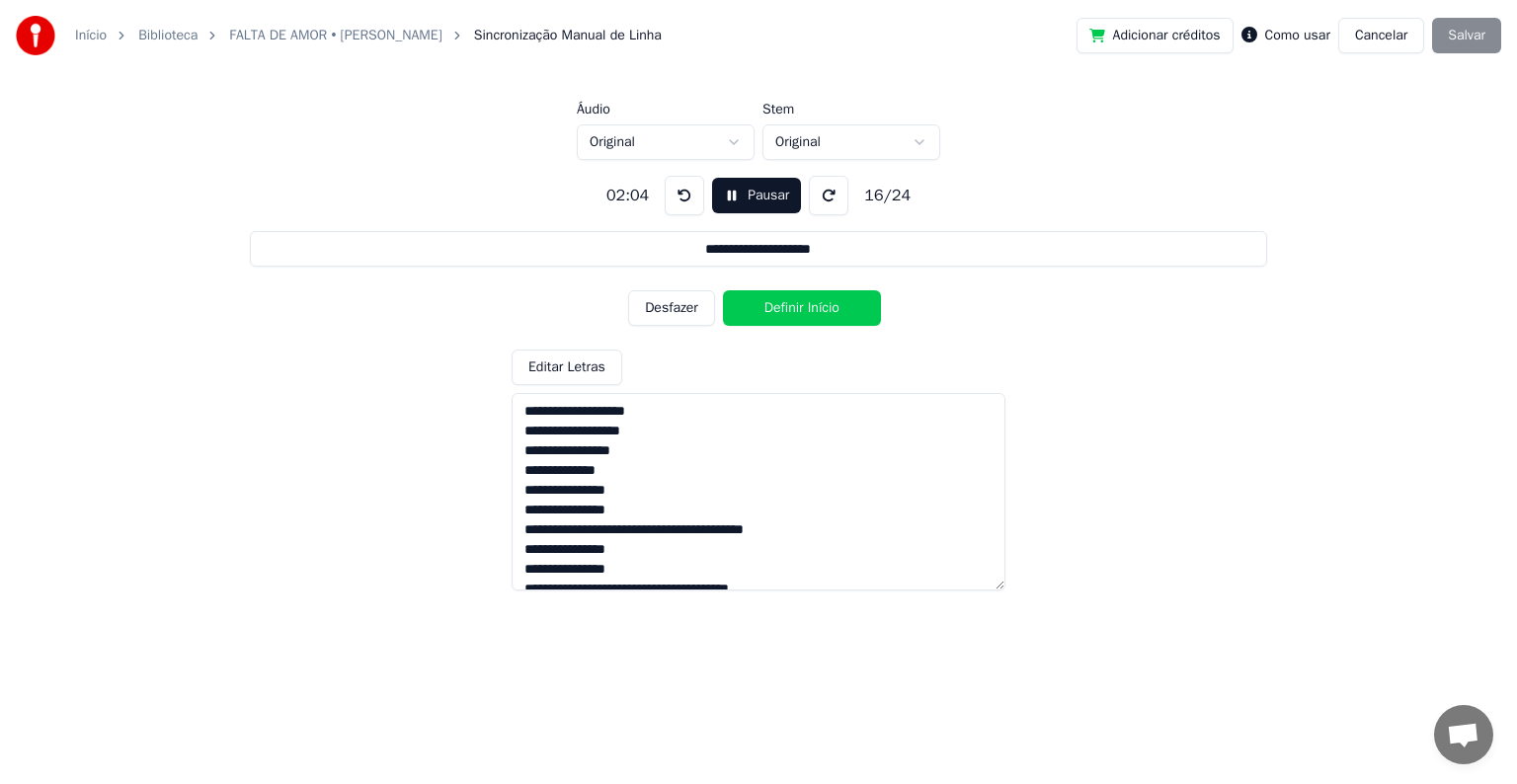 click on "Definir Início" at bounding box center (802, 308) 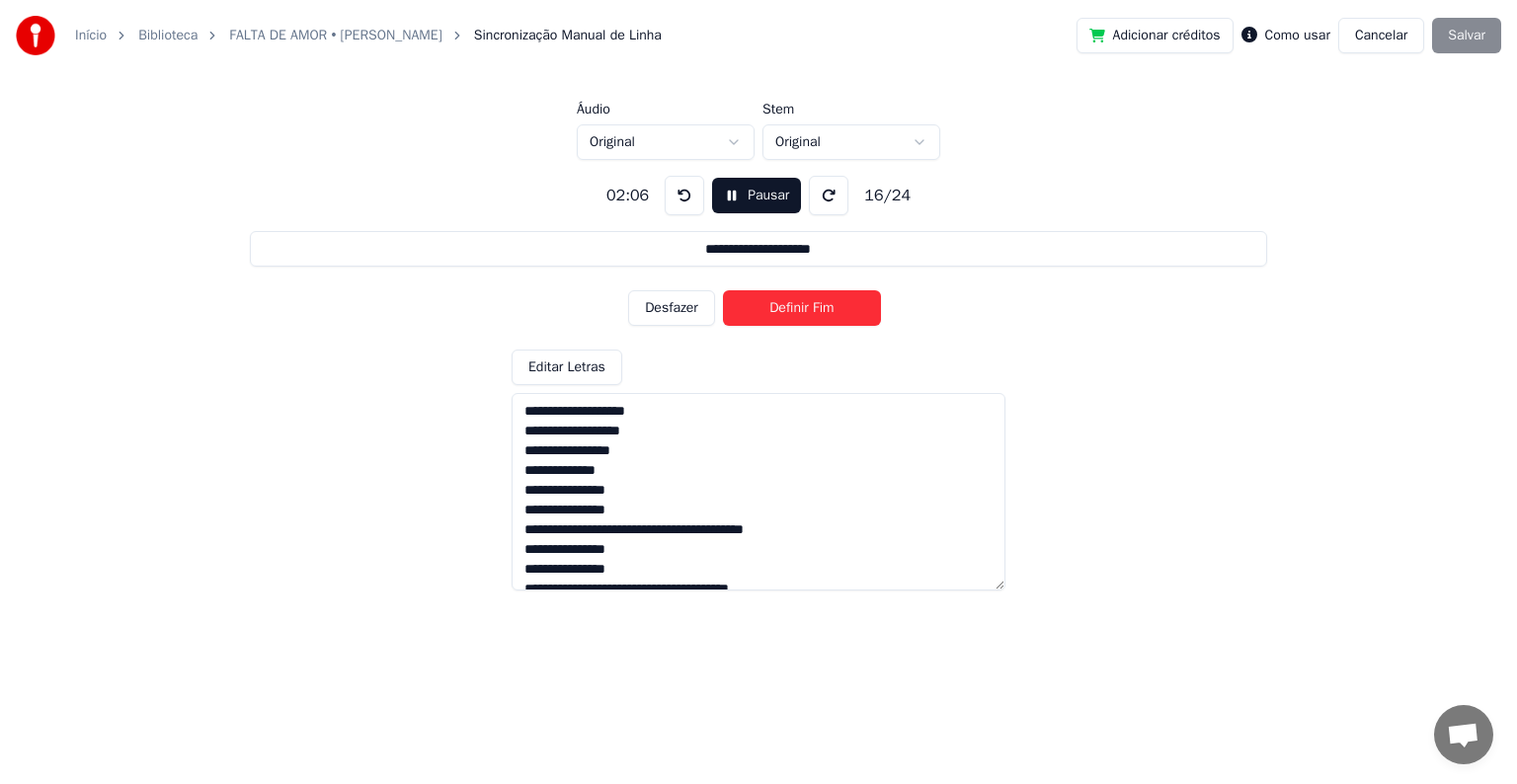 click on "Definir Fim" at bounding box center [802, 308] 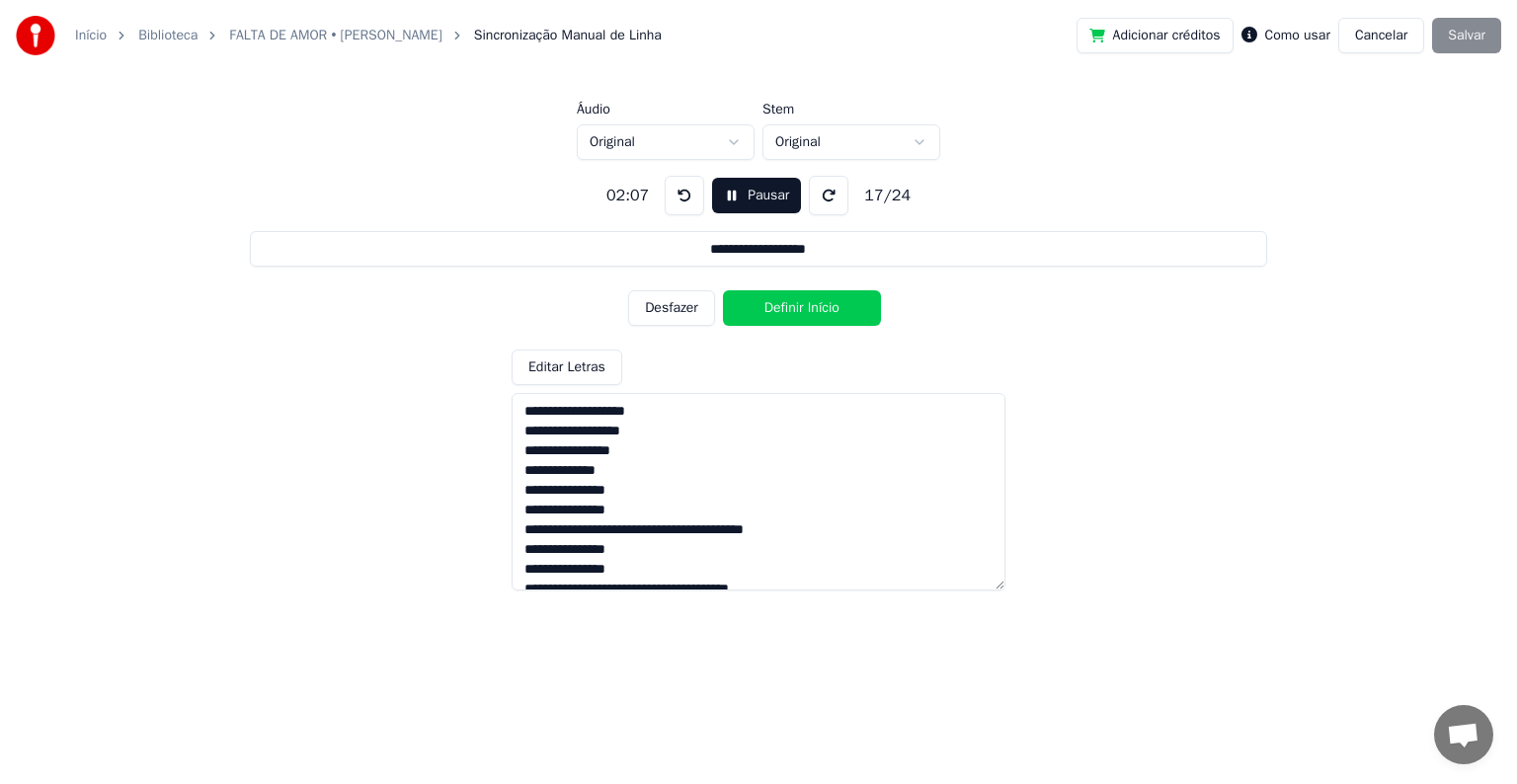 click on "Definir Início" at bounding box center [802, 308] 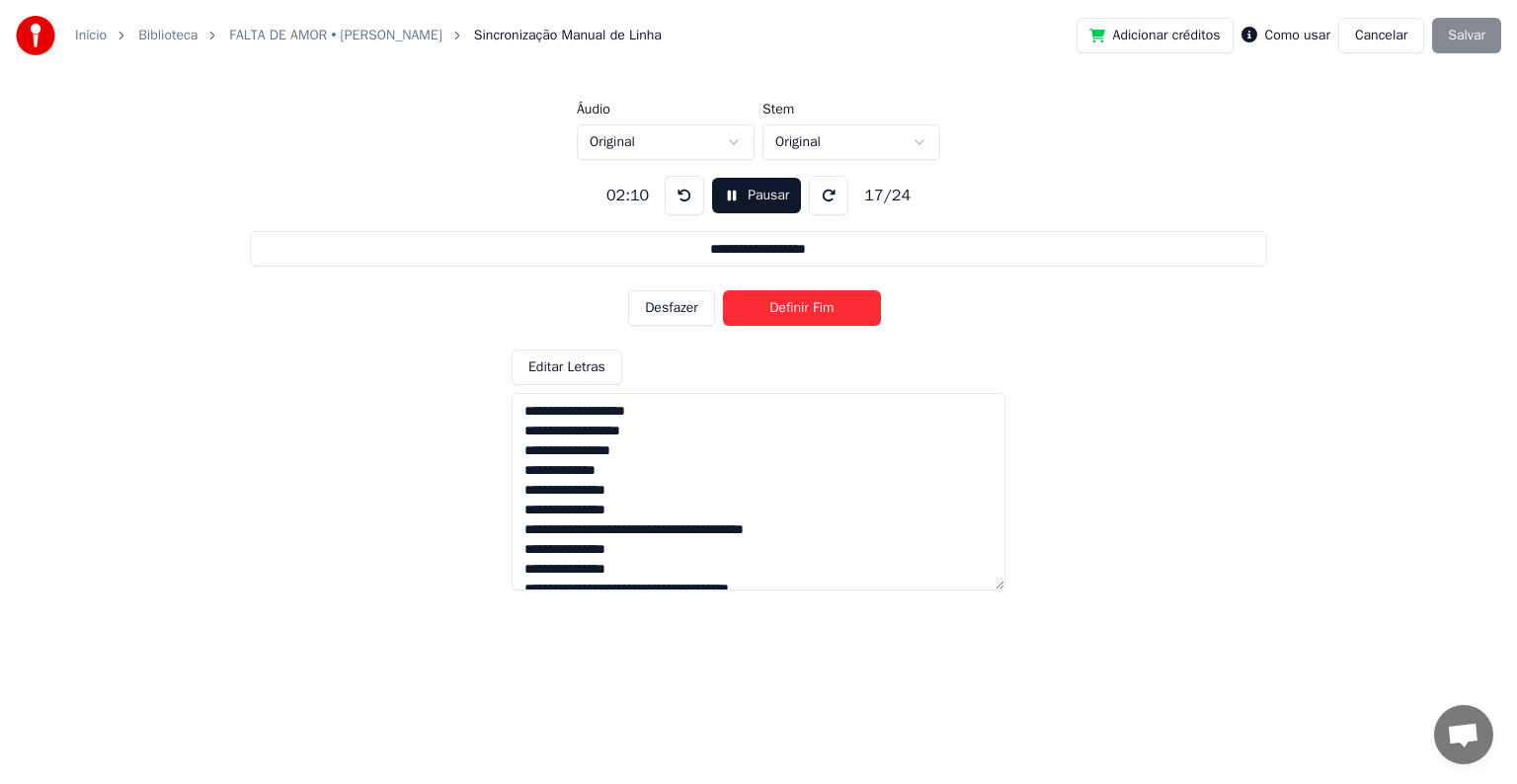 click on "Definir Fim" at bounding box center (802, 308) 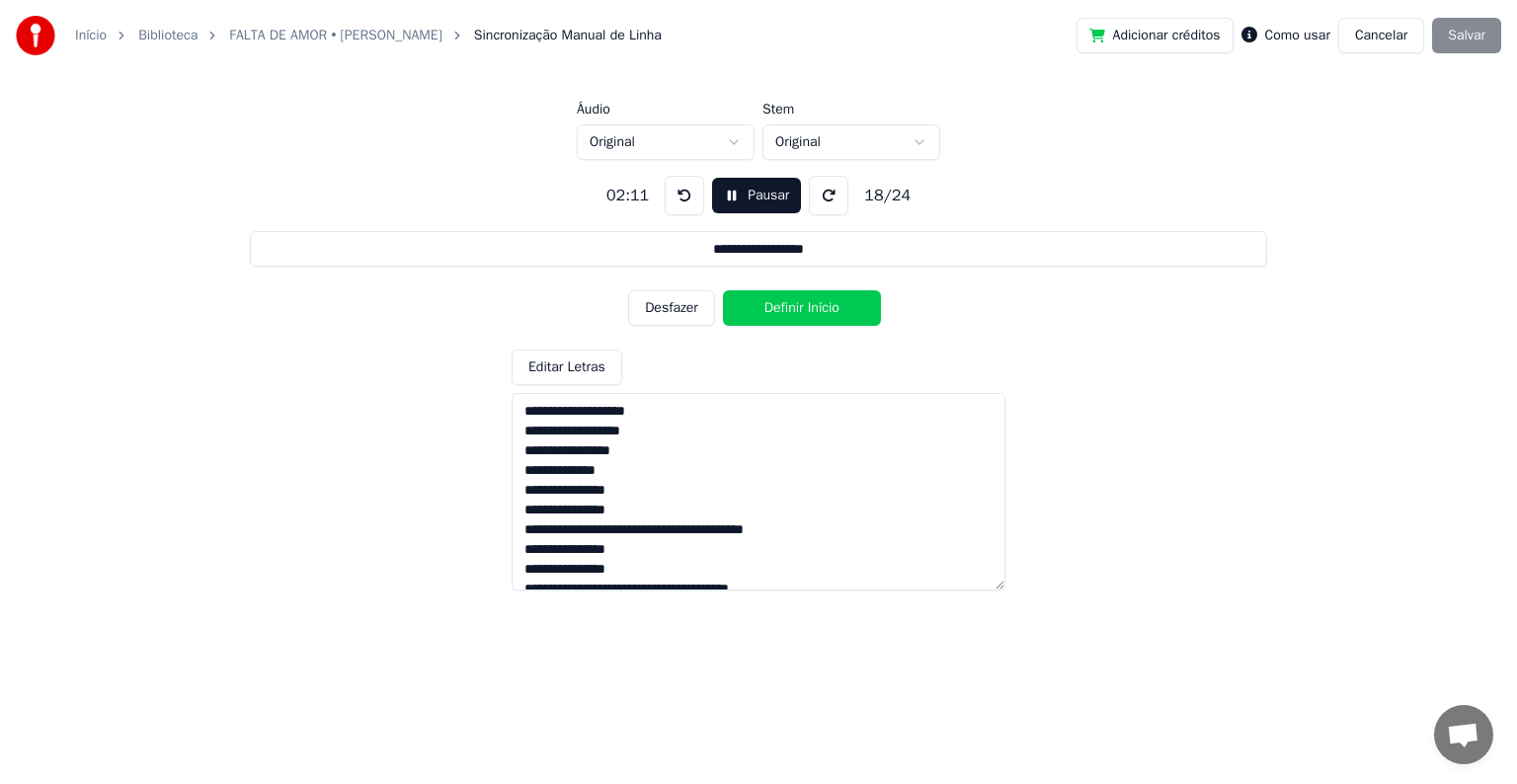 click on "Definir Início" at bounding box center [802, 308] 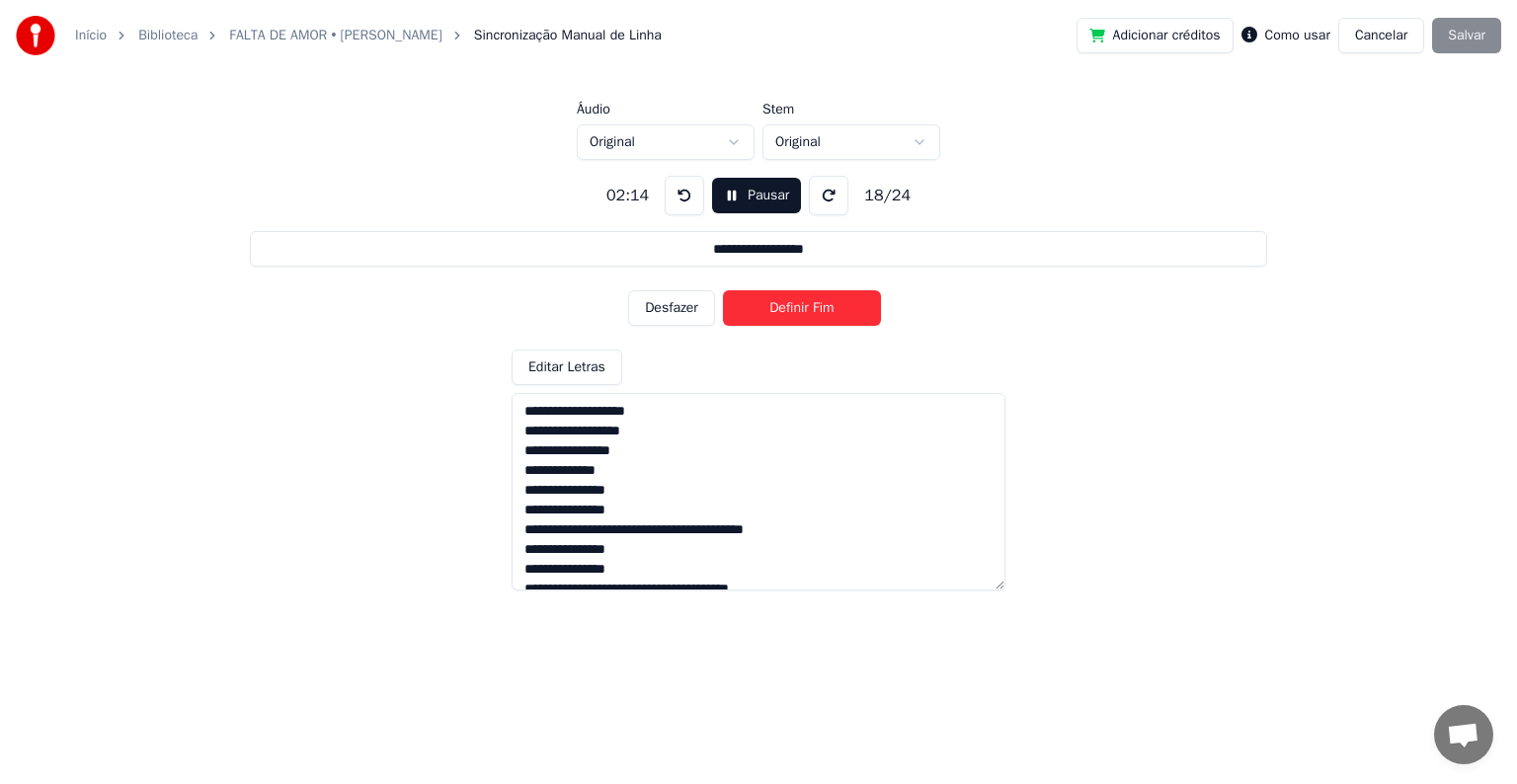 click on "Definir Fim" at bounding box center (802, 308) 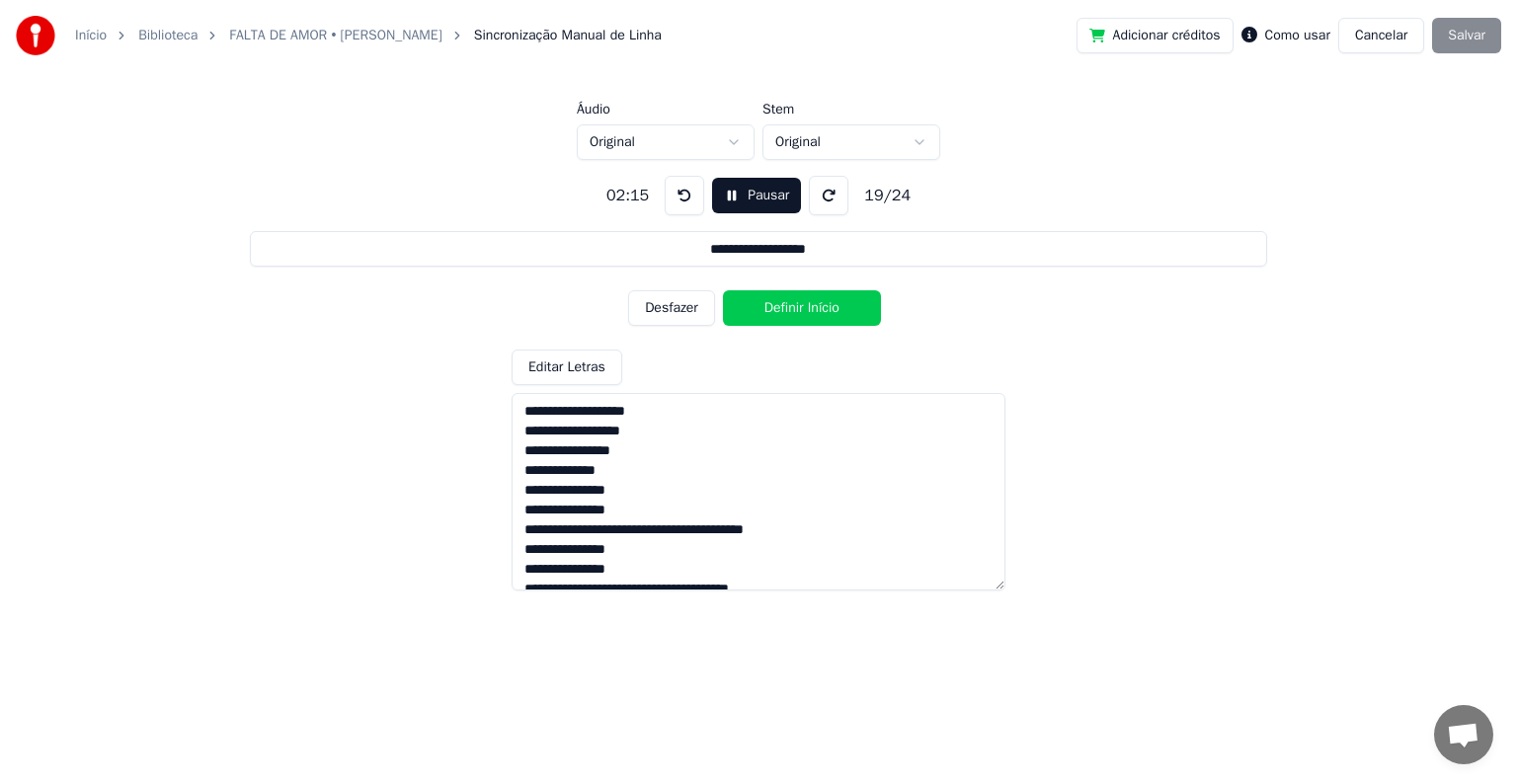 click on "Definir Início" at bounding box center (802, 308) 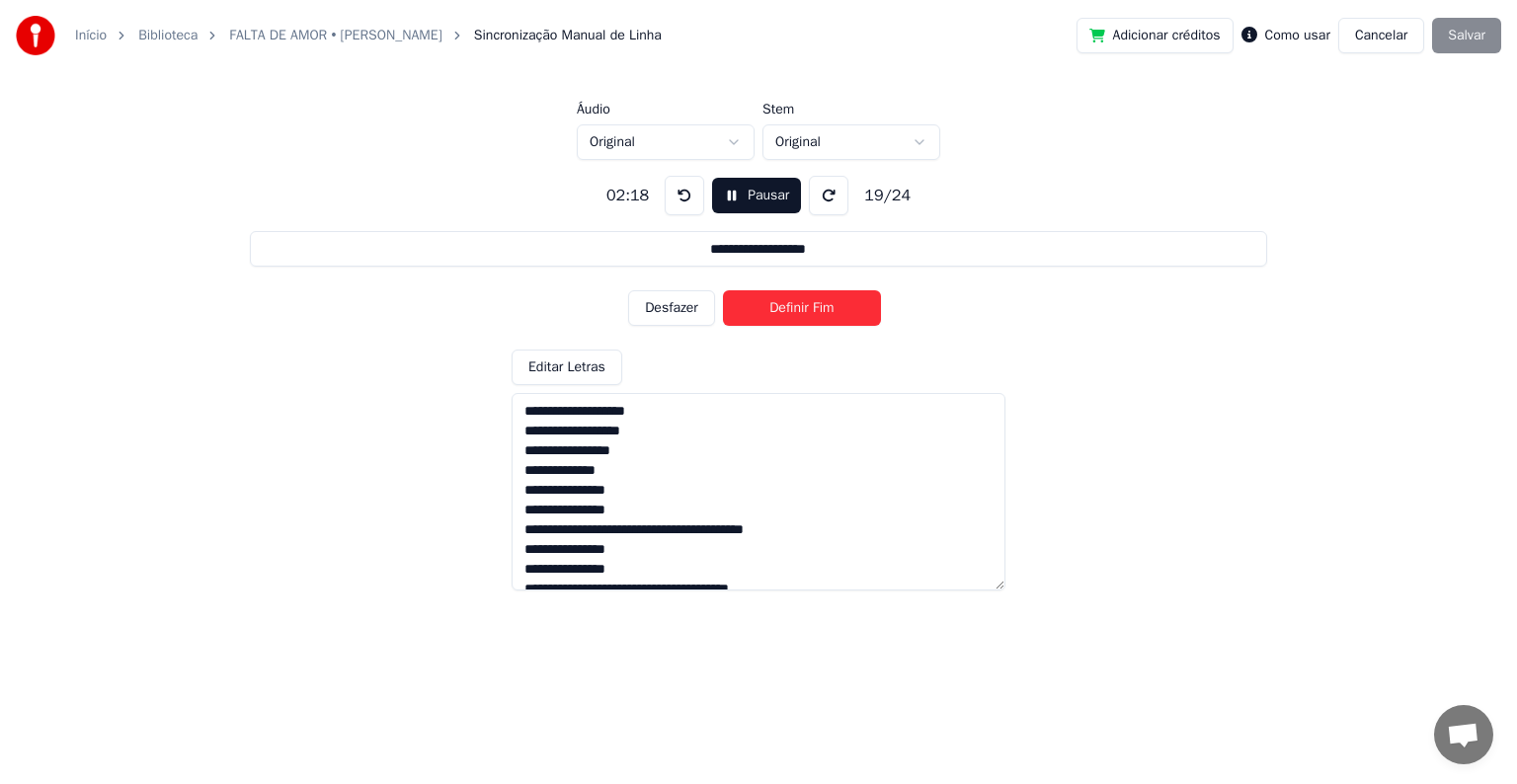 click on "Definir Fim" at bounding box center [802, 308] 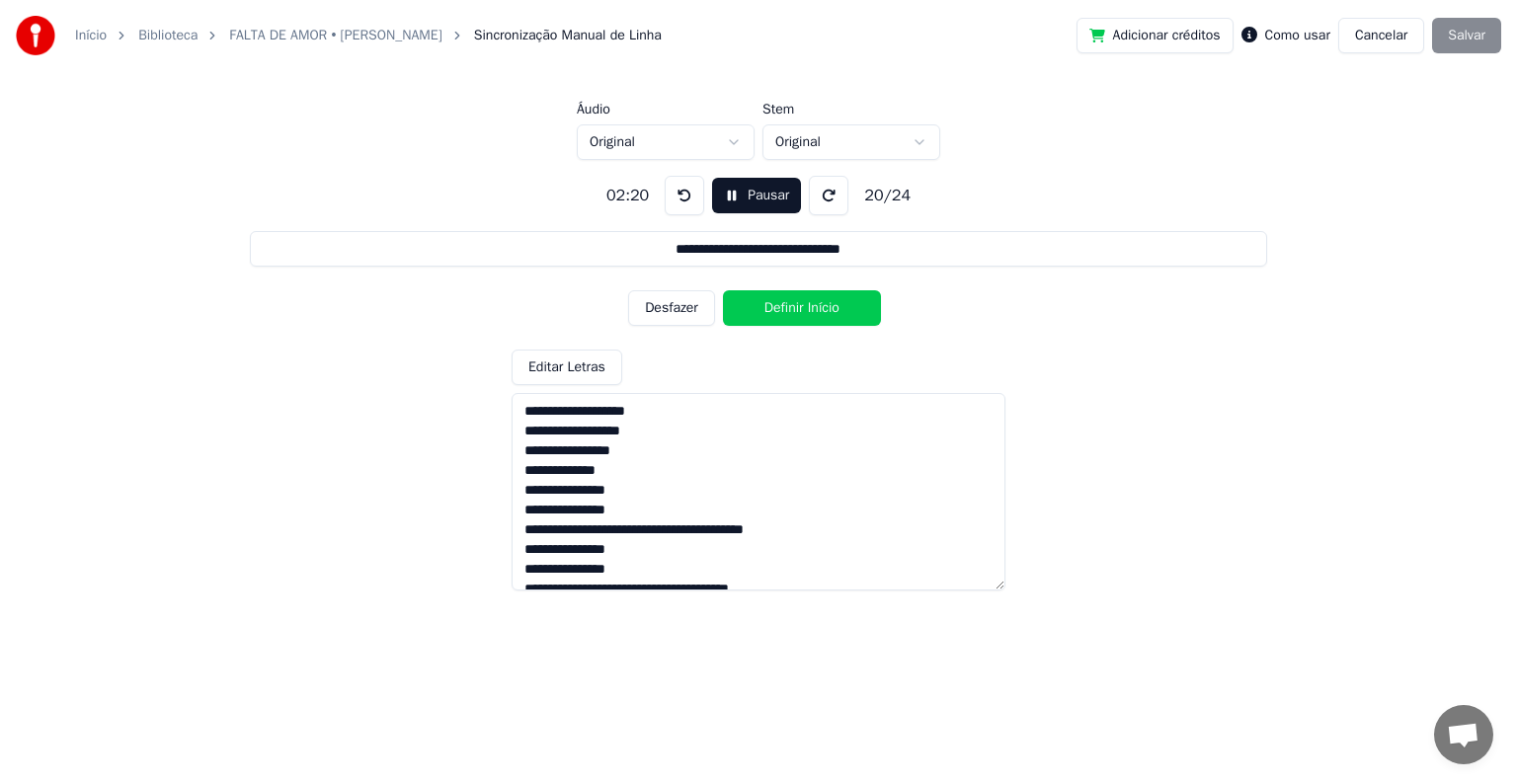 click on "Definir Início" at bounding box center (802, 308) 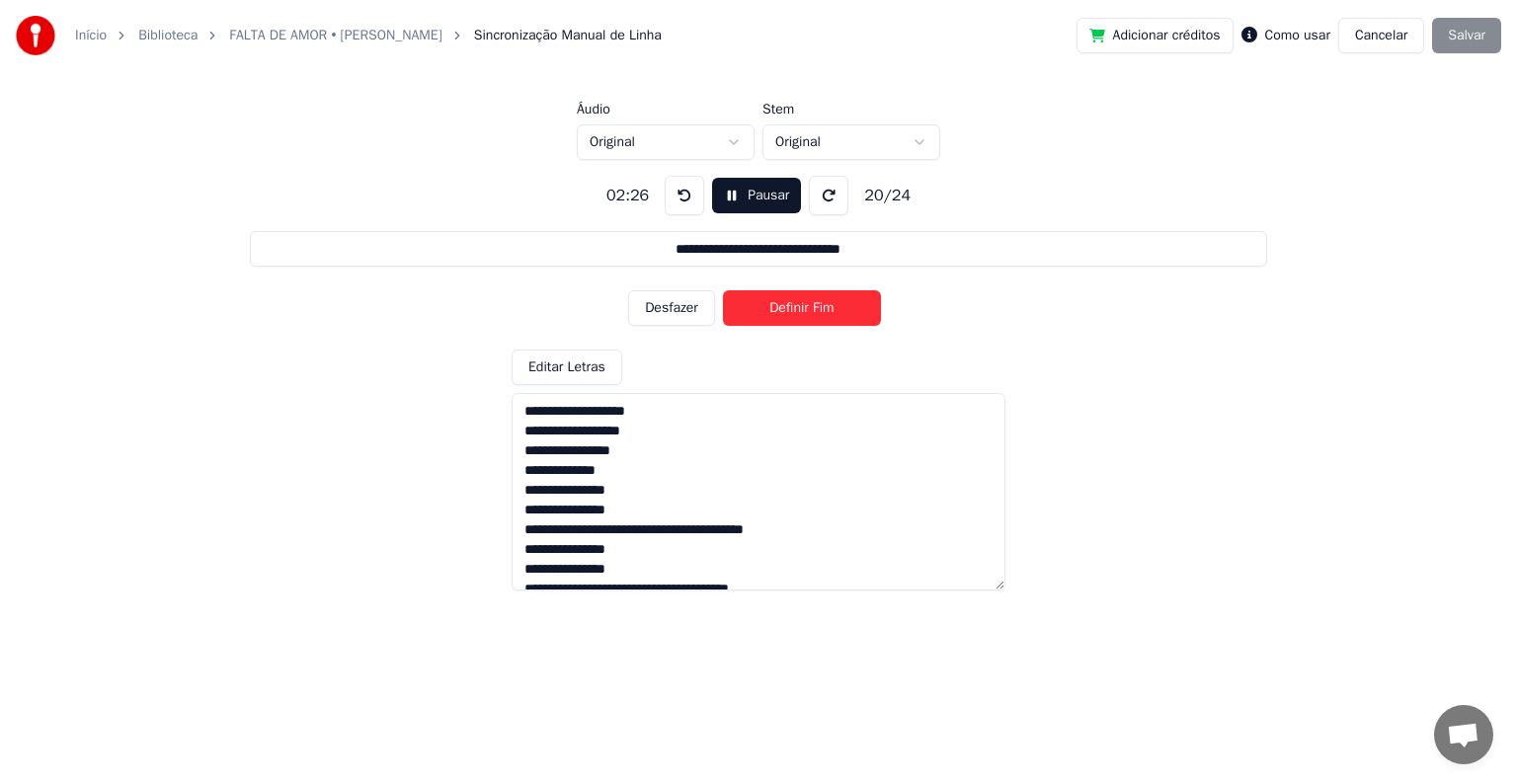 click on "Definir Fim" at bounding box center (802, 308) 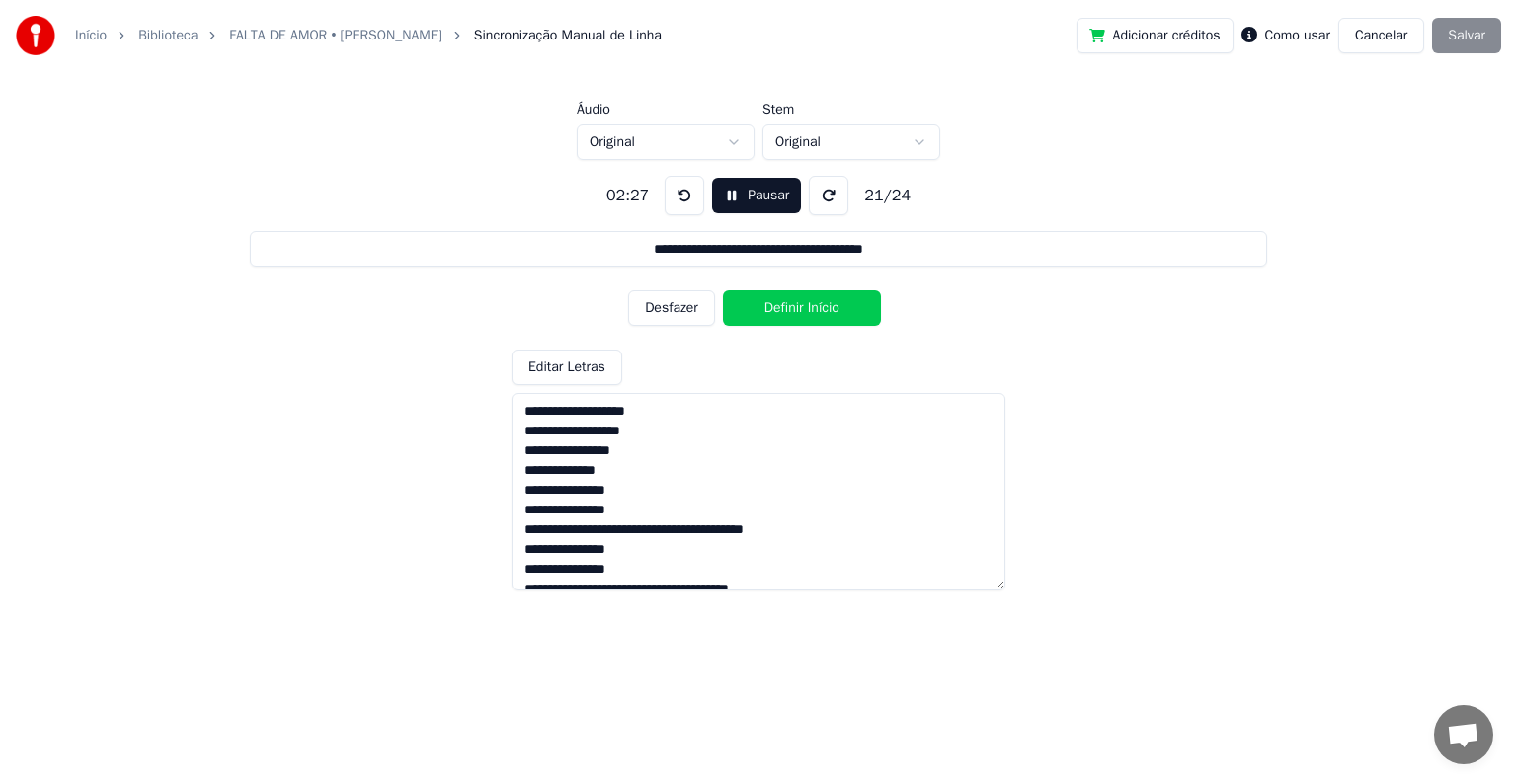 click on "Definir Início" at bounding box center [802, 308] 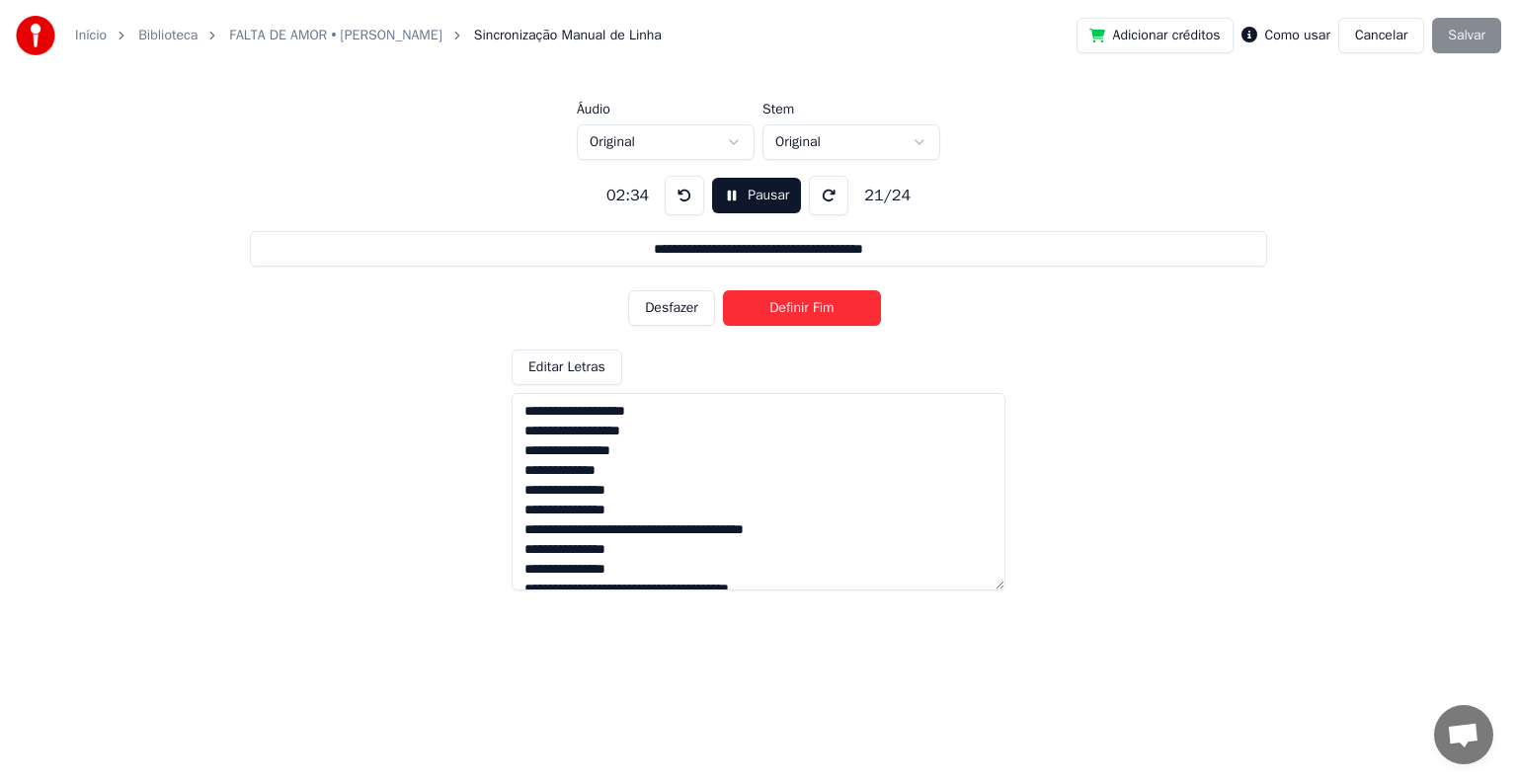 click on "Definir Fim" at bounding box center [802, 308] 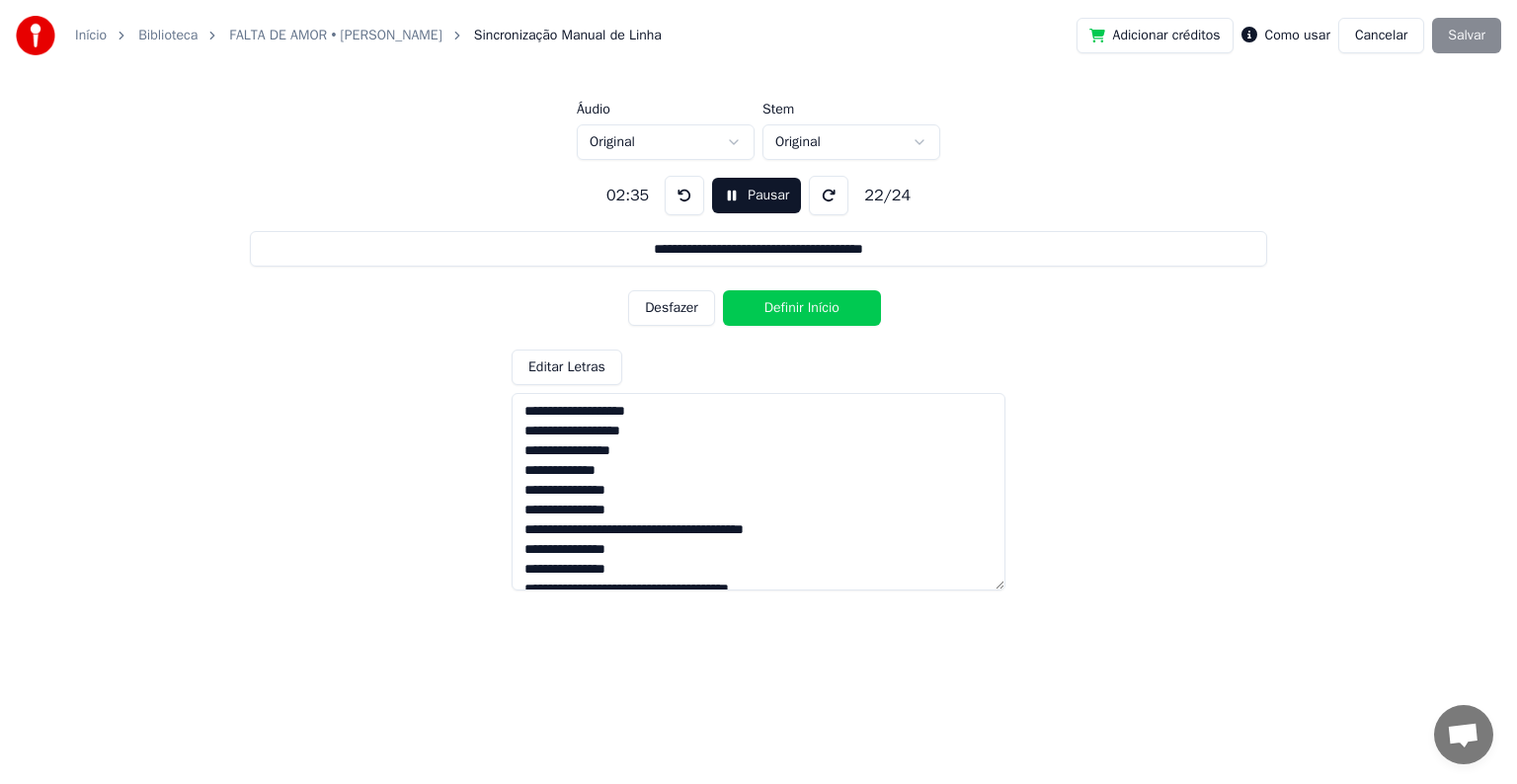 click on "Definir Início" at bounding box center [802, 308] 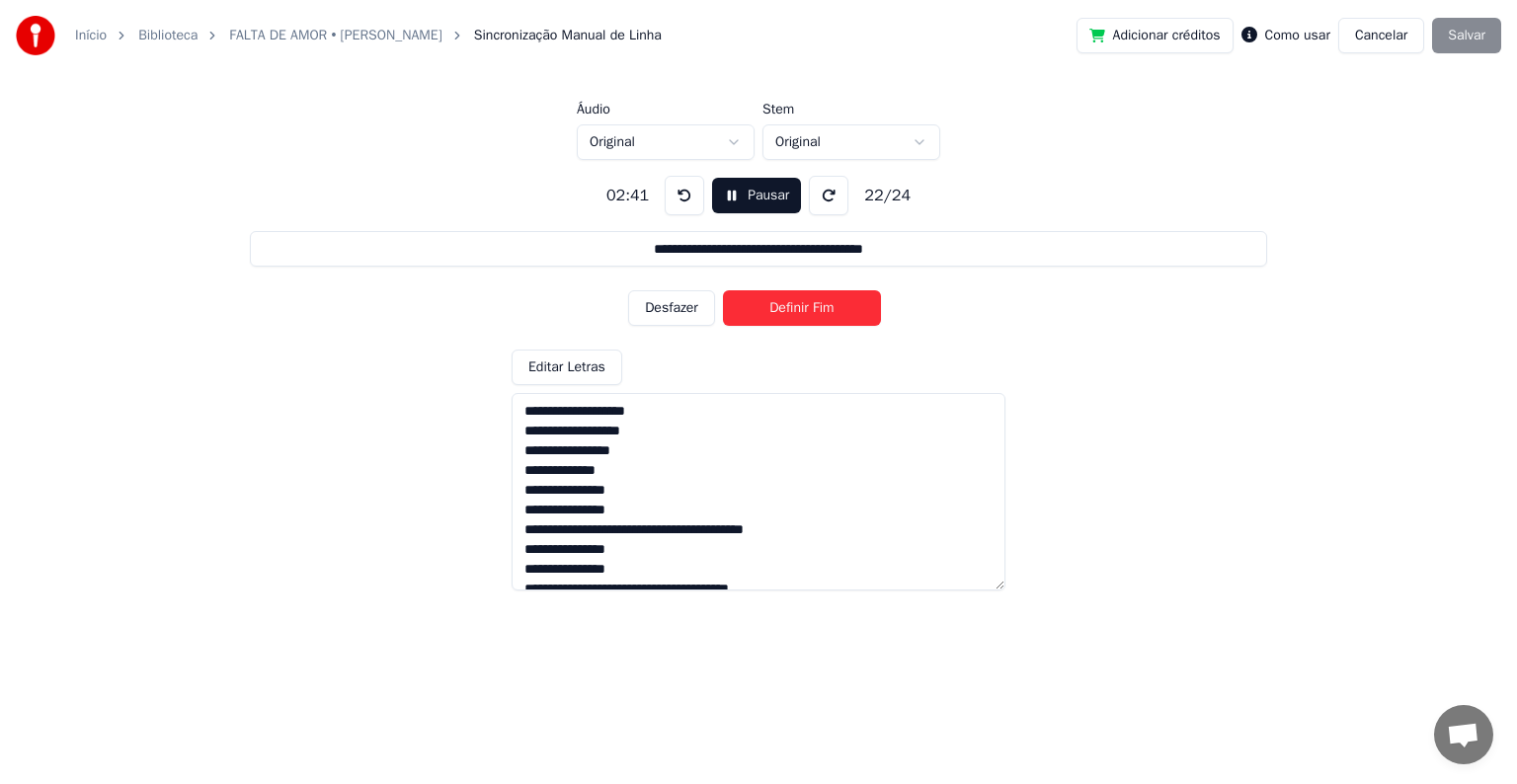 click on "Definir Fim" at bounding box center (802, 308) 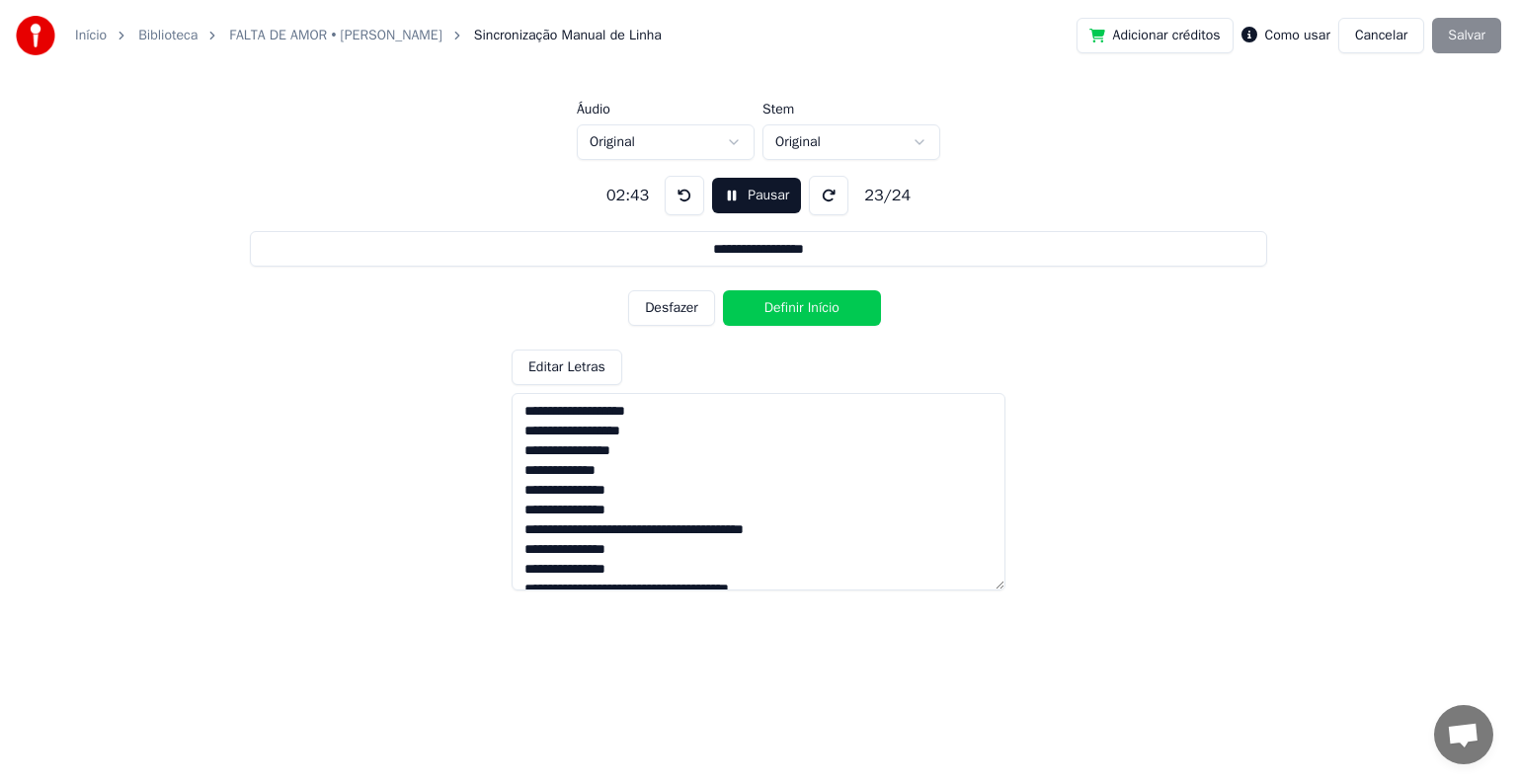 click on "Definir Início" at bounding box center (802, 308) 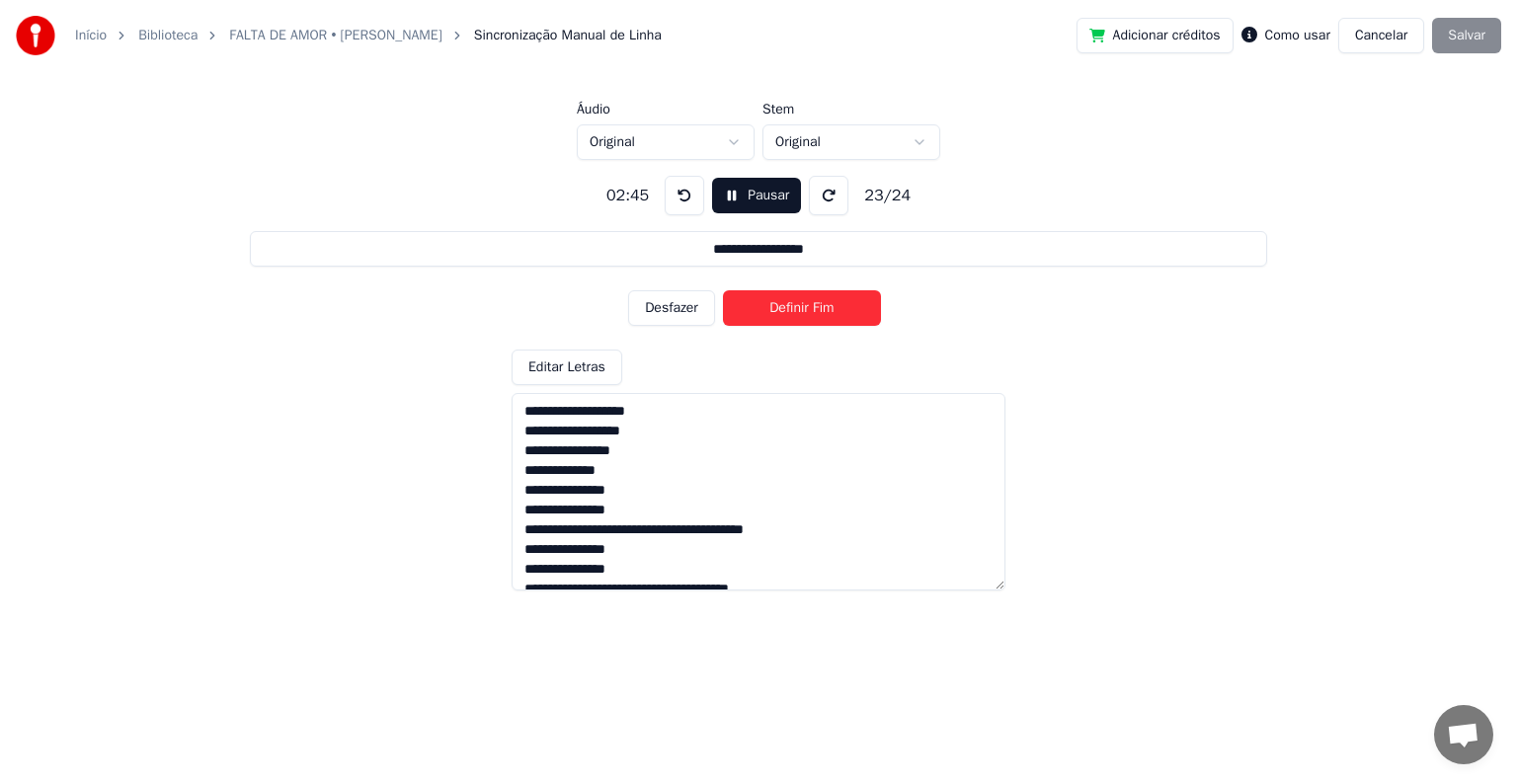 click on "Definir Fim" at bounding box center (802, 308) 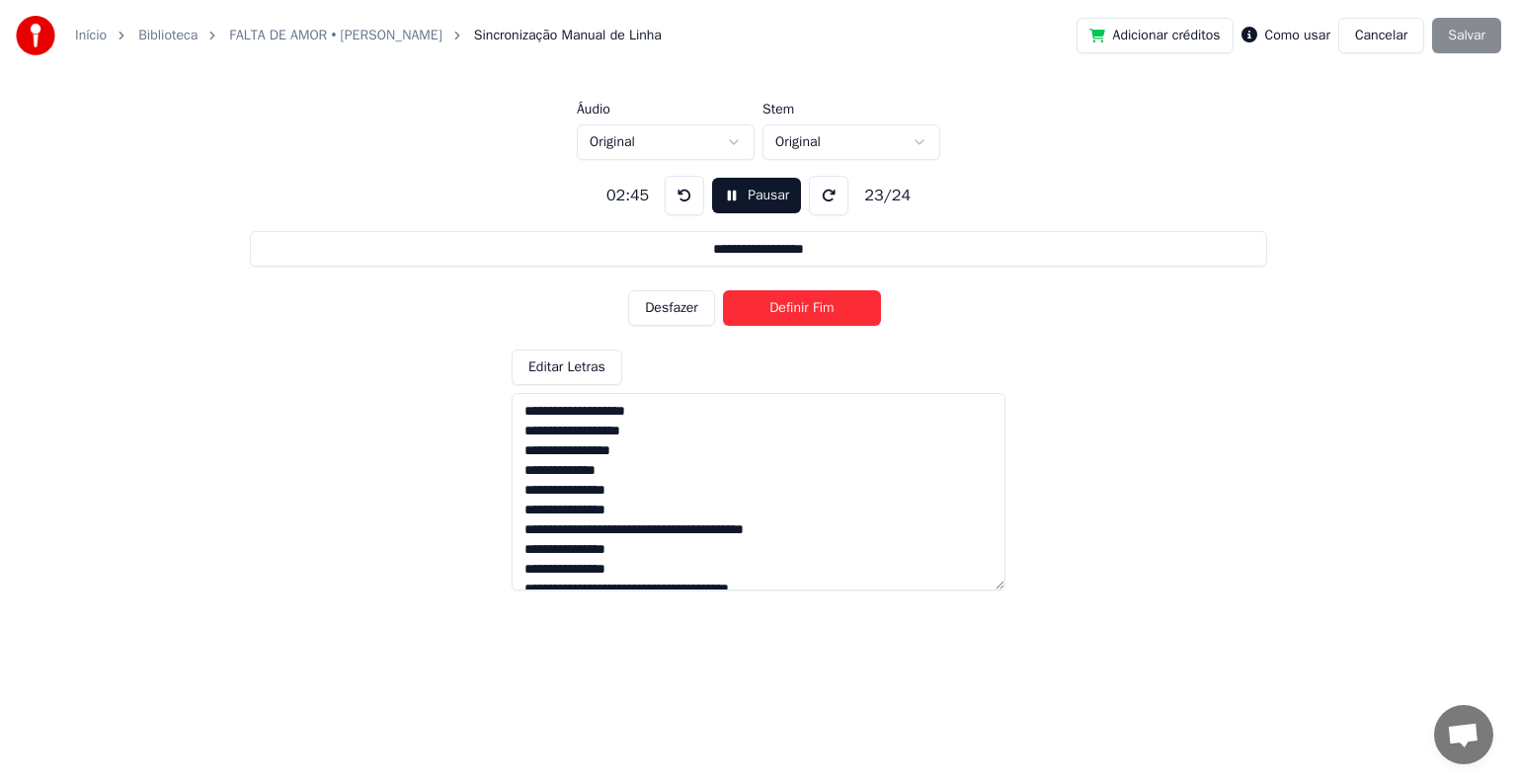 type on "**********" 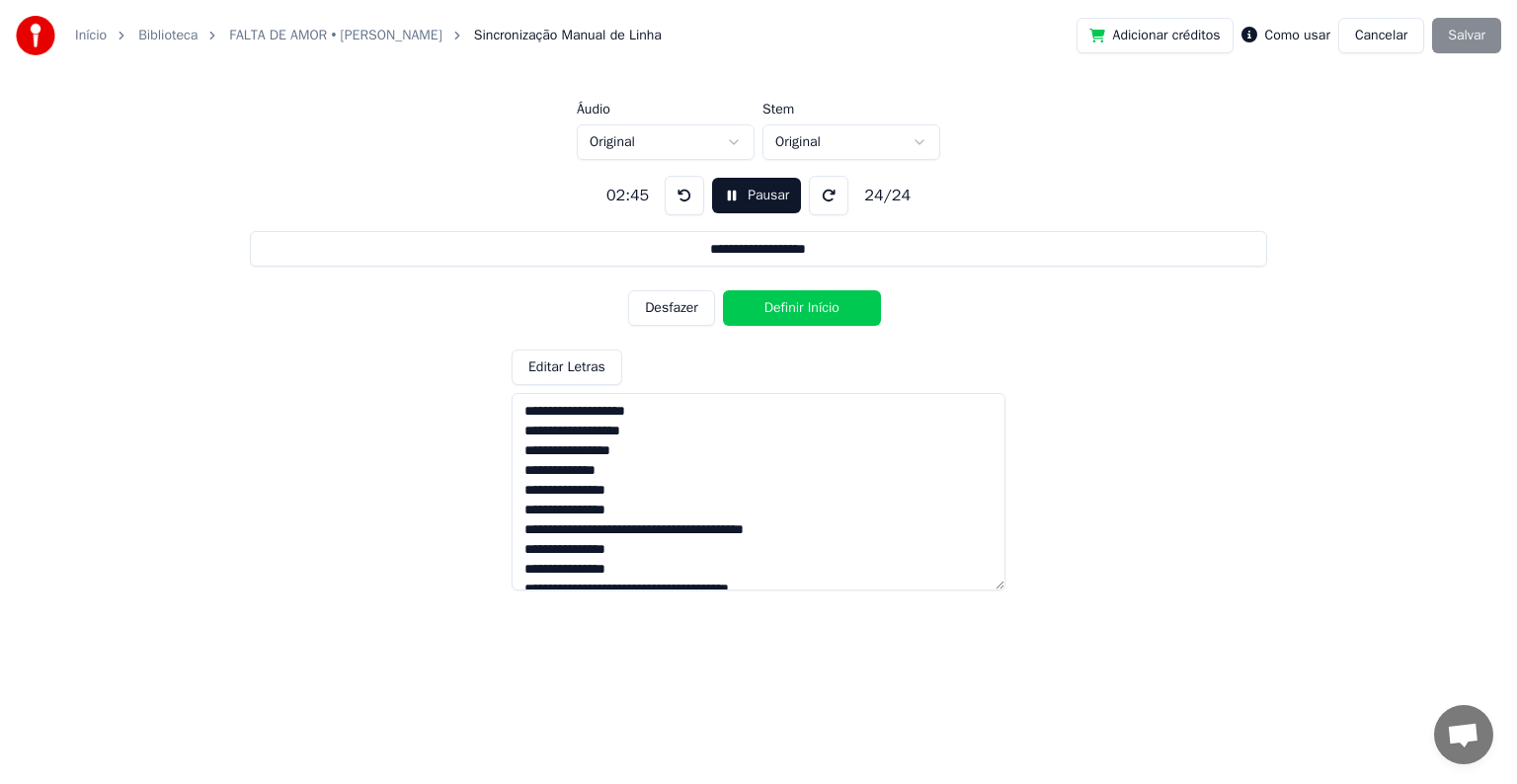 click on "Definir Início" at bounding box center [802, 308] 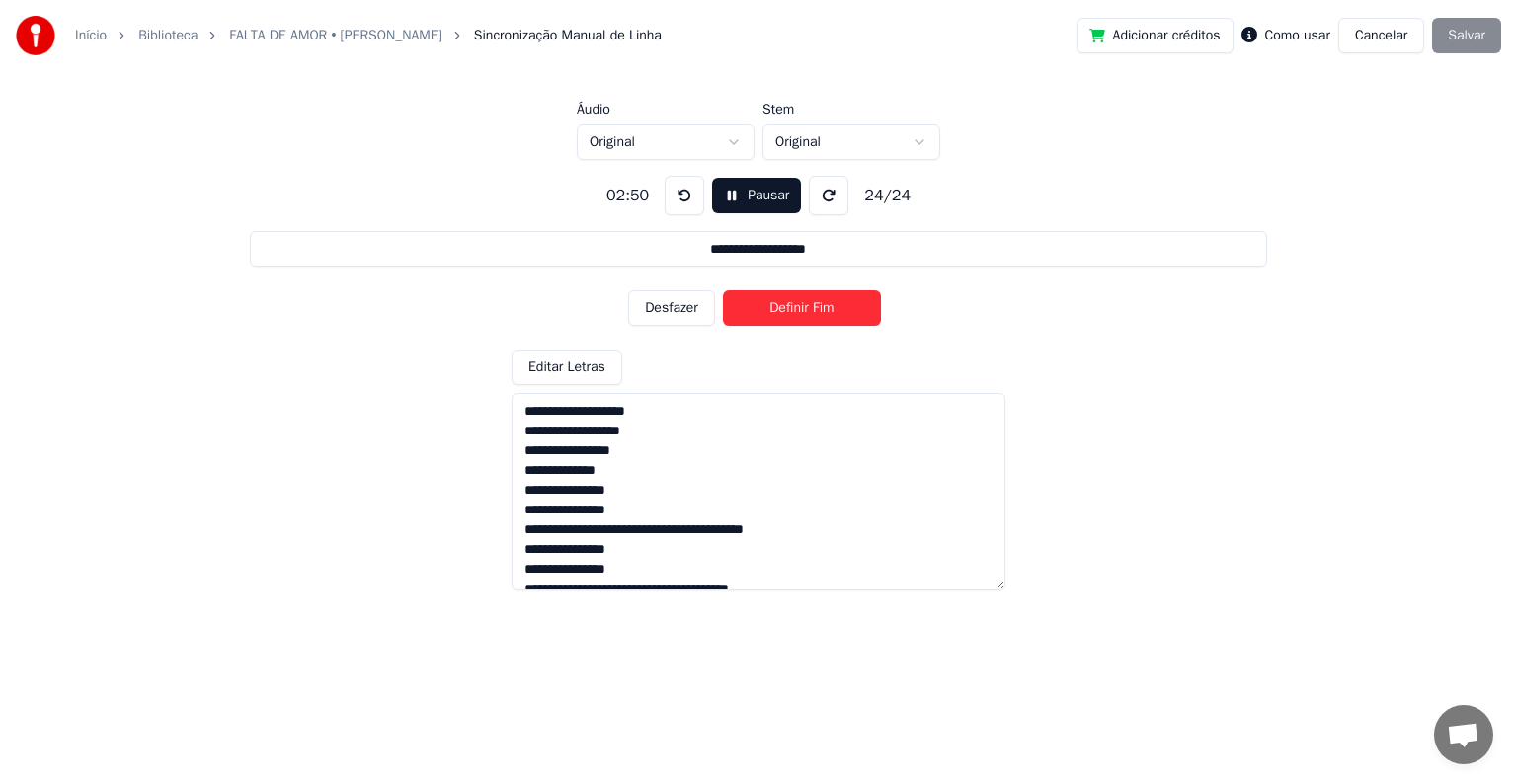 click on "Definir Fim" at bounding box center (802, 308) 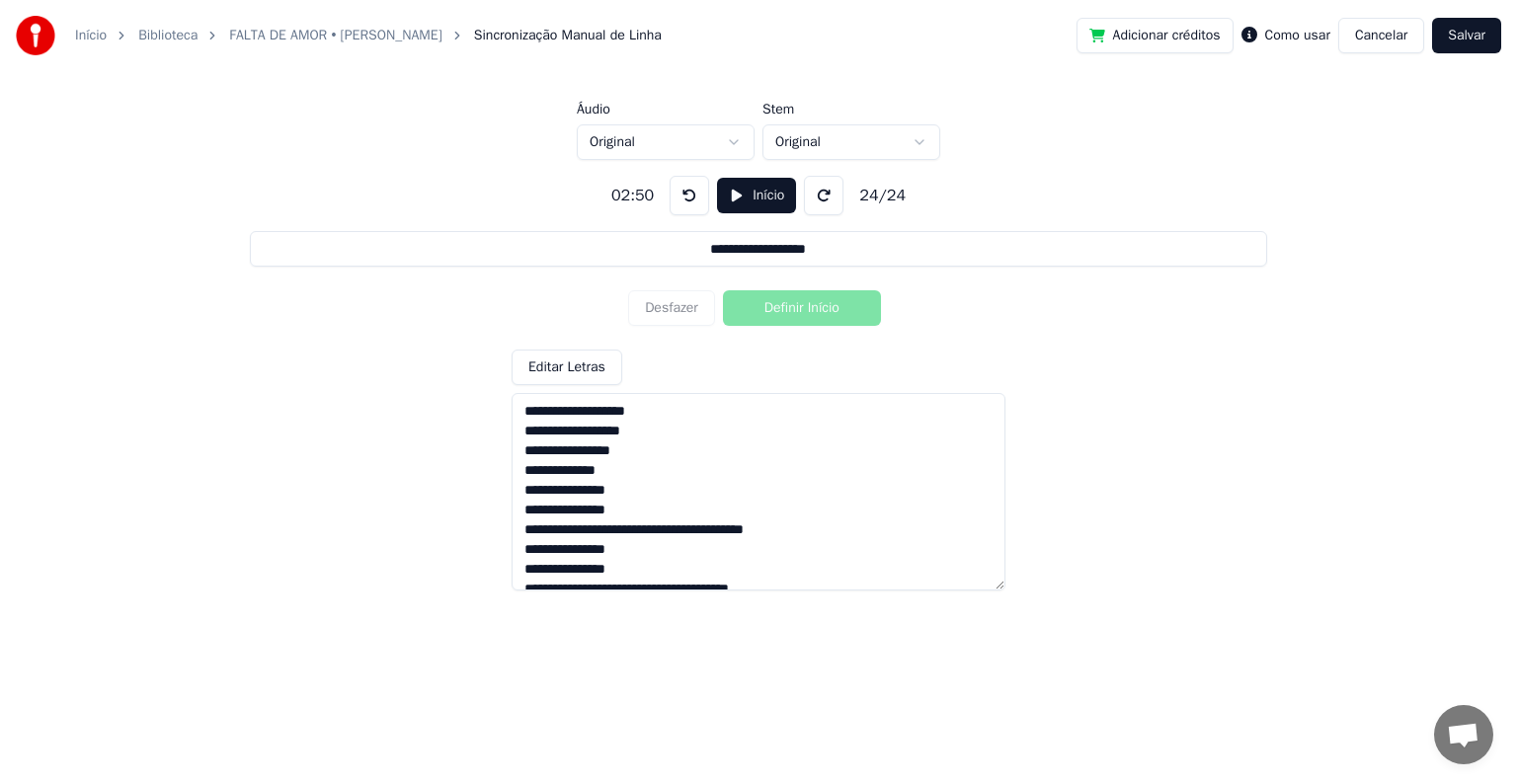 click on "Salvar" at bounding box center (1467, 36) 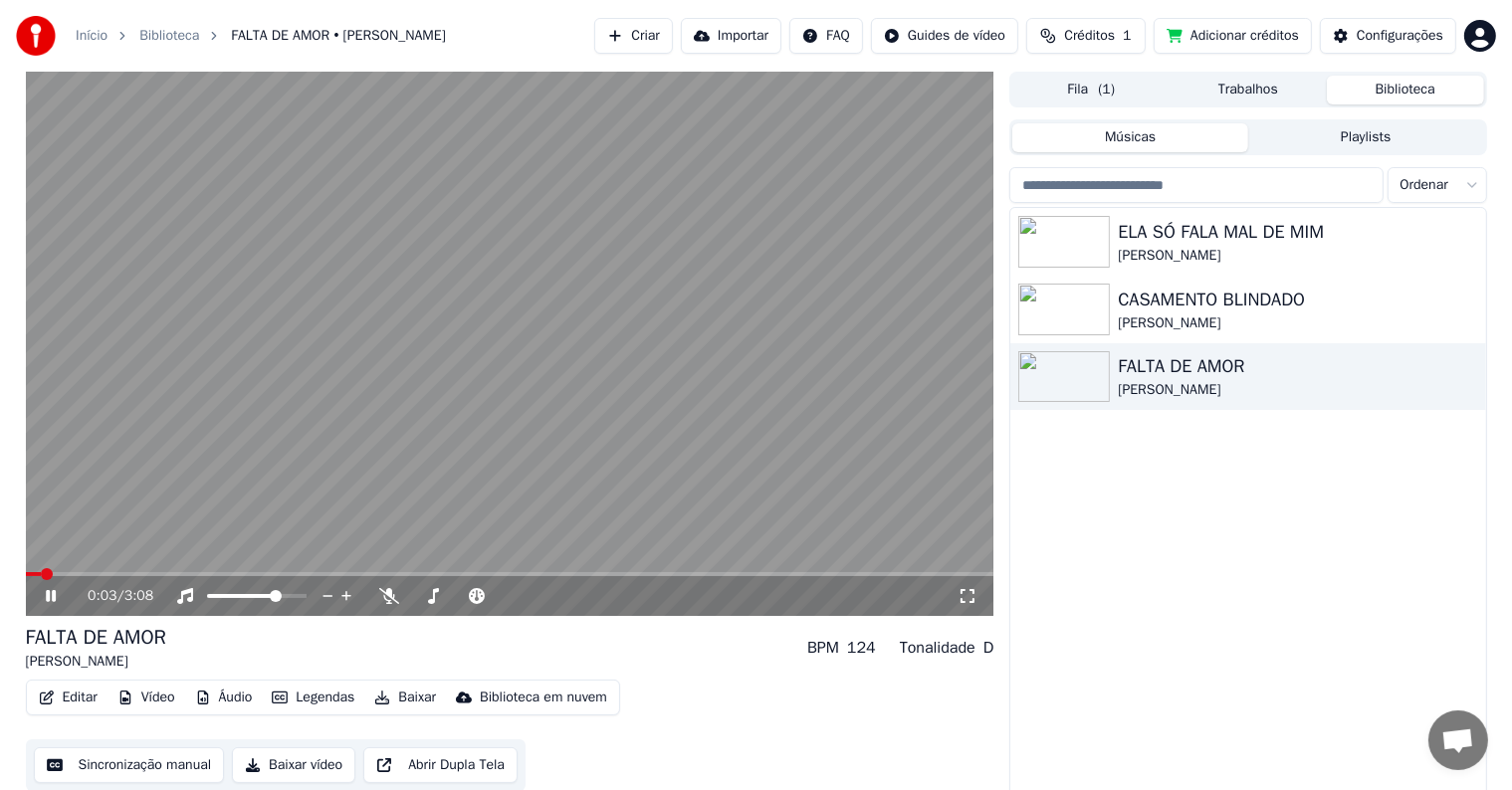 click 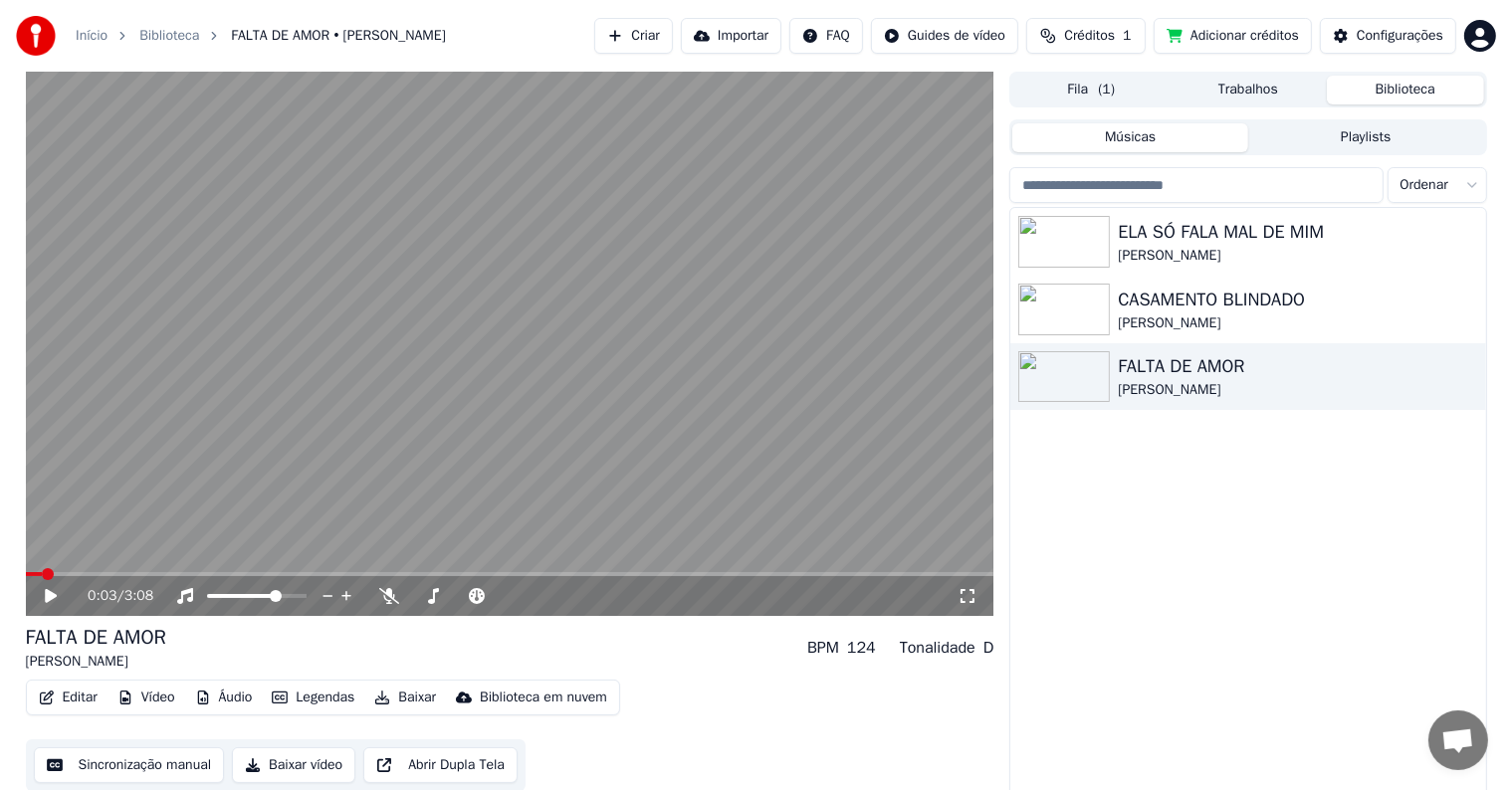 click on "0:03  /  3:08" at bounding box center (510, 596) 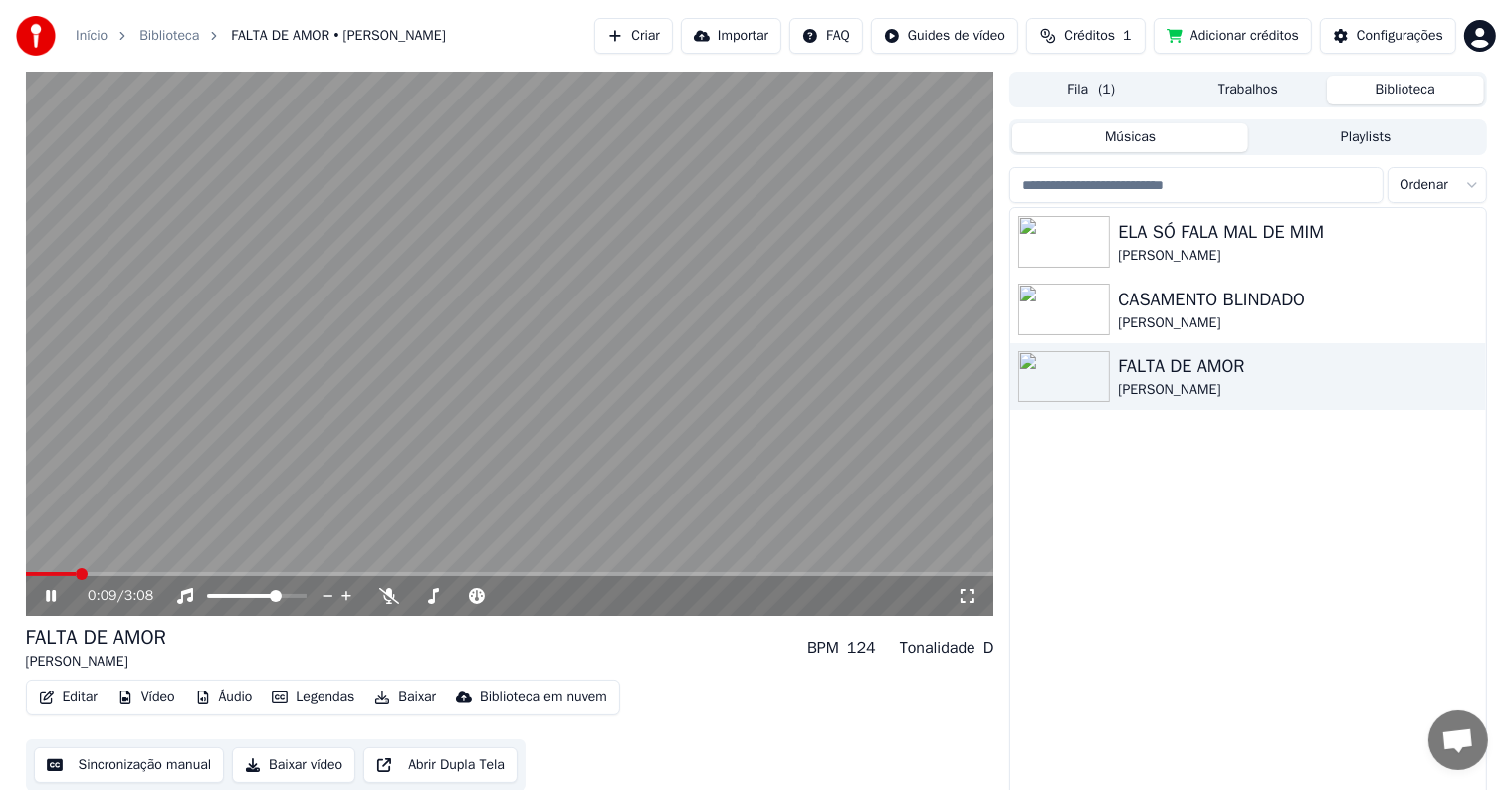 click 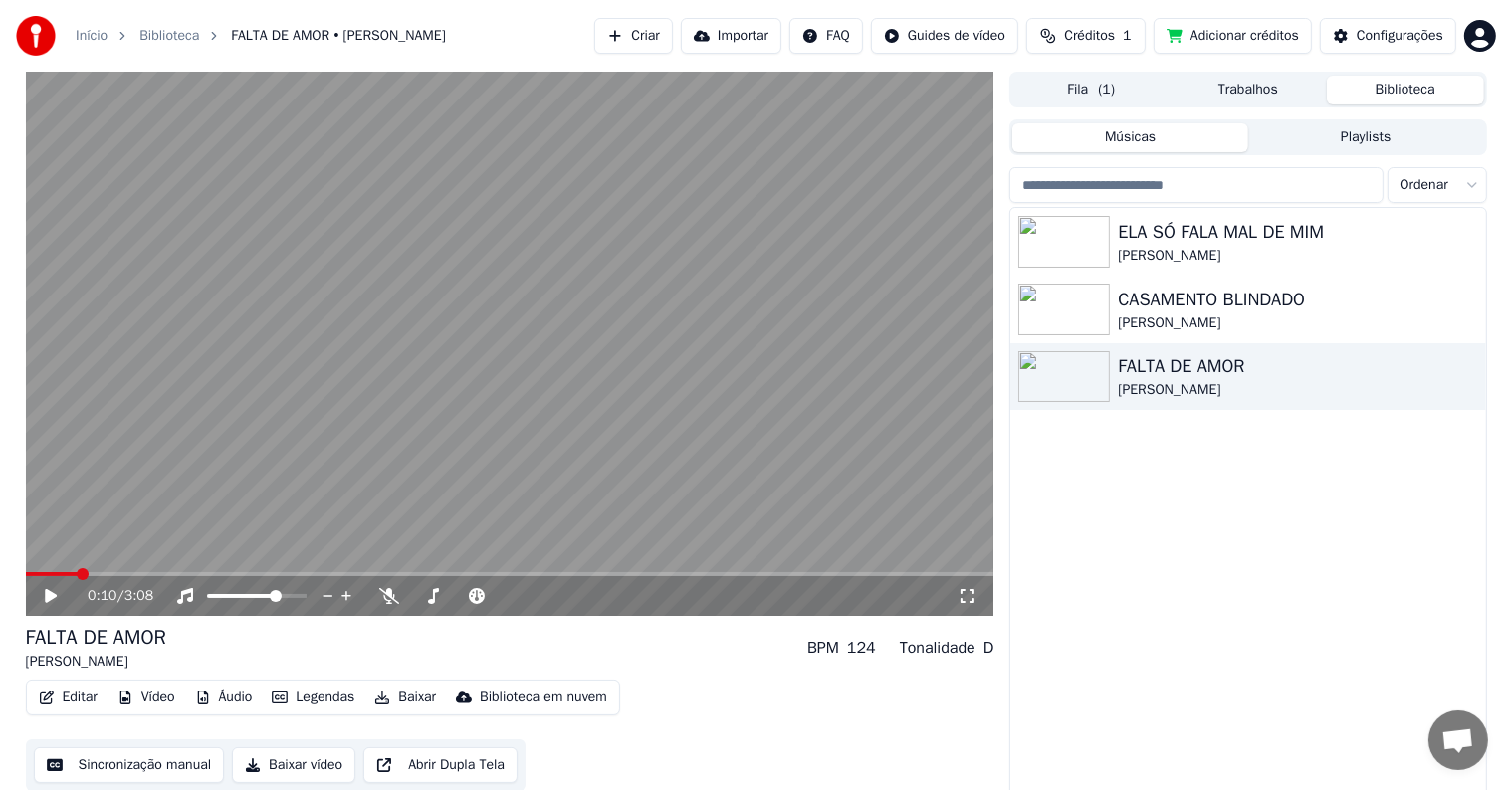 click 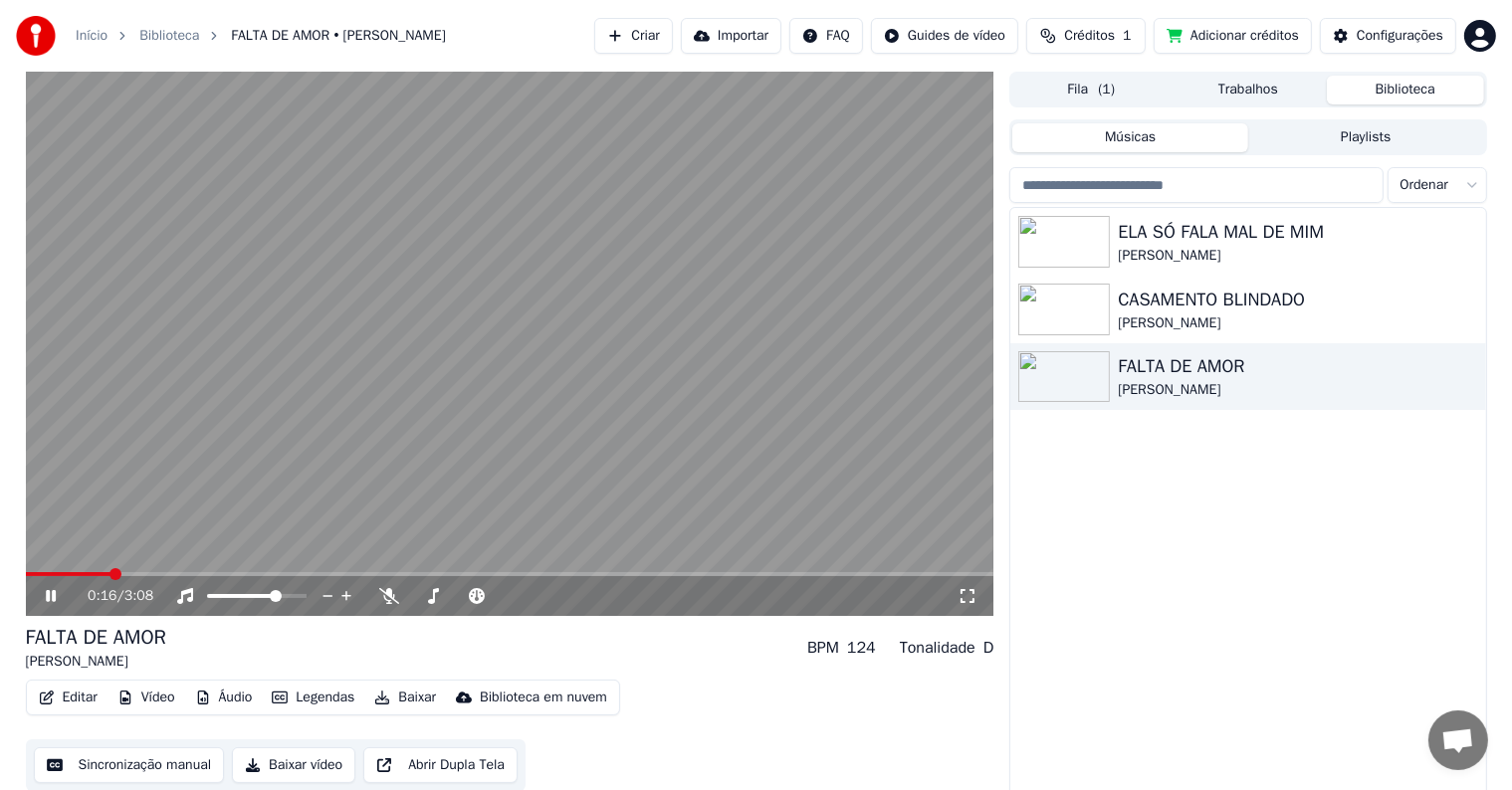 click 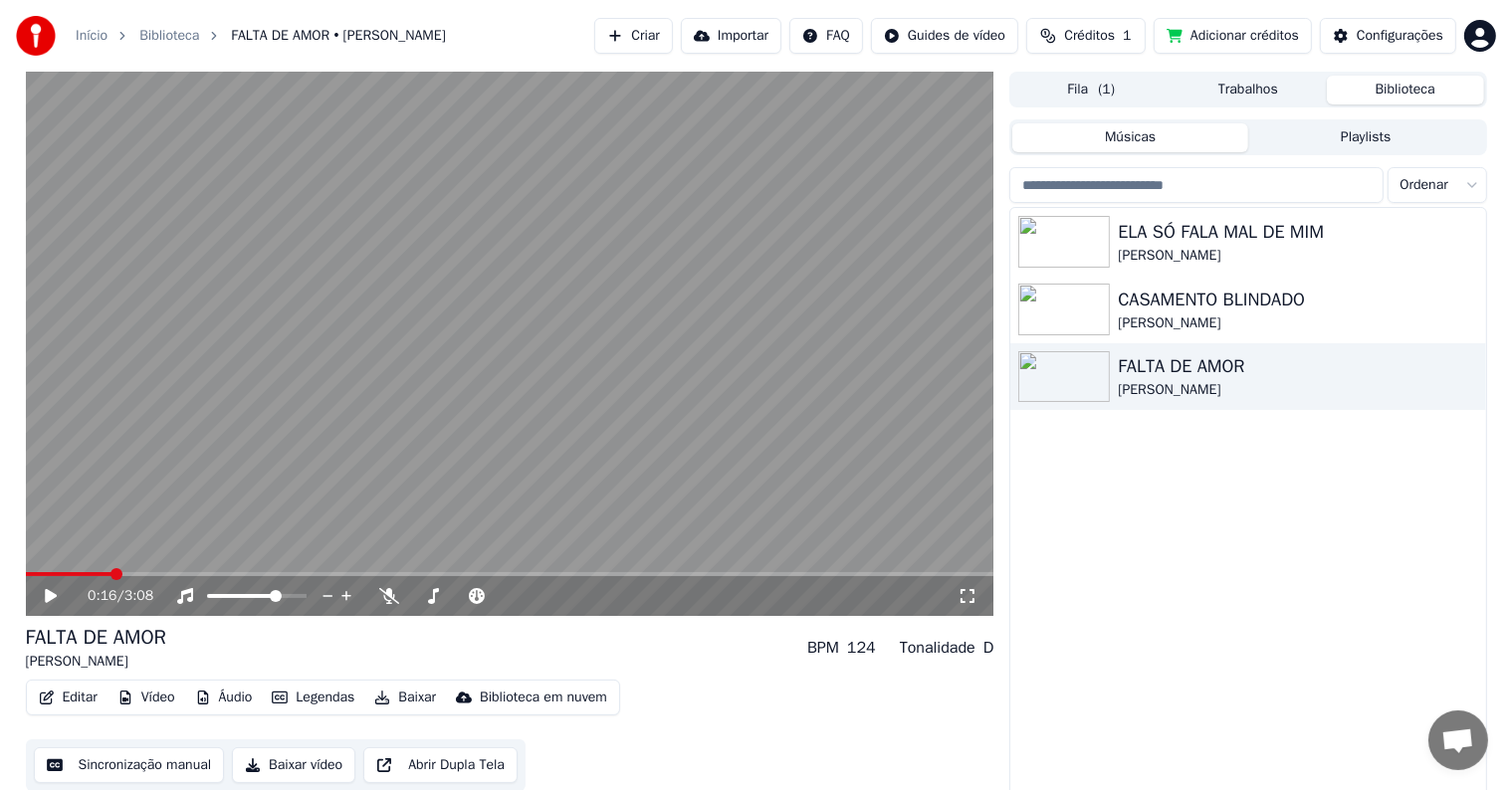 click 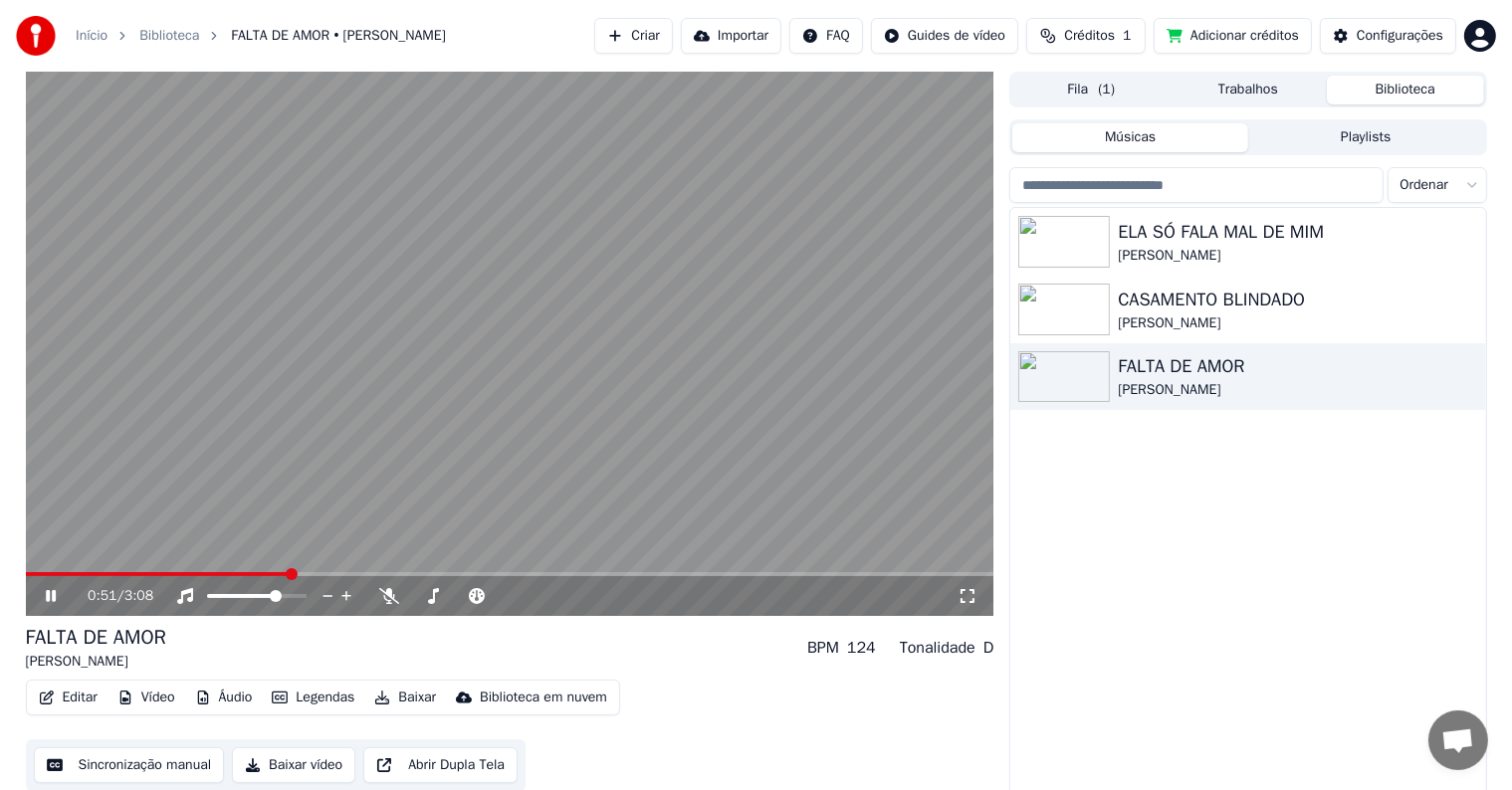 click 